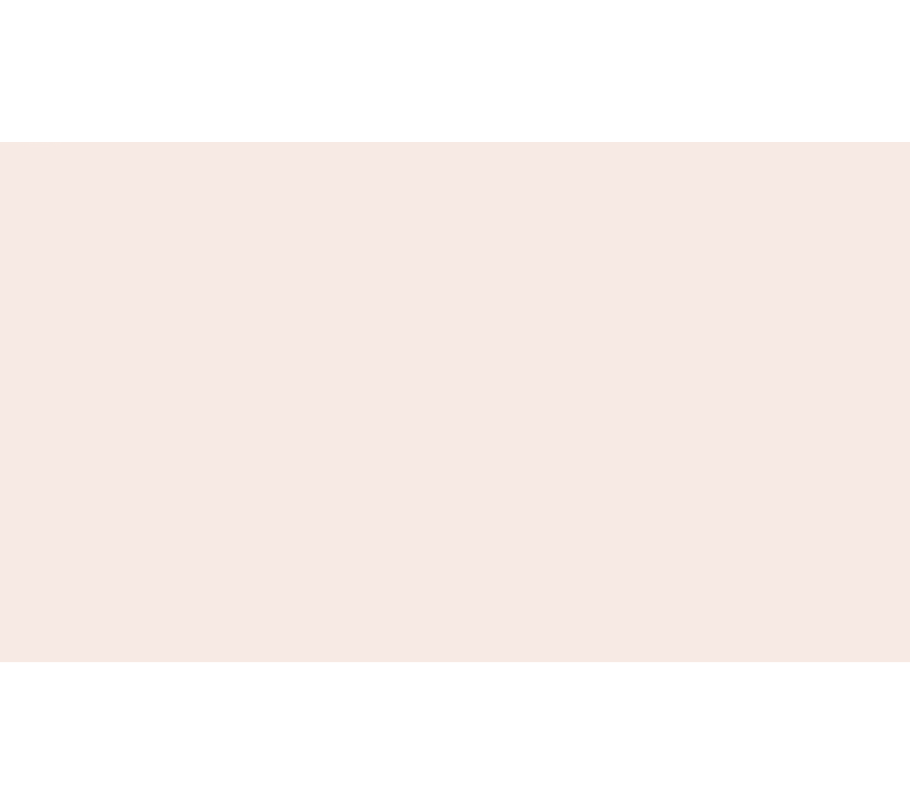 scroll, scrollTop: 0, scrollLeft: 0, axis: both 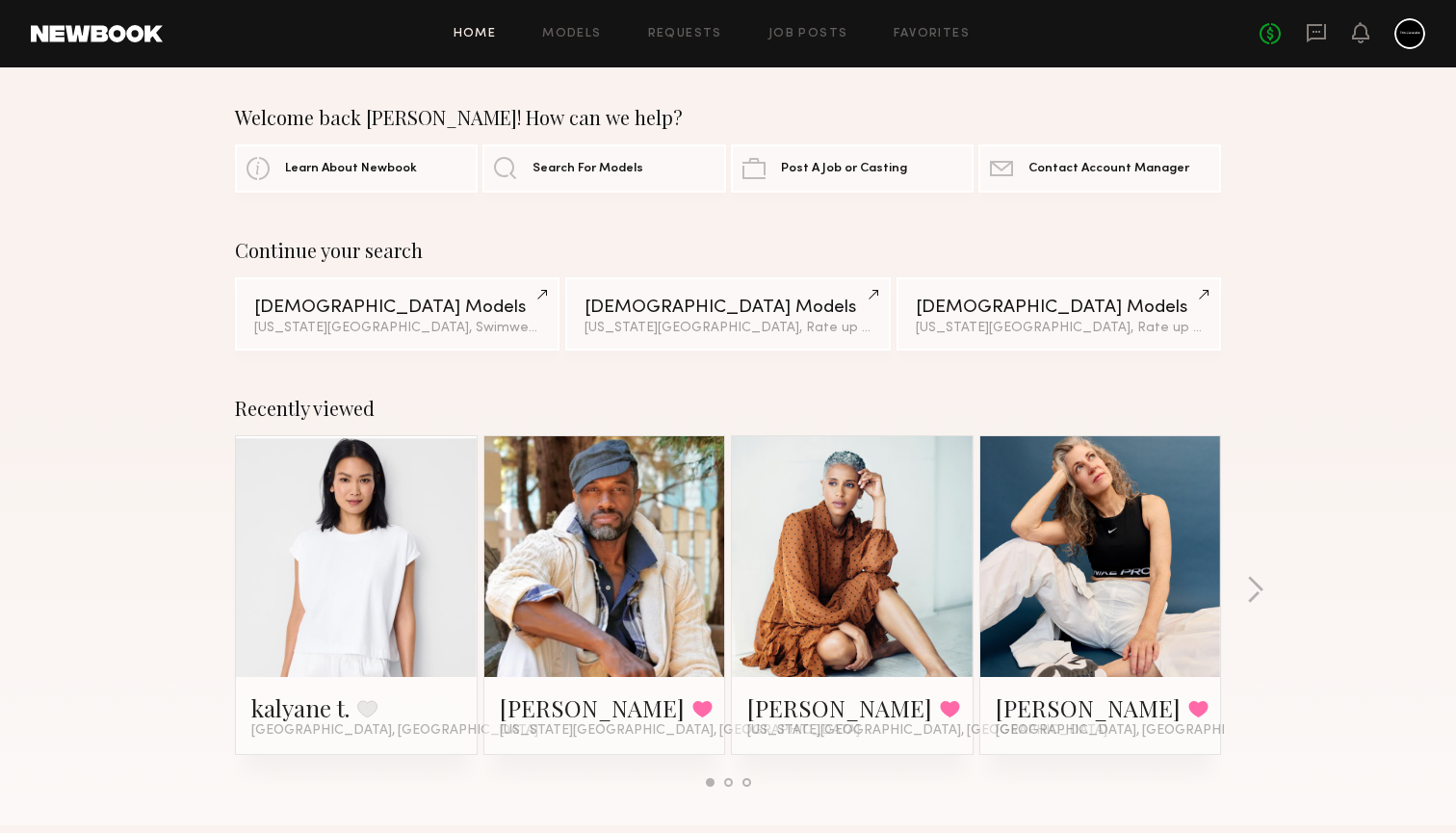 click 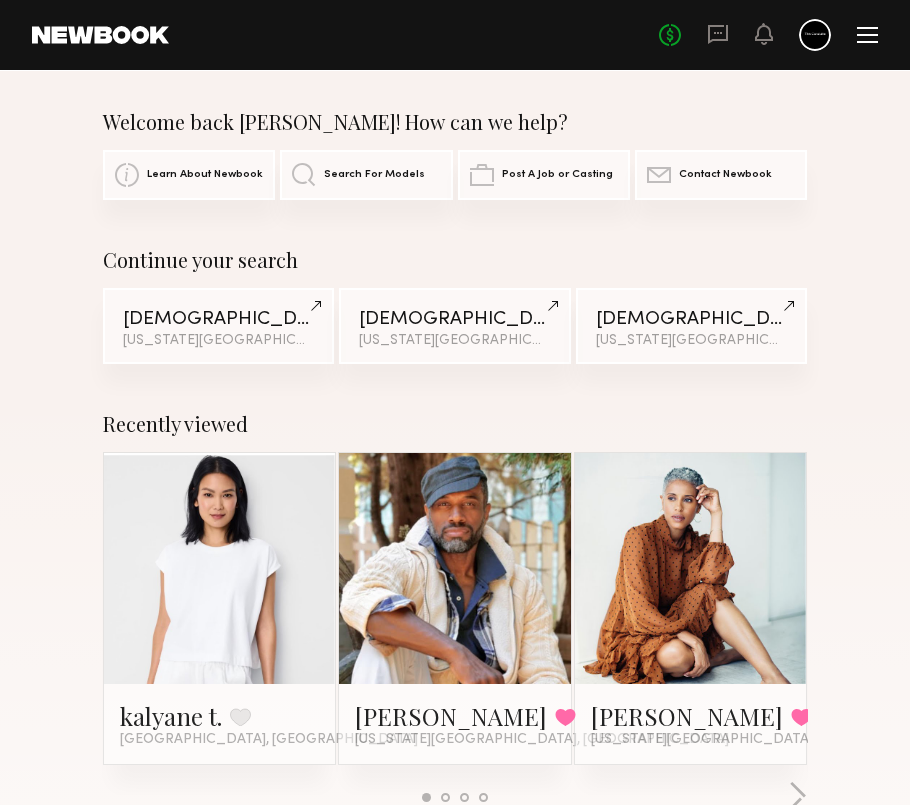 scroll, scrollTop: 0, scrollLeft: 0, axis: both 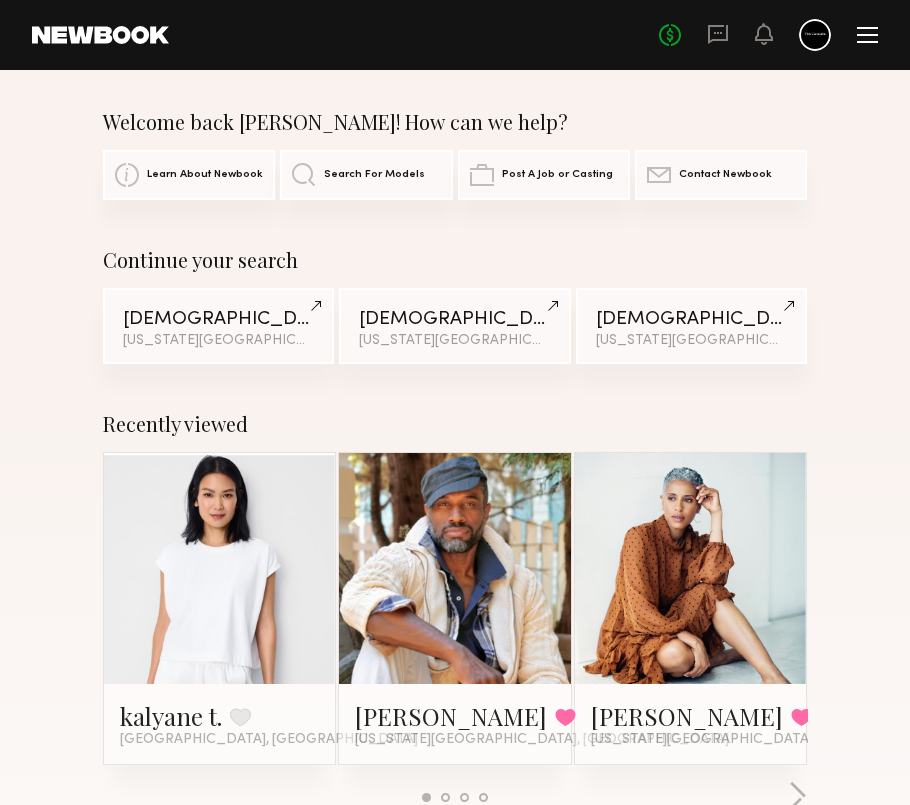 click 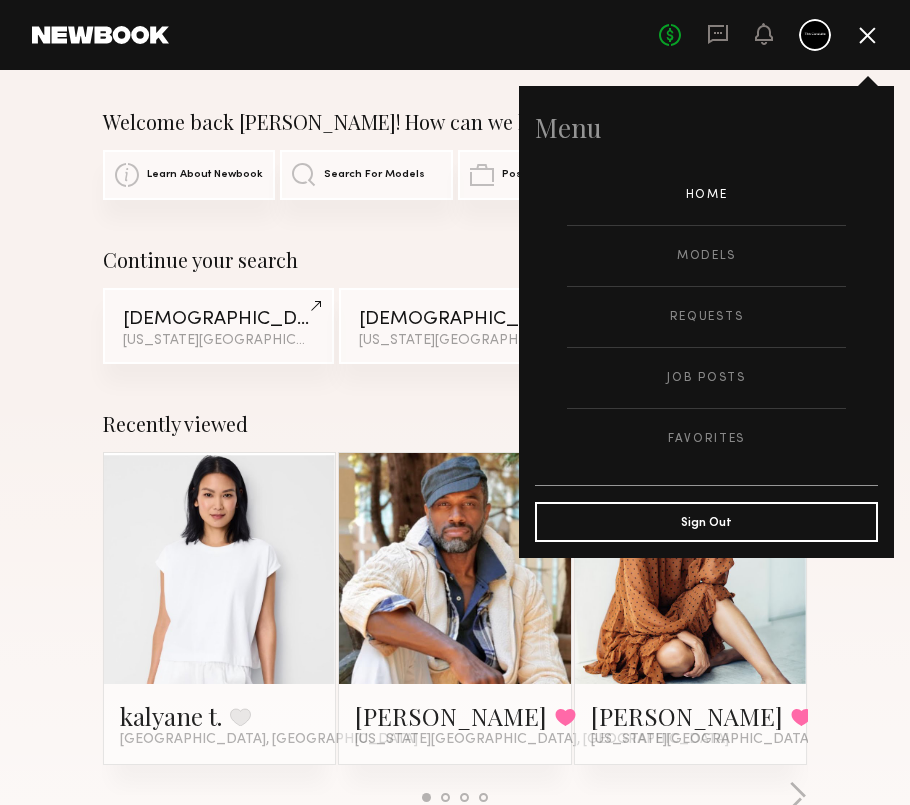 click on "Home Models Requests Job Posts Favorites Sign Out No fees up to $5,000" 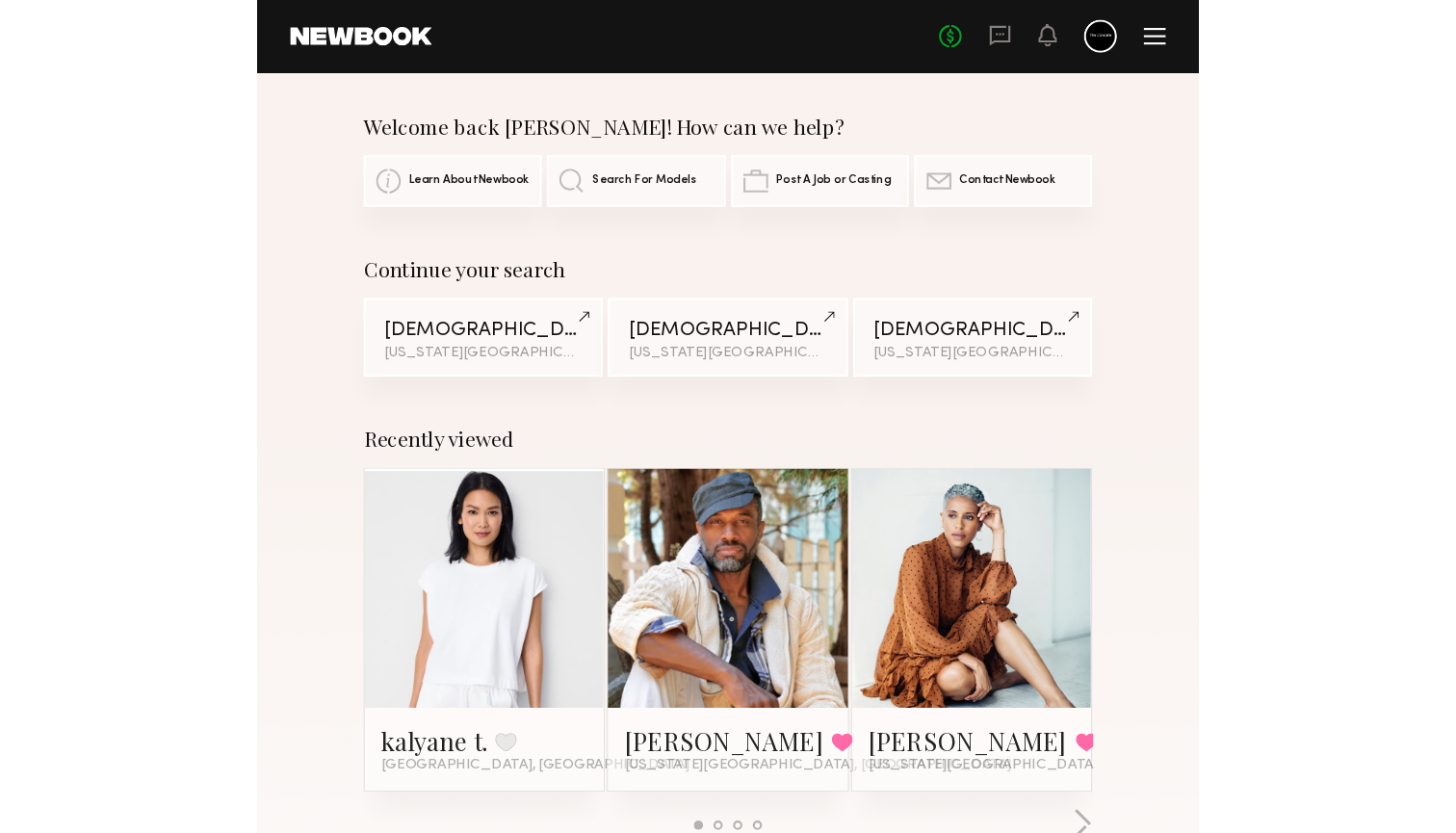 scroll, scrollTop: 0, scrollLeft: 0, axis: both 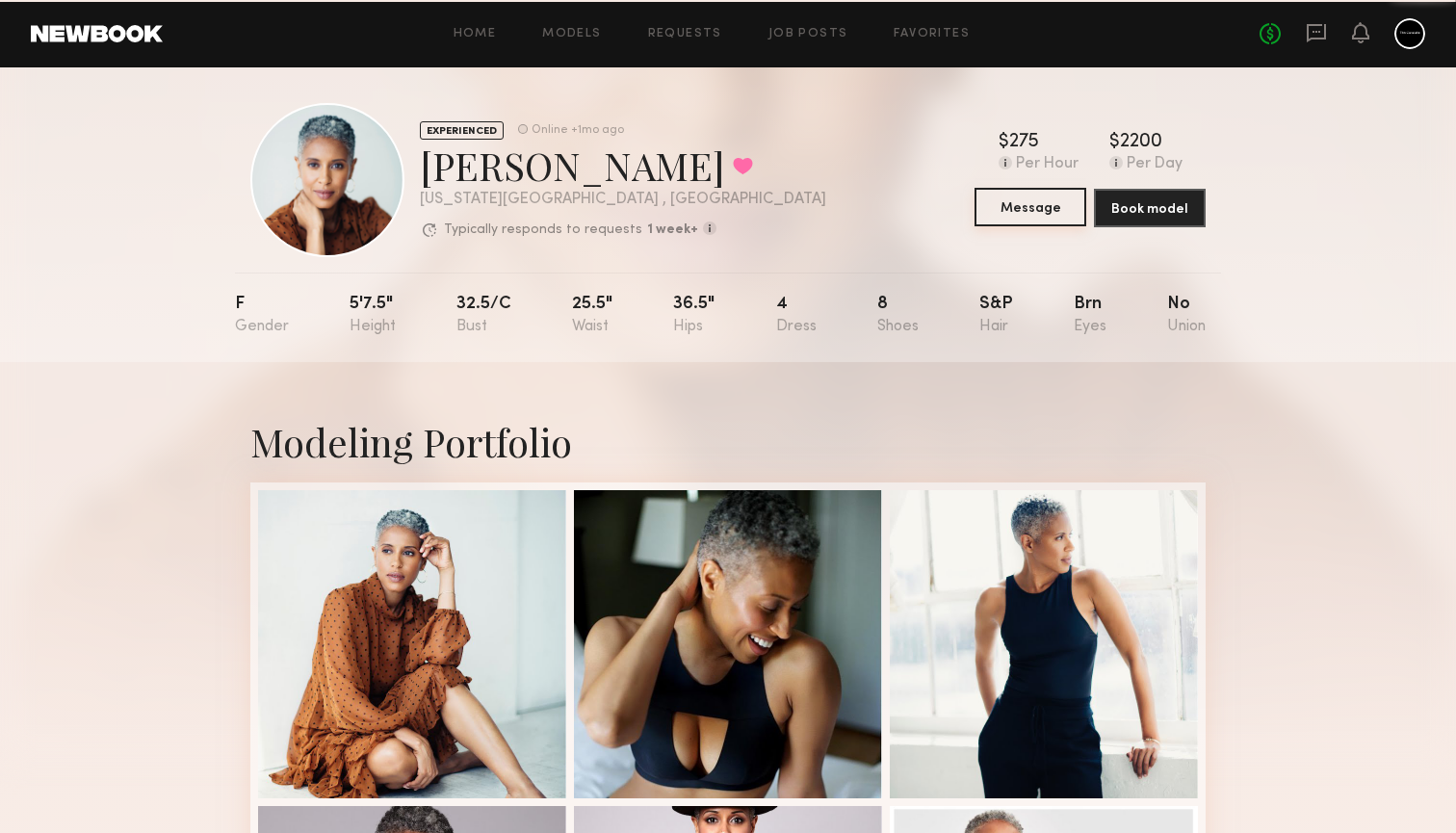 click on "Message" 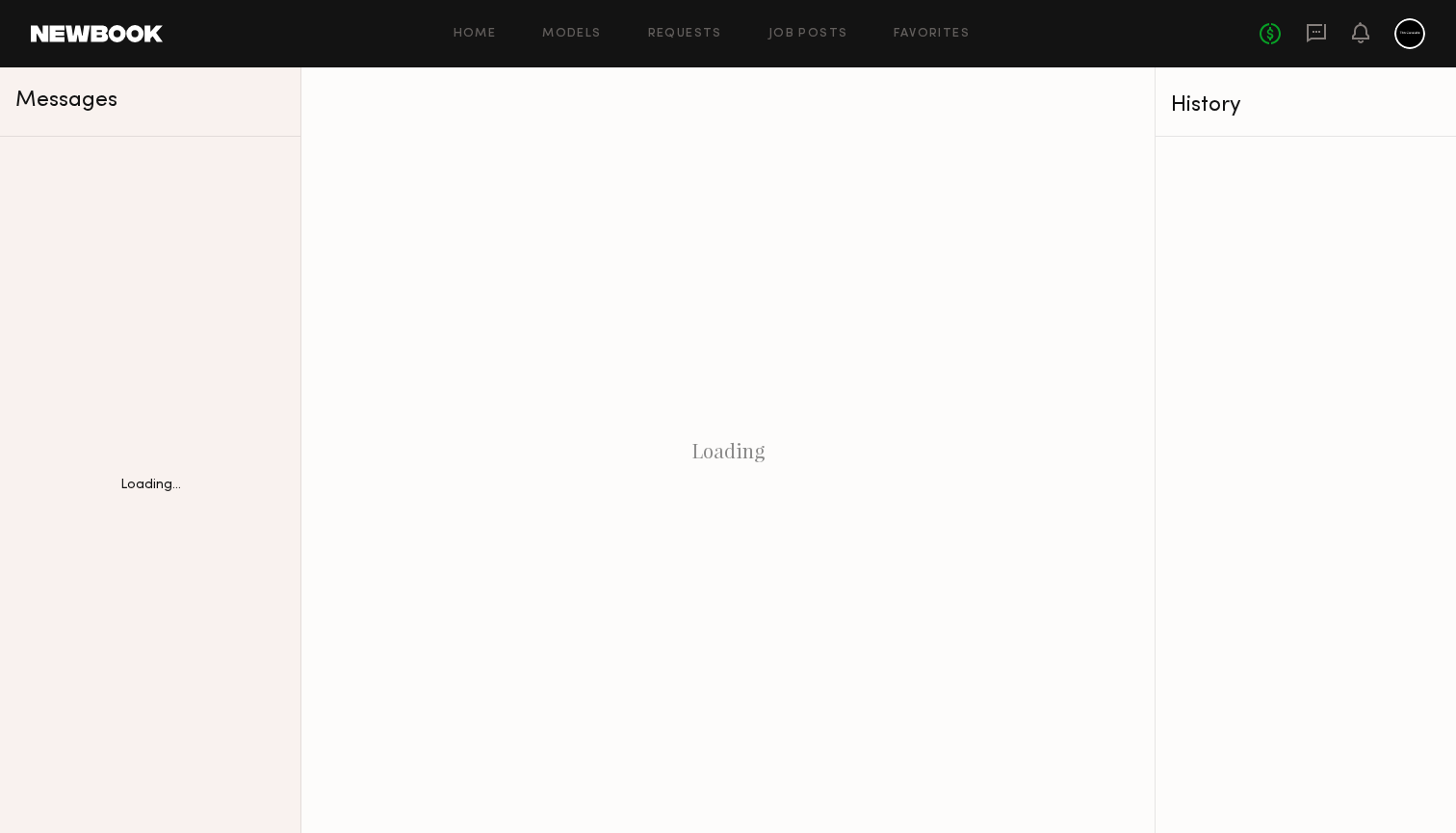 scroll, scrollTop: 0, scrollLeft: 0, axis: both 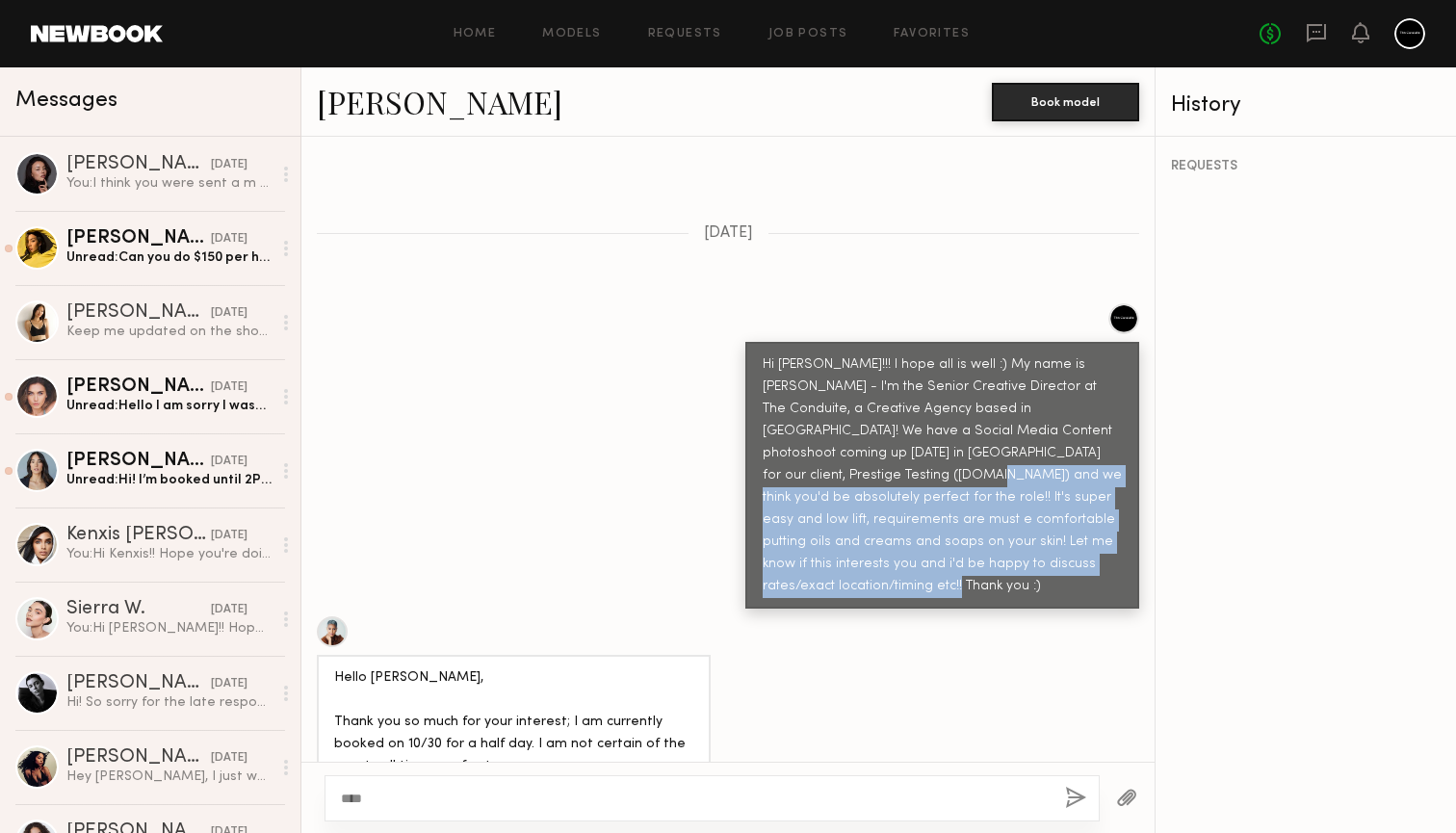 drag, startPoint x: 813, startPoint y: 418, endPoint x: 826, endPoint y: 523, distance: 105.8017 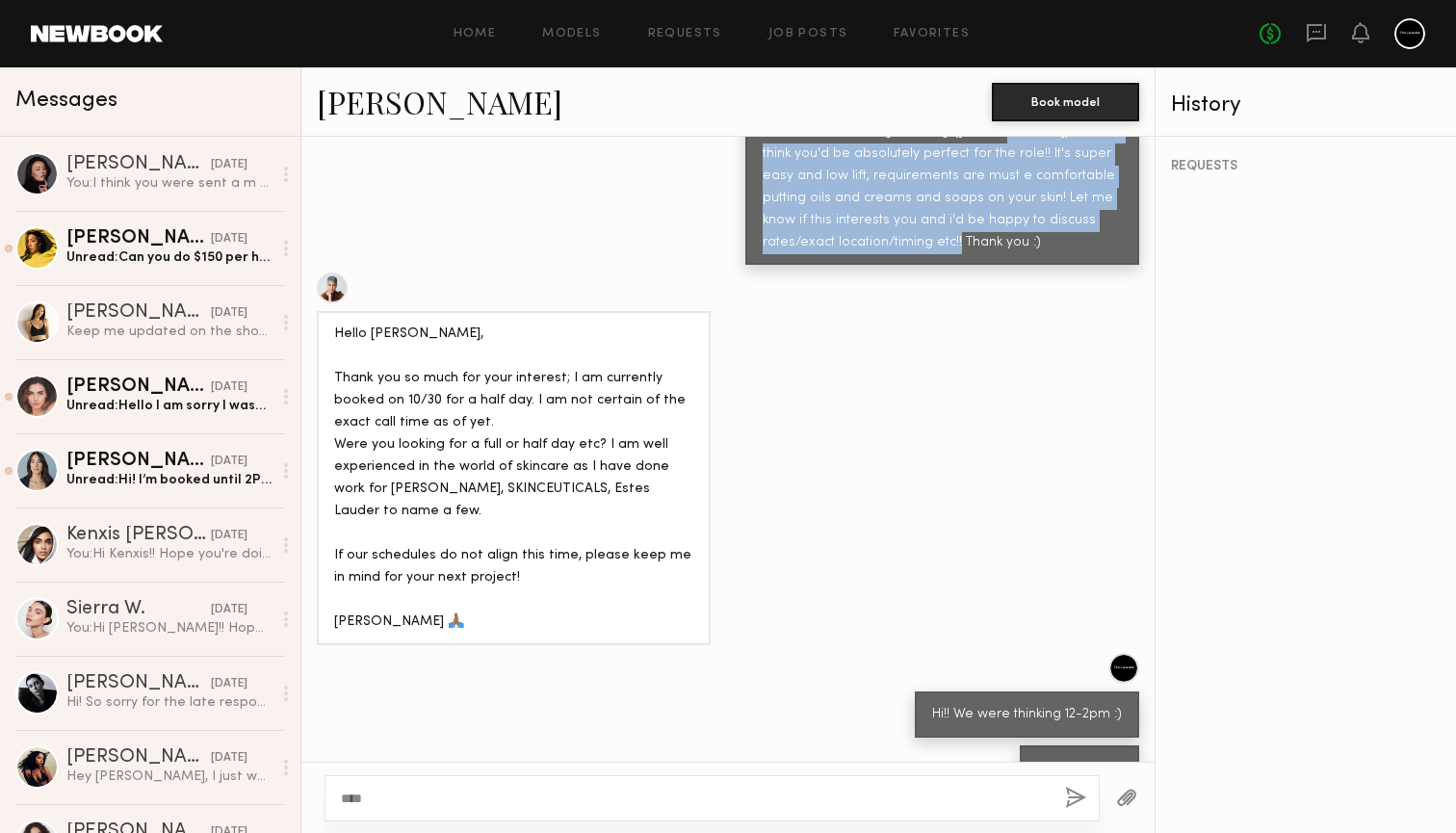 scroll, scrollTop: 941, scrollLeft: 0, axis: vertical 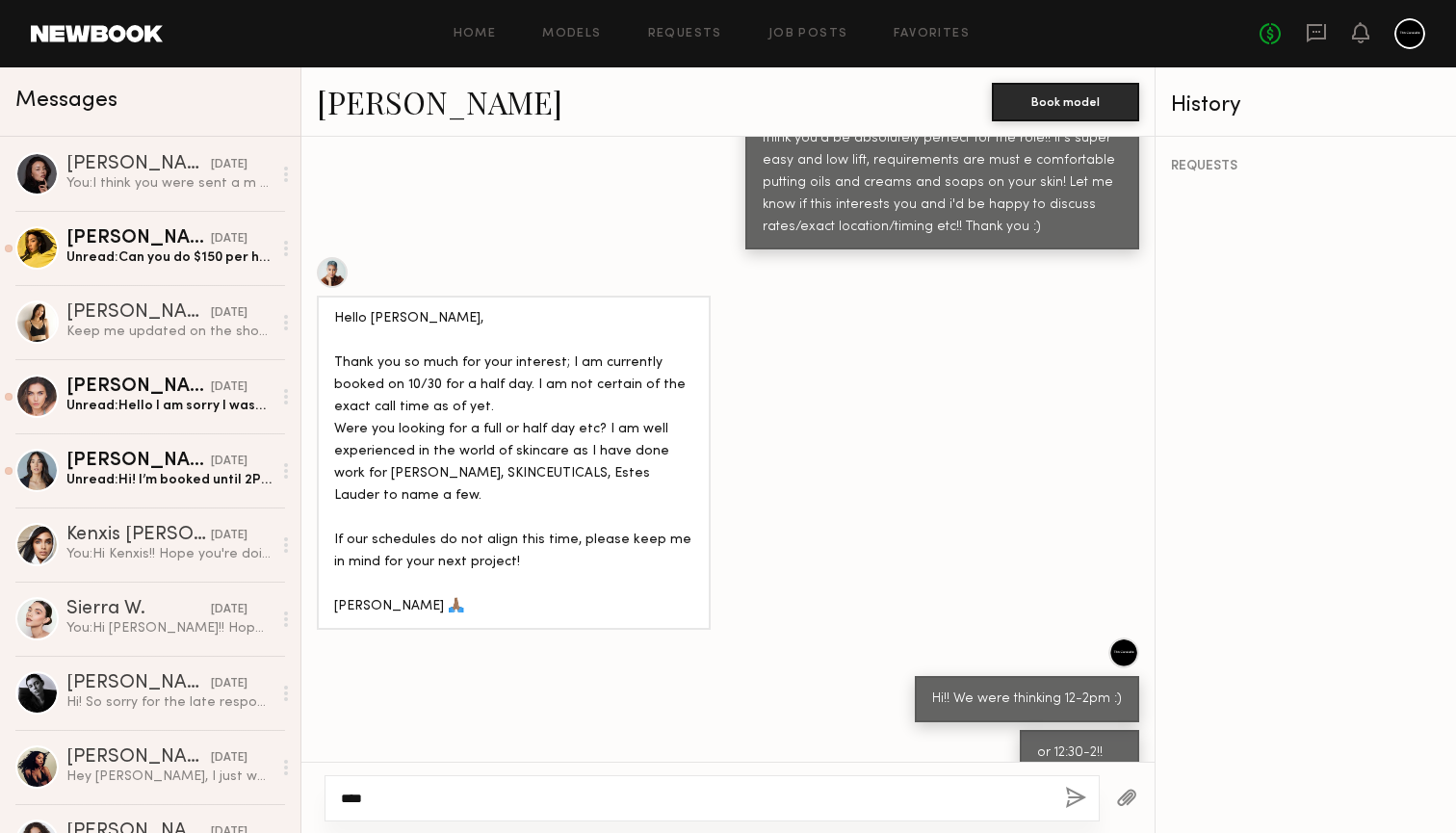 click on "***" 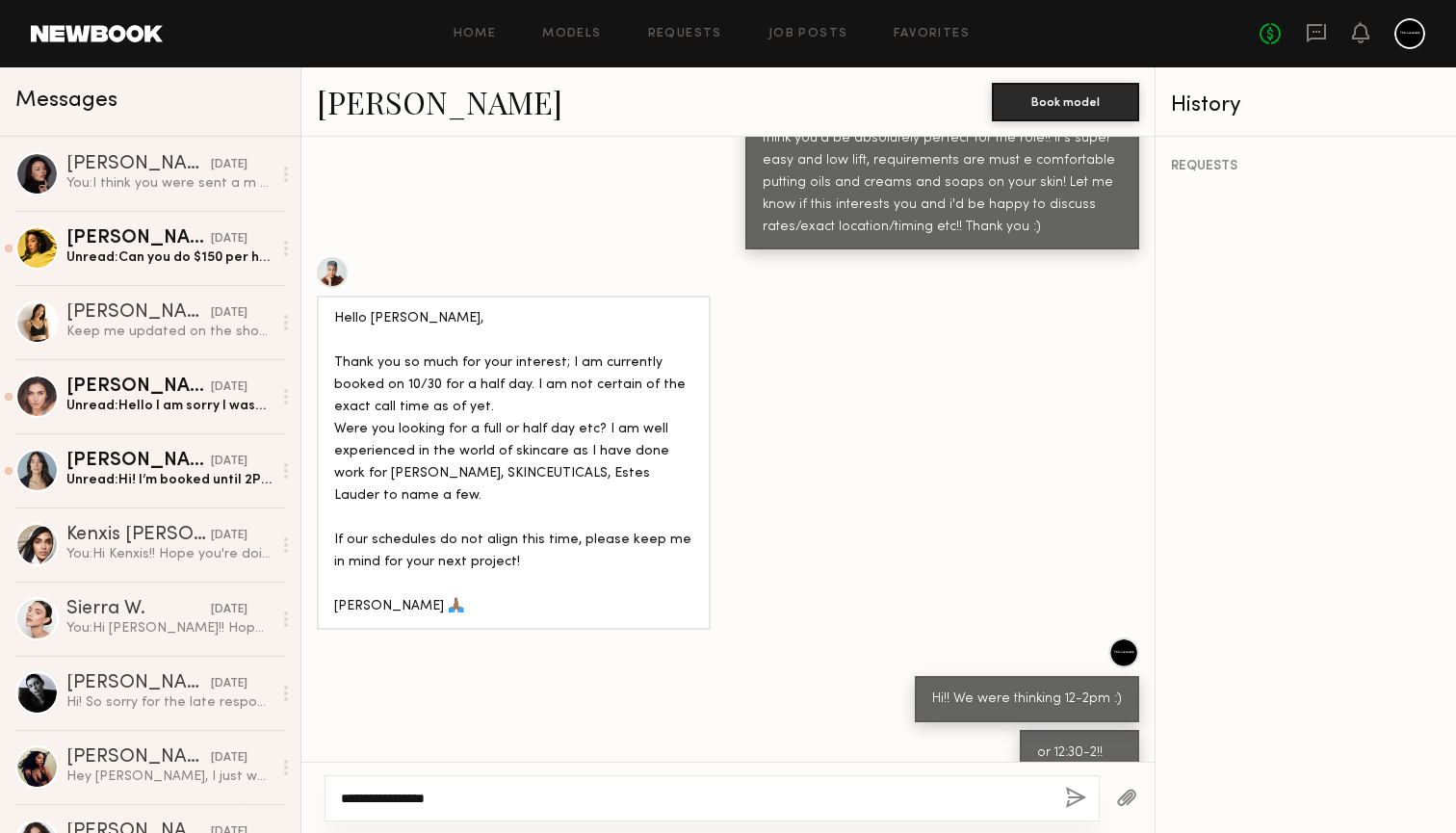 scroll, scrollTop: 0, scrollLeft: 0, axis: both 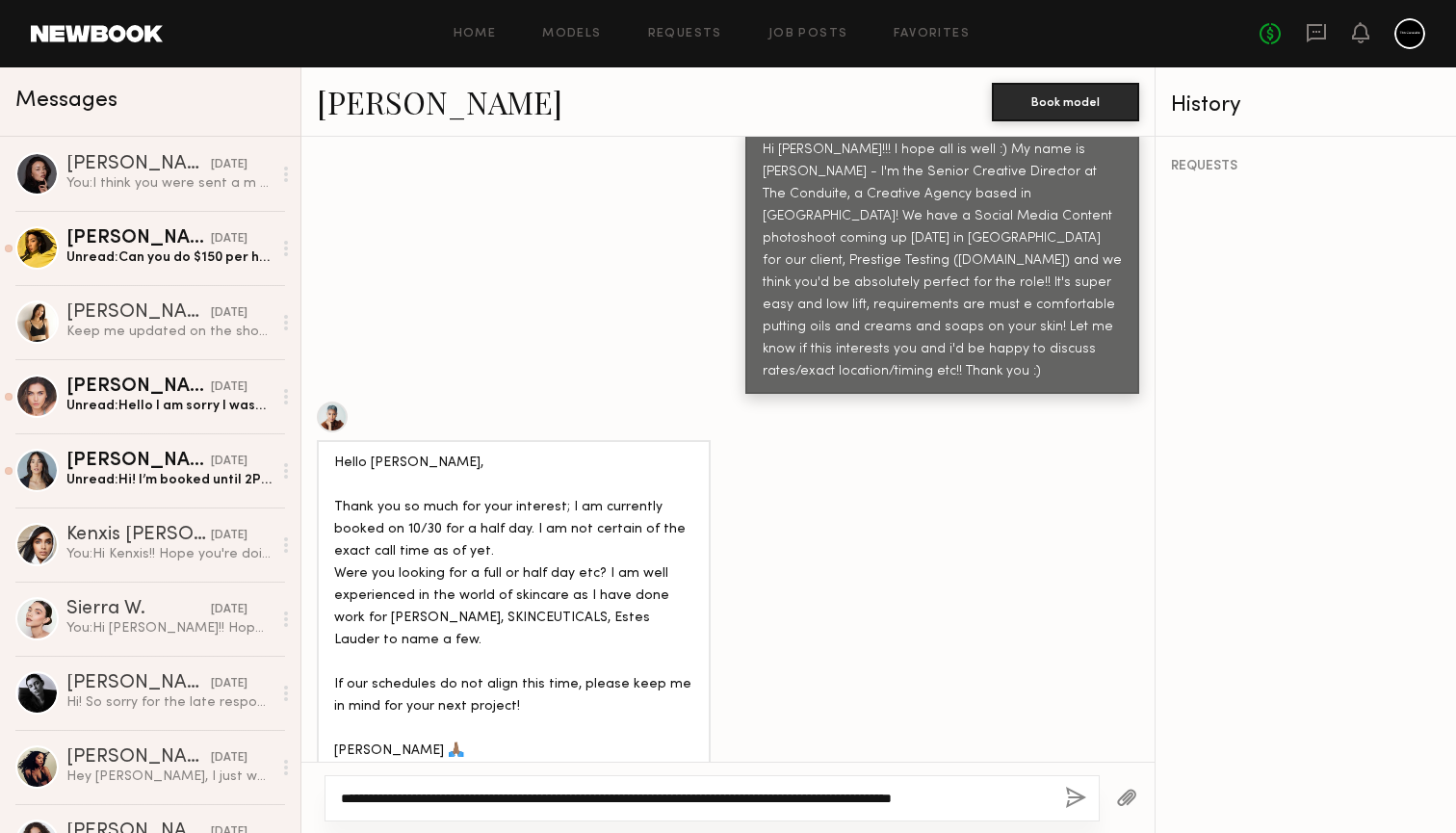 click on "**********" 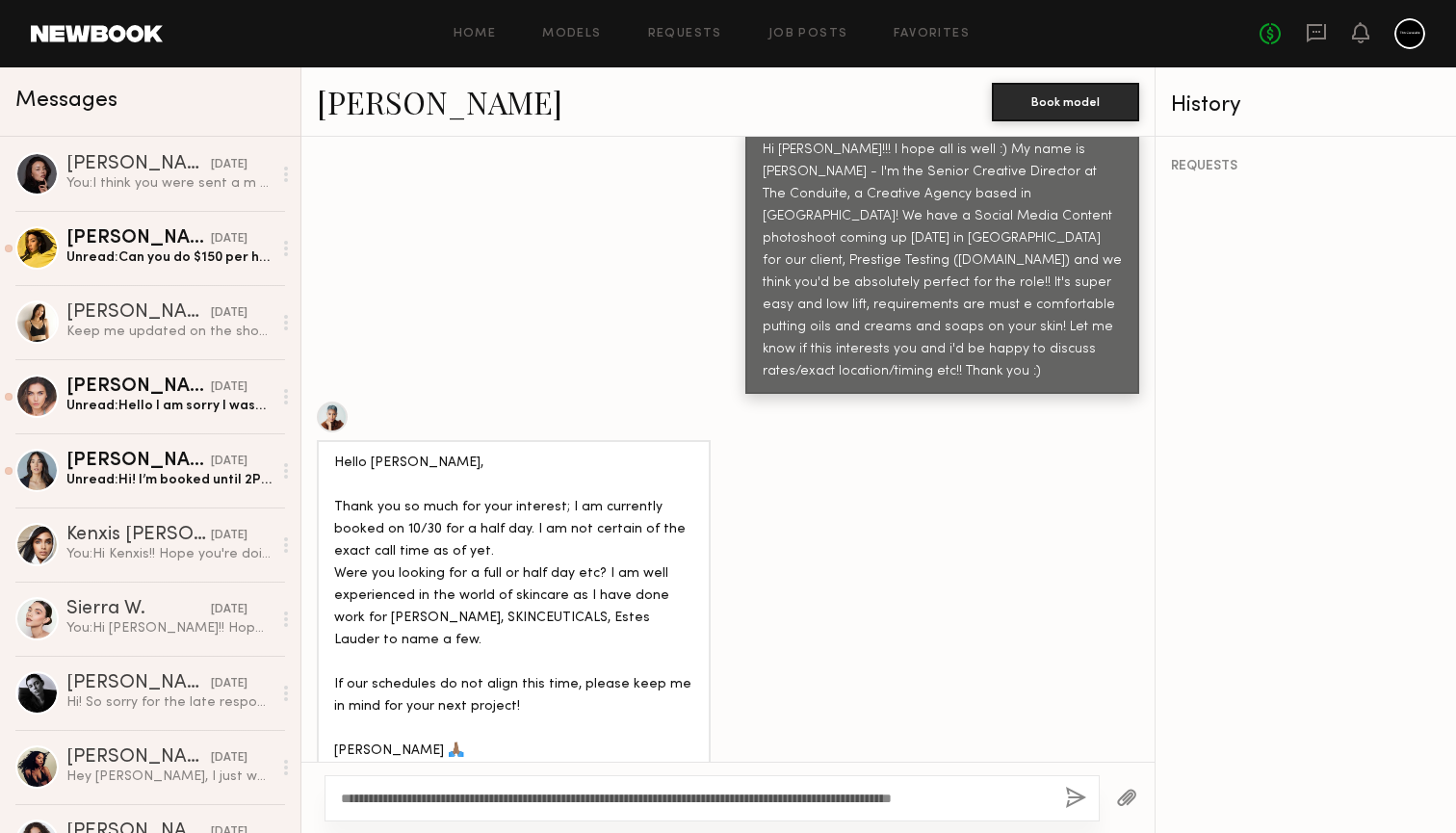 click on "**********" 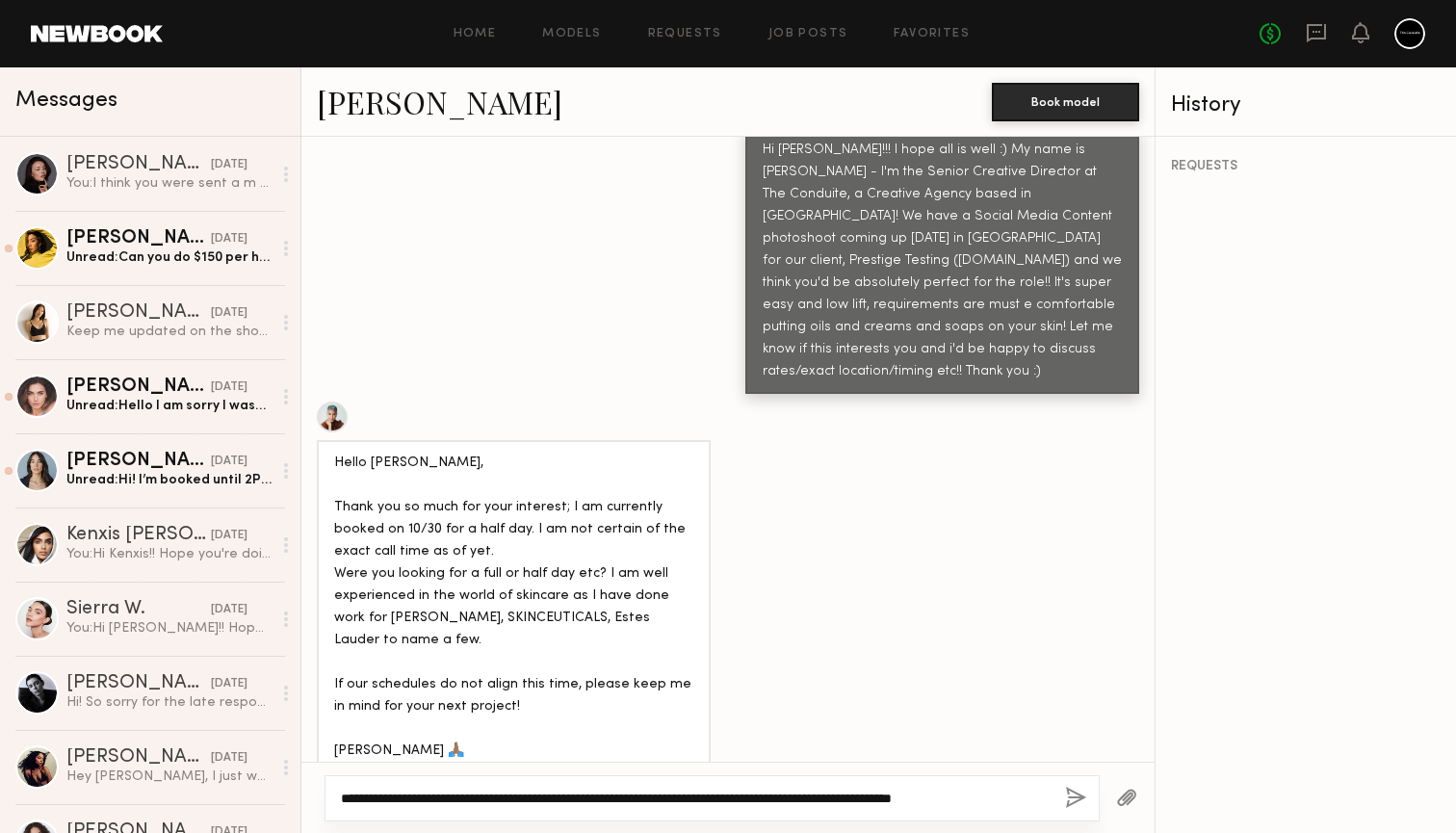 click on "**********" 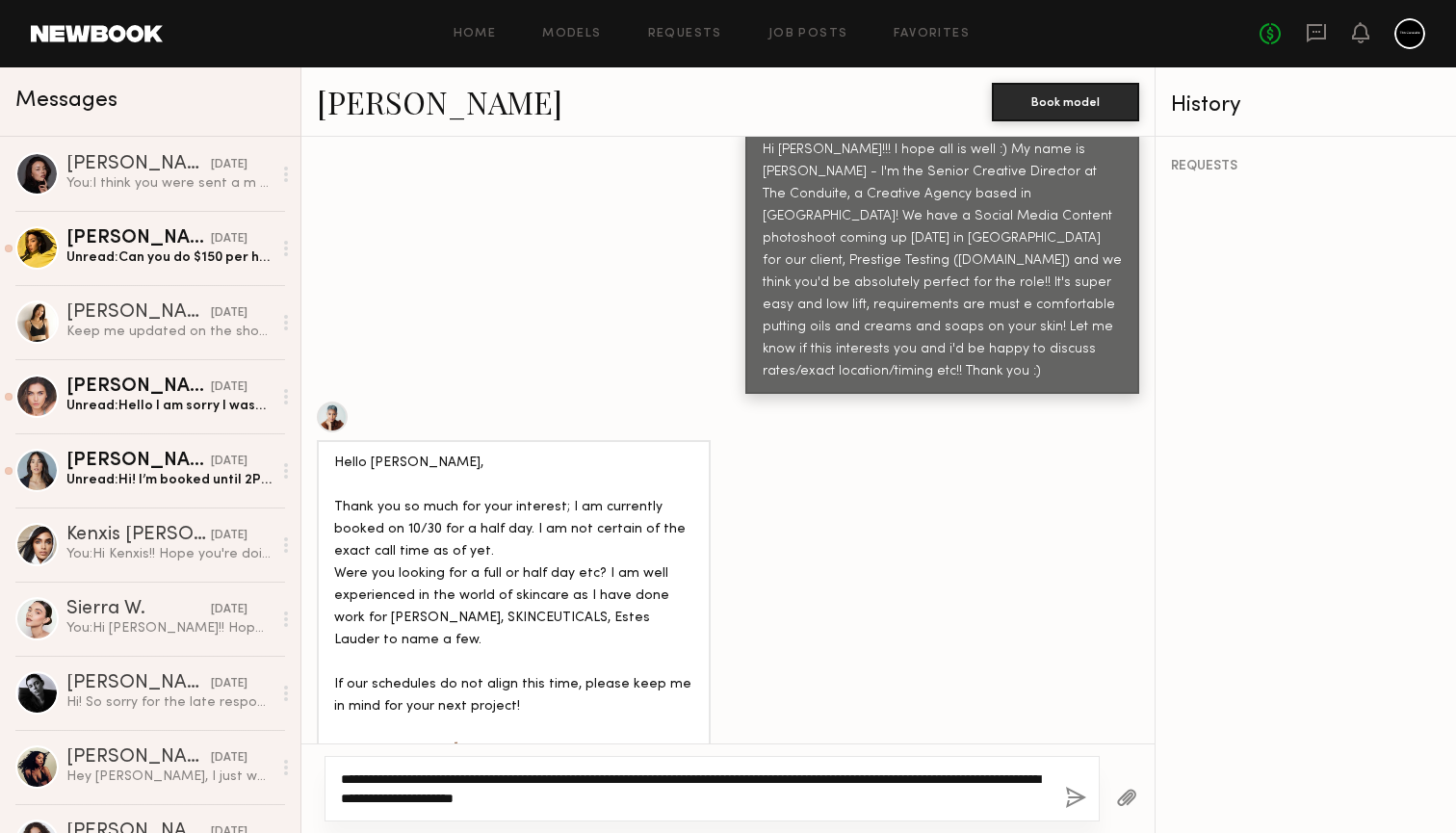 click on "**********" 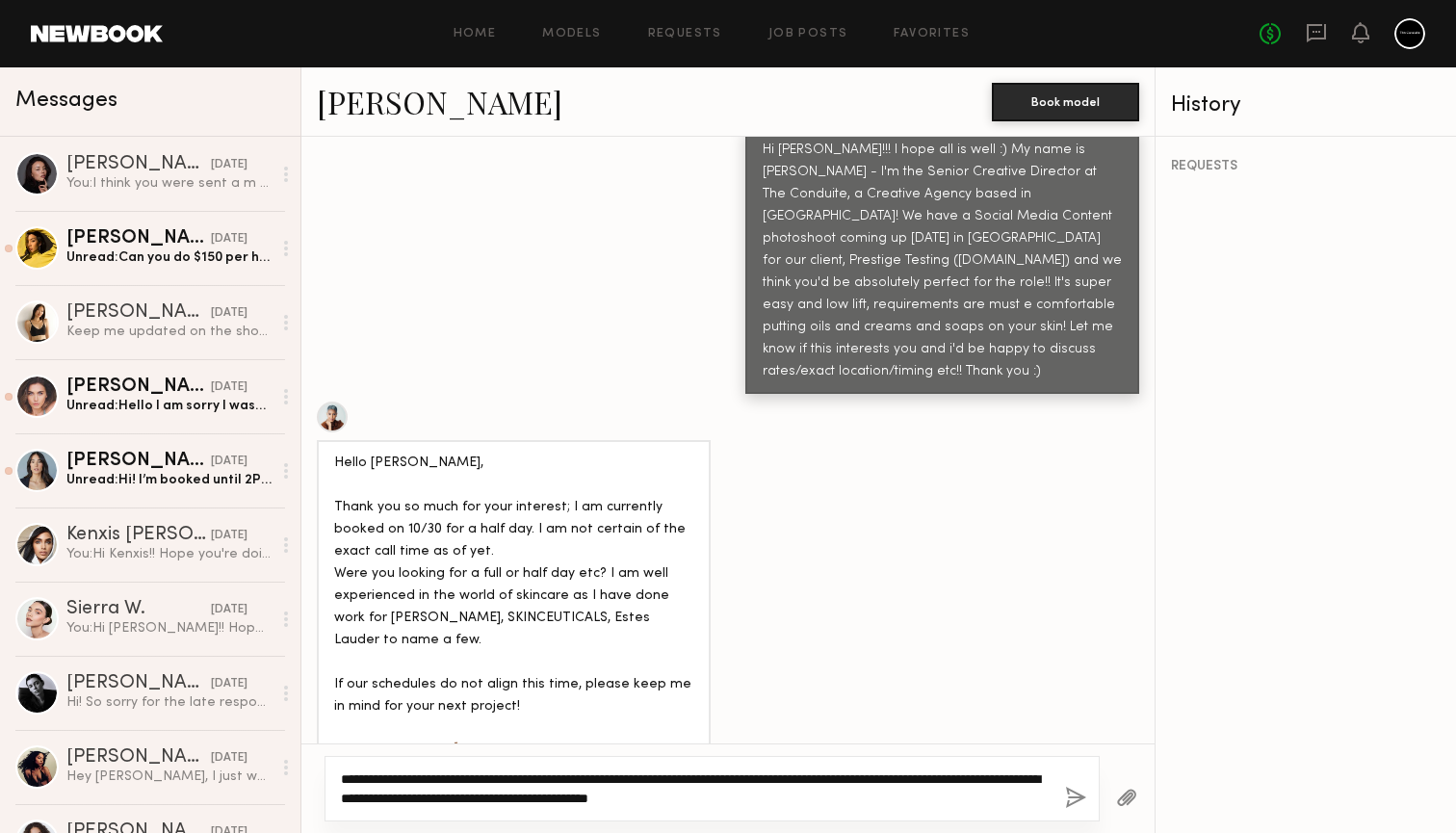 drag, startPoint x: 635, startPoint y: 777, endPoint x: 903, endPoint y: 832, distance: 273.58545 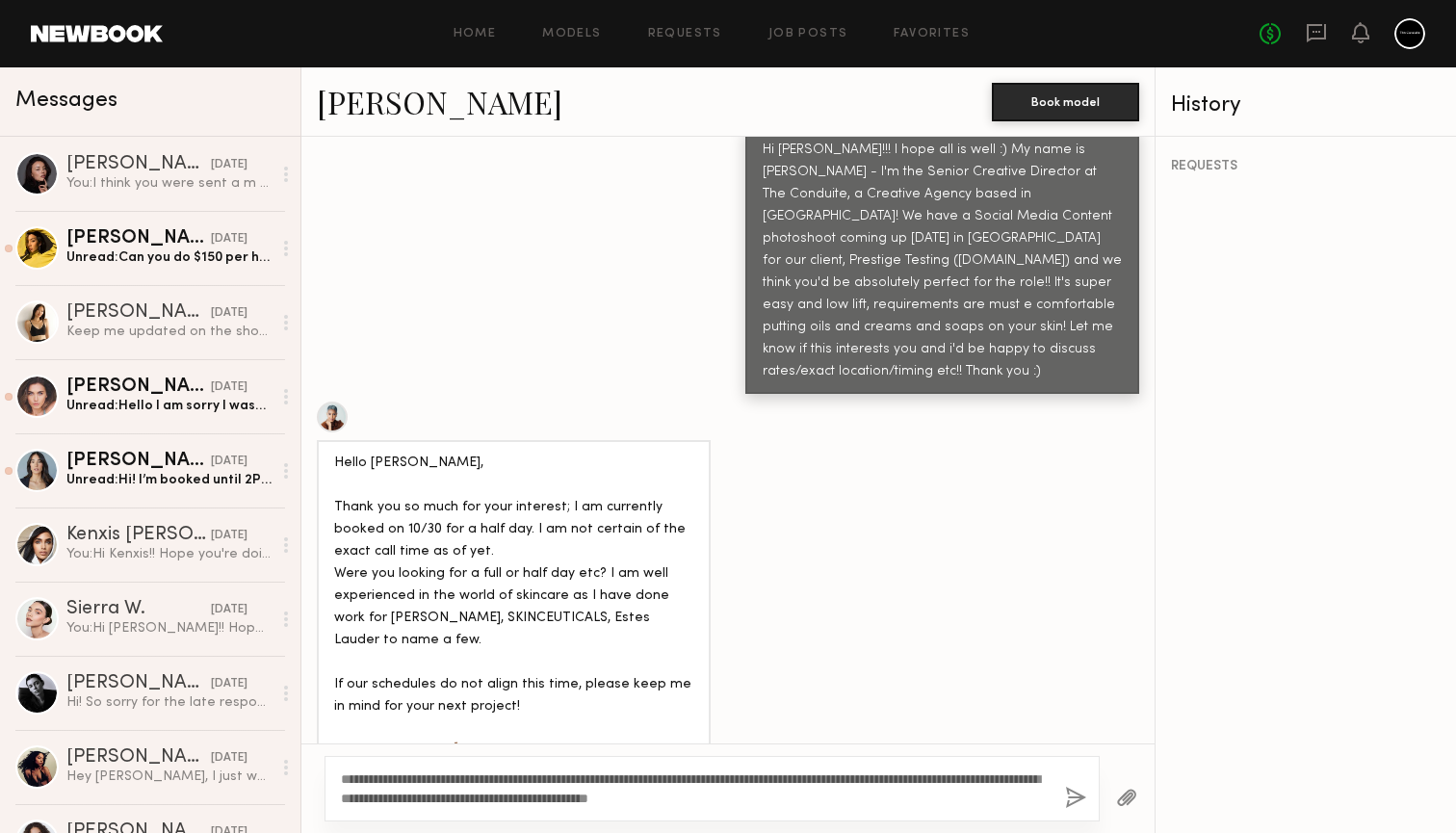 click on "**********" 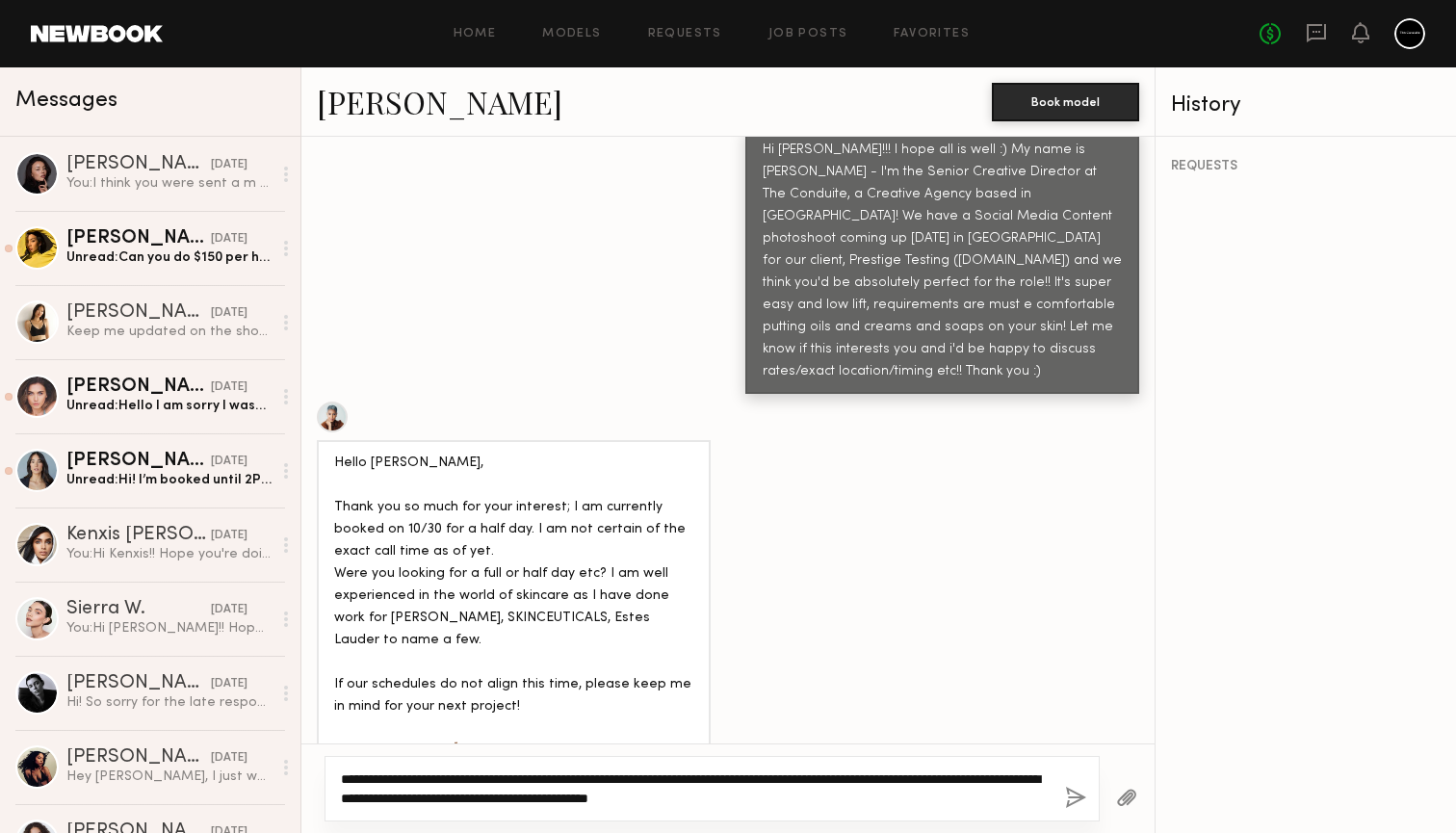 click on "**********" 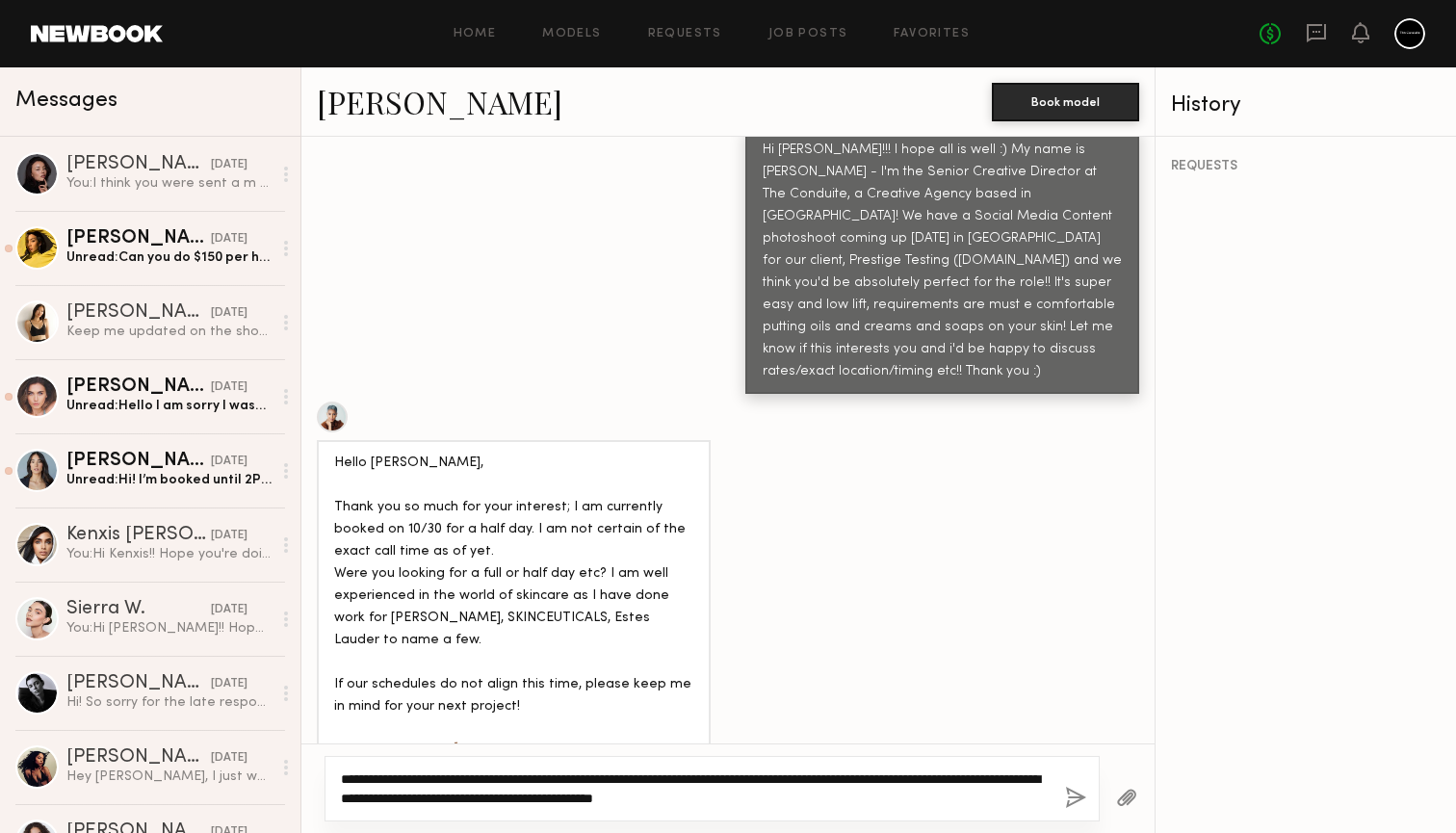 click on "**********" 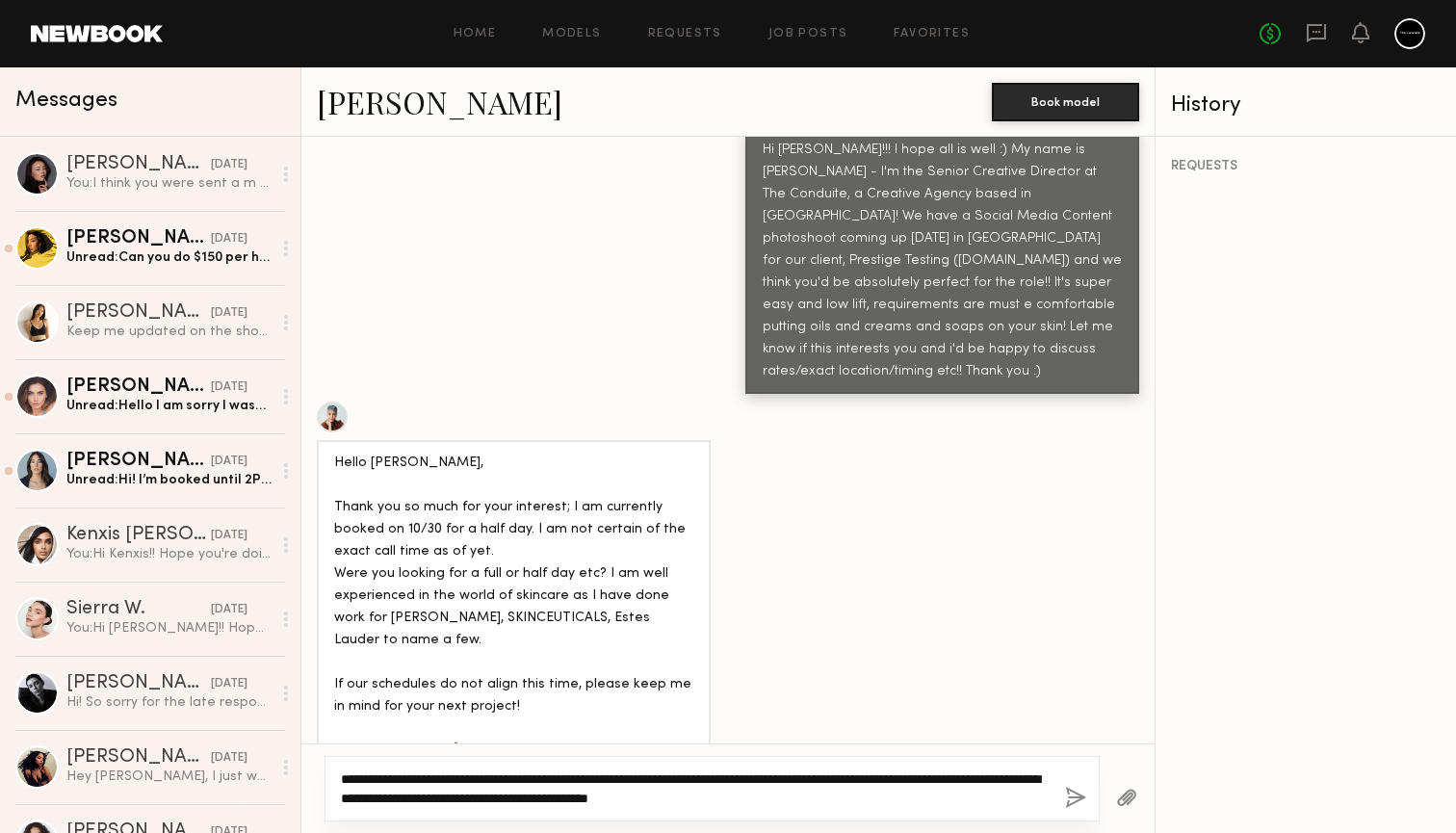click on "**********" 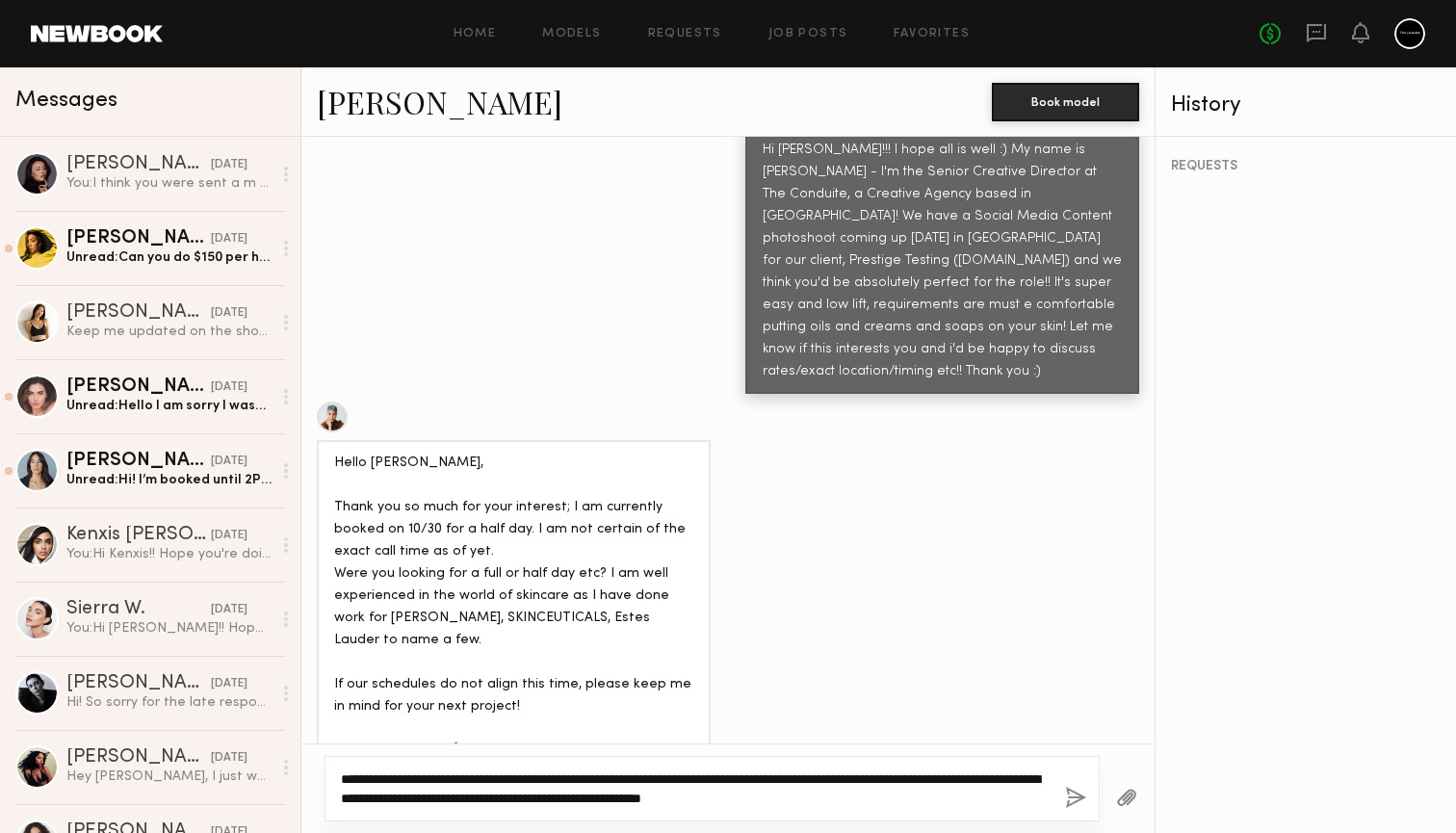 click on "**********" 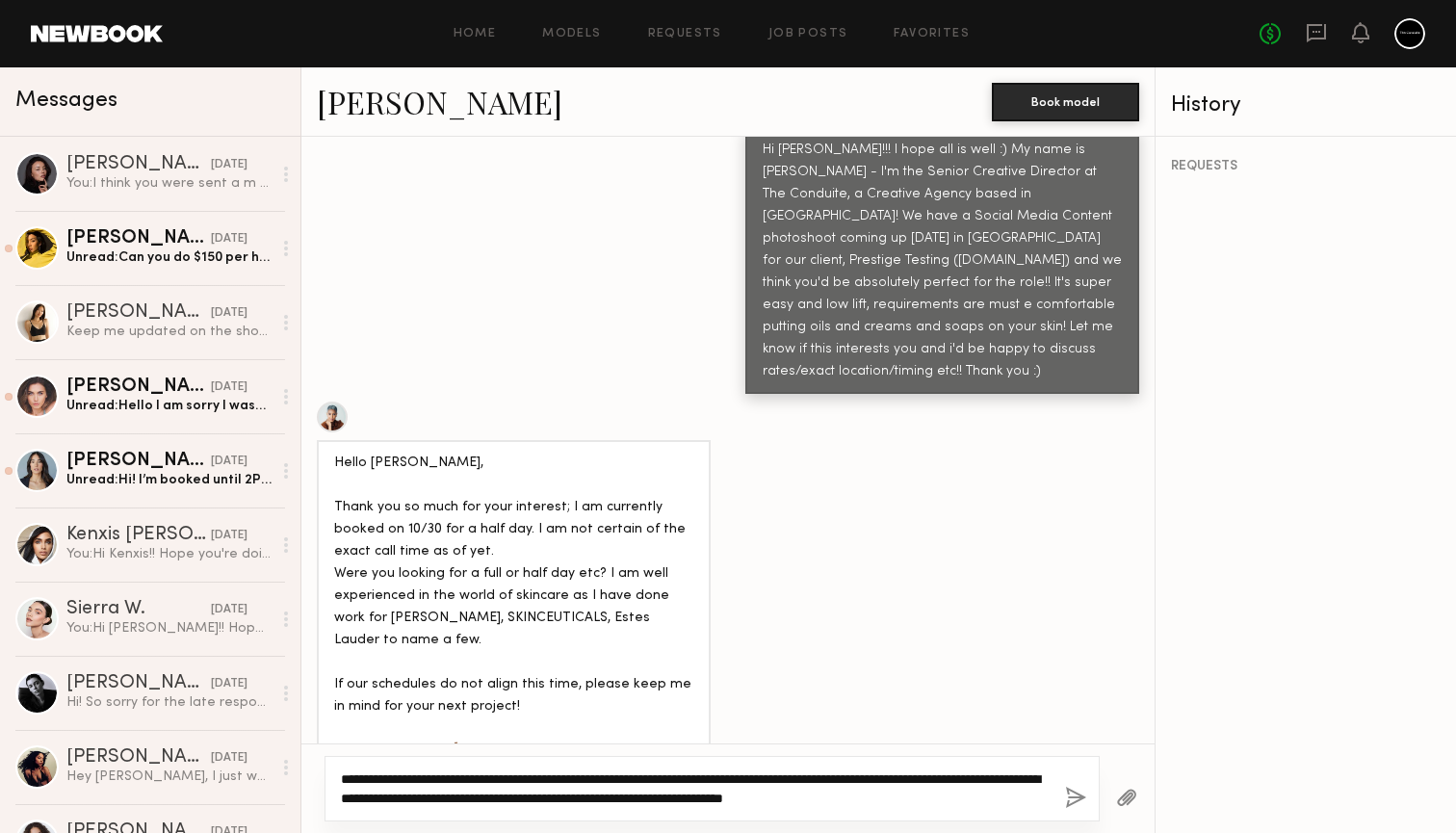 click on "**********" 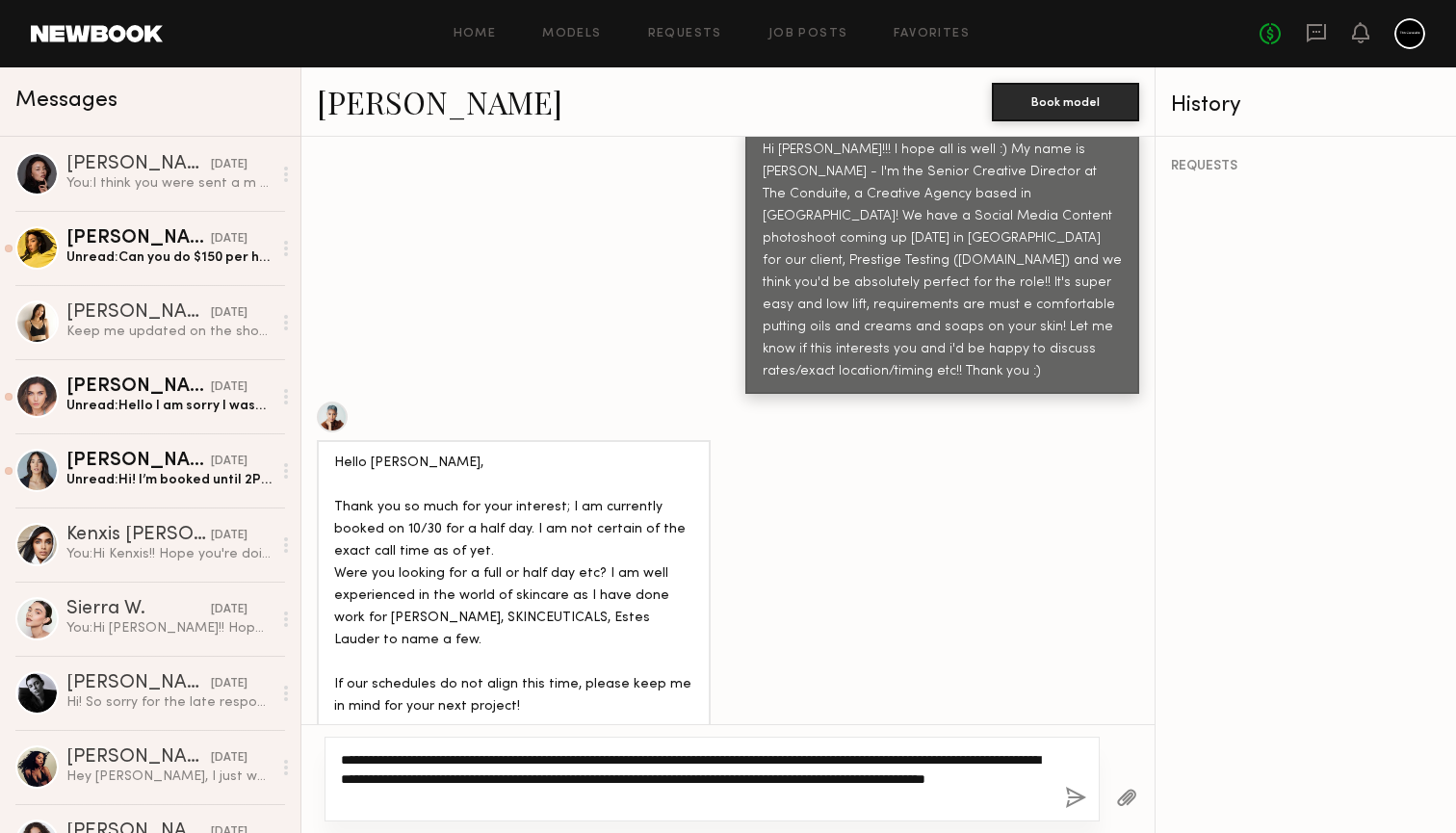 click on "**********" 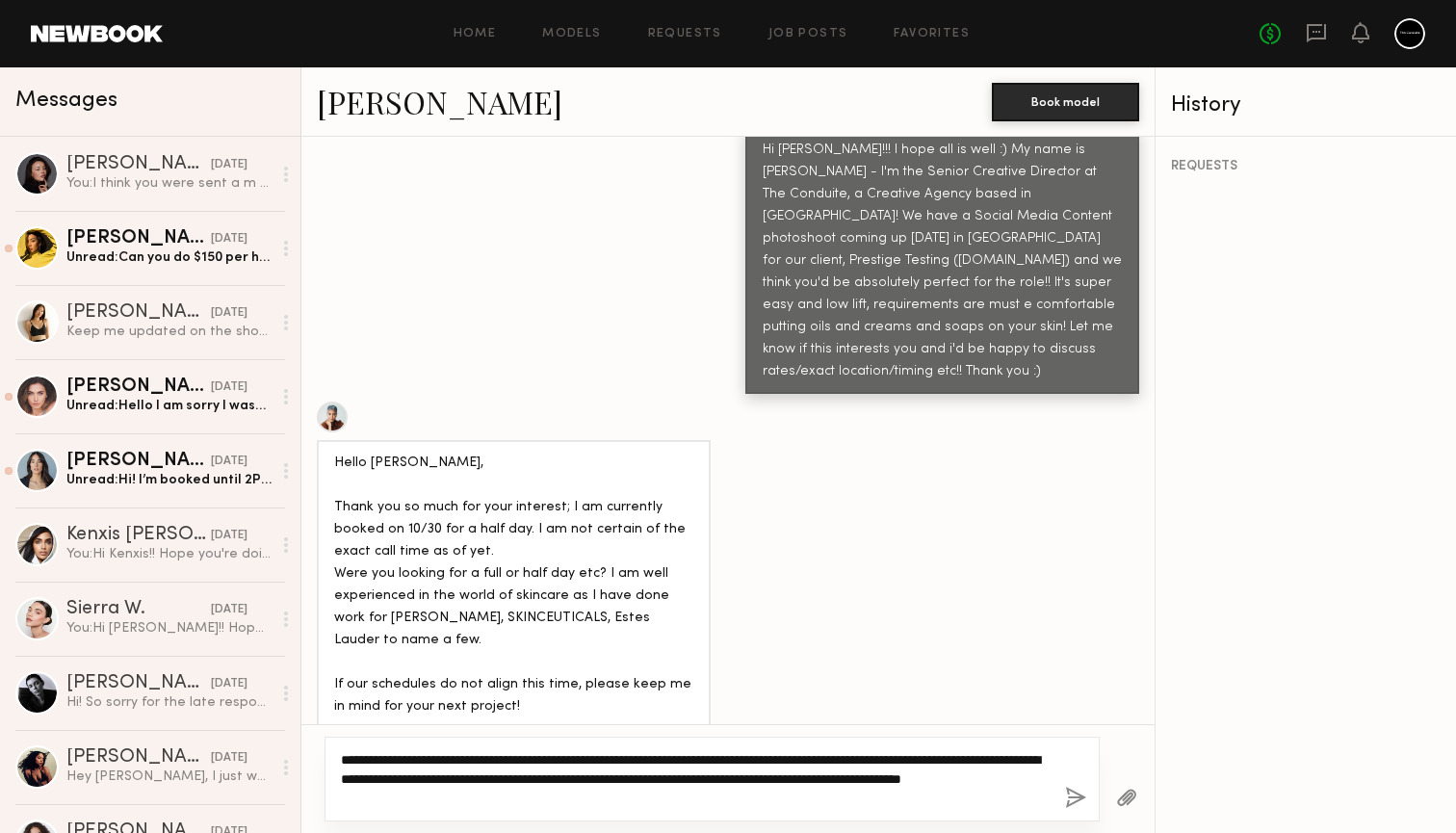 type on "**********" 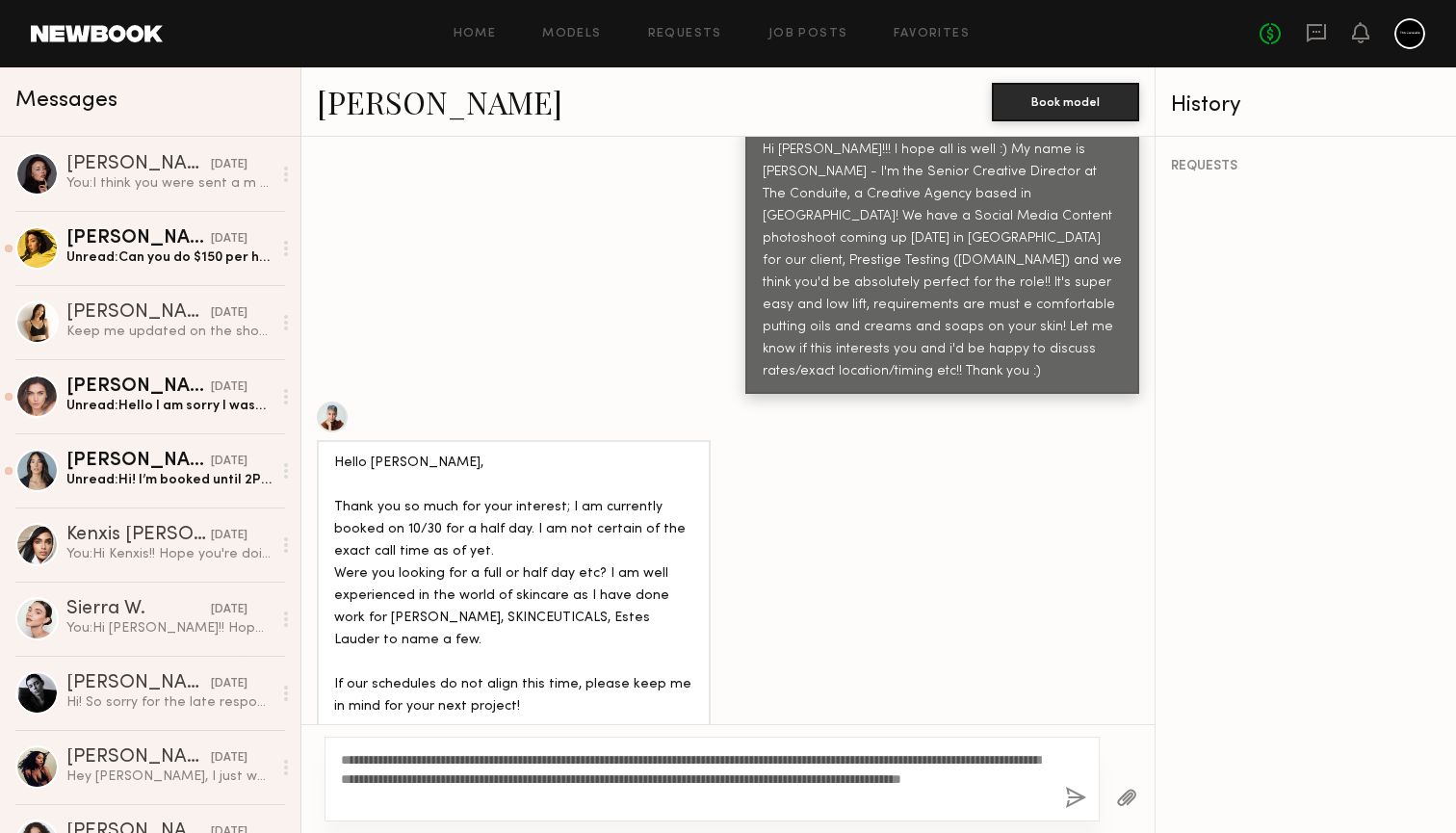 drag, startPoint x: 784, startPoint y: 811, endPoint x: 467, endPoint y: 782, distance: 318.32373 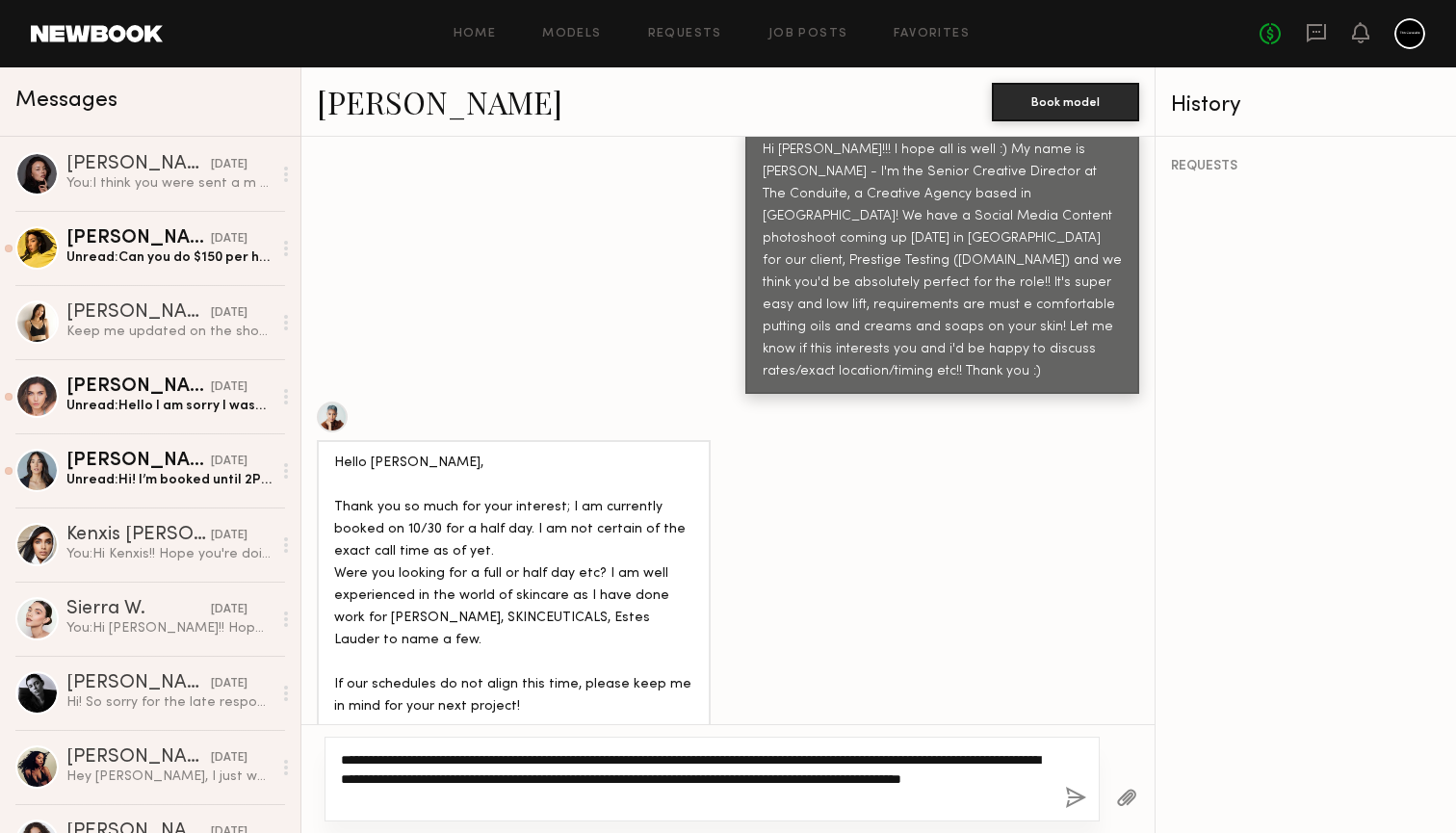 click on "**********" 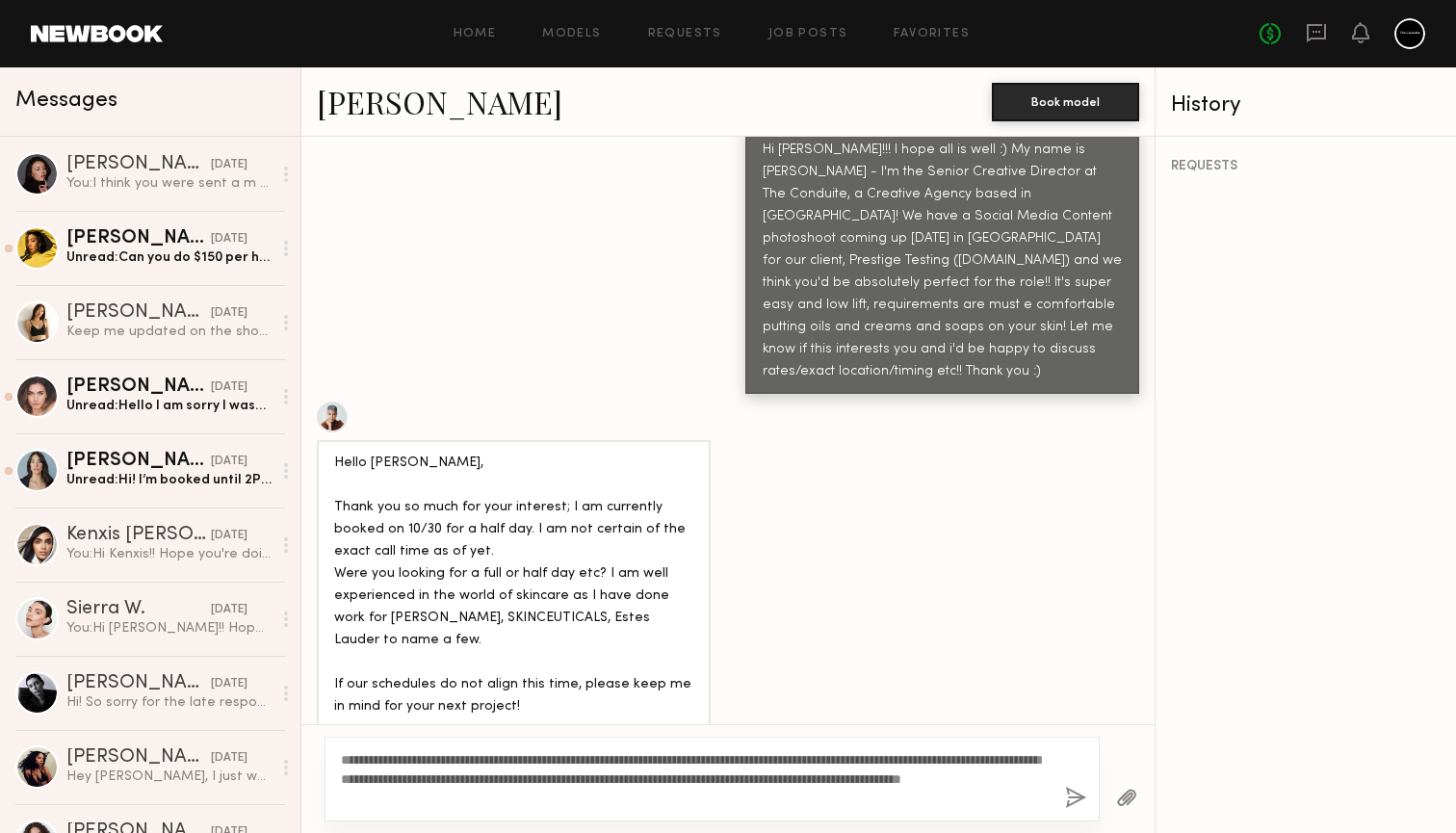click 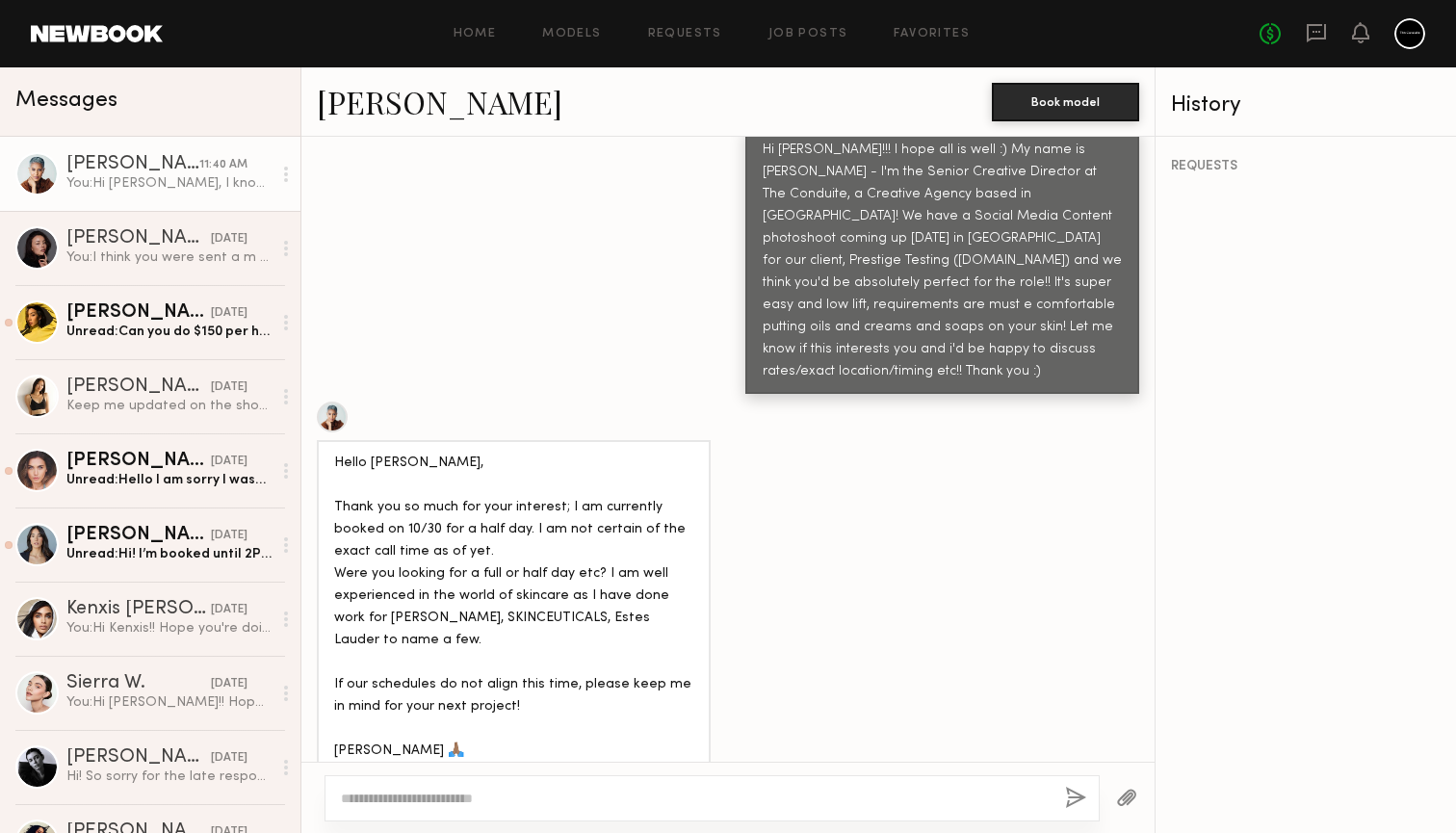 scroll, scrollTop: 1668, scrollLeft: 0, axis: vertical 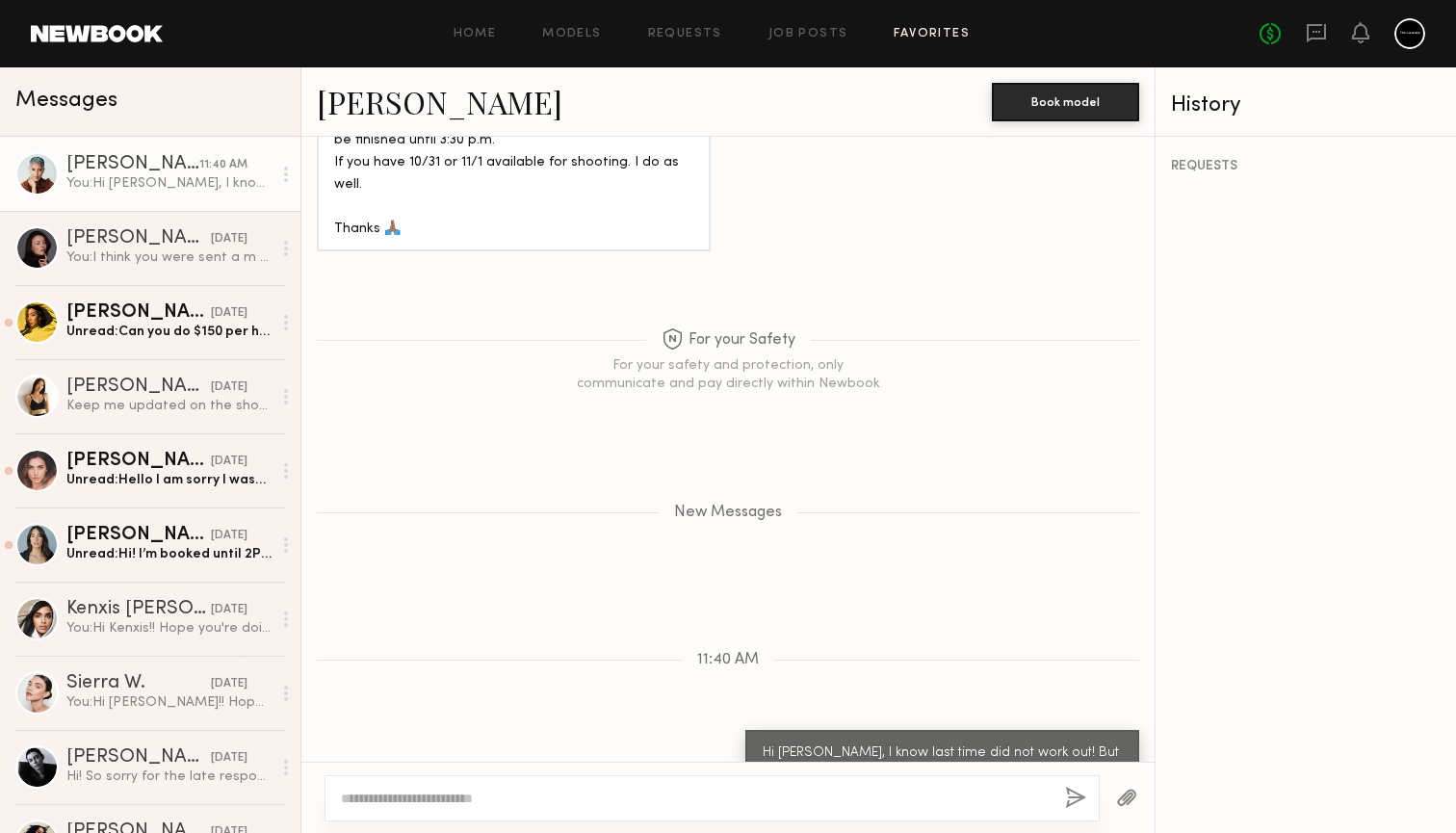 click on "Favorites" 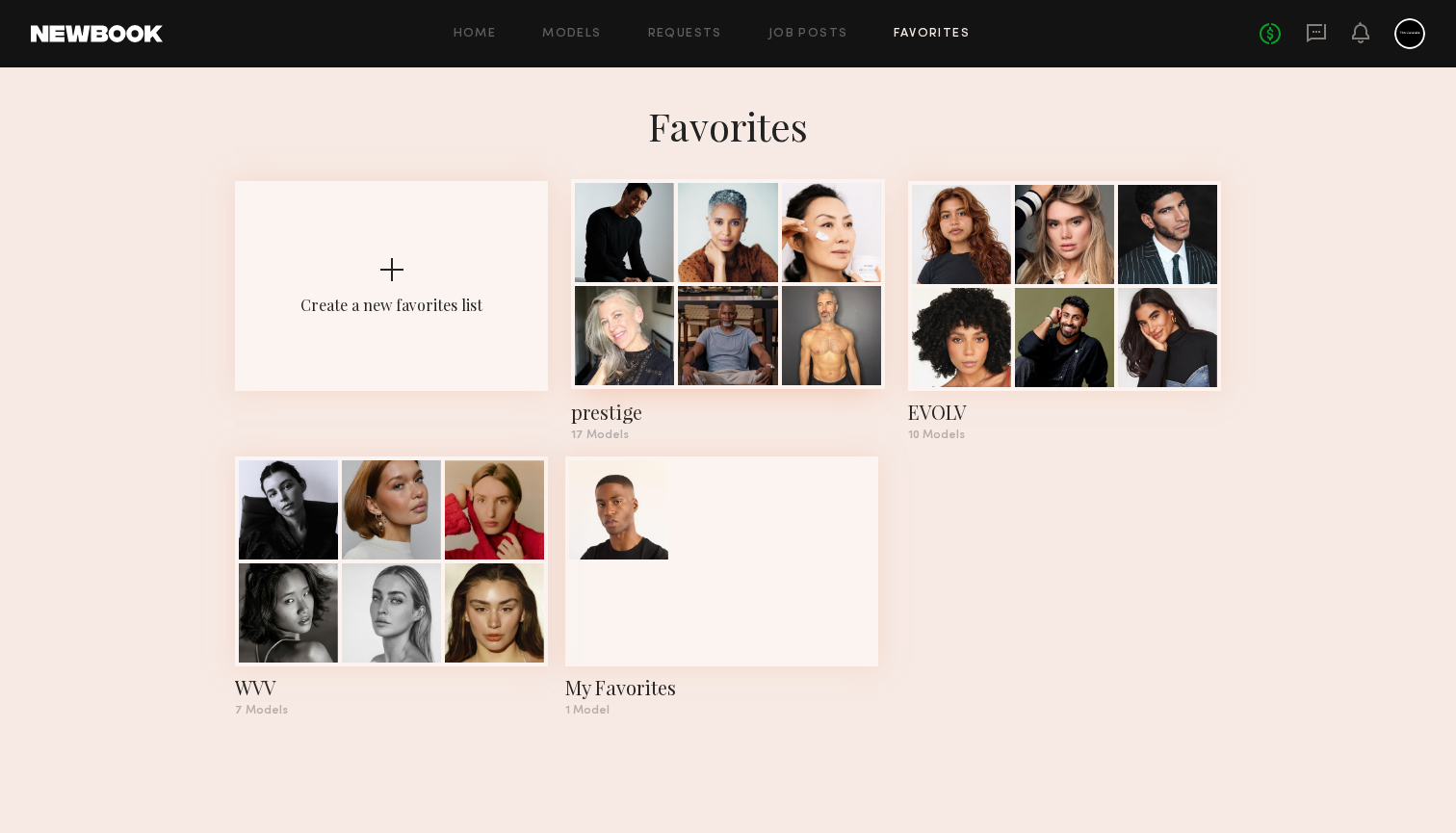 click 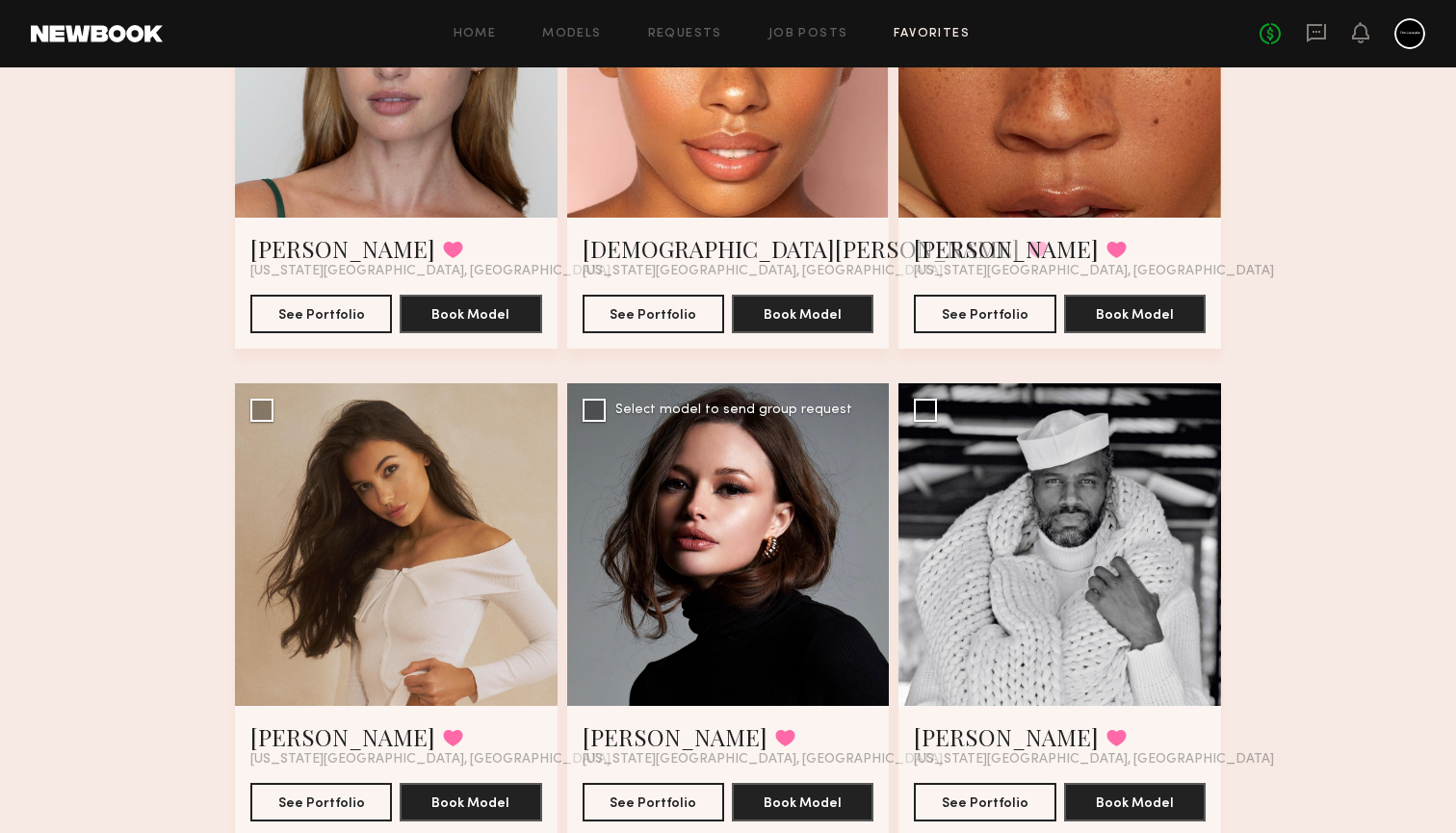scroll, scrollTop: 1310, scrollLeft: 0, axis: vertical 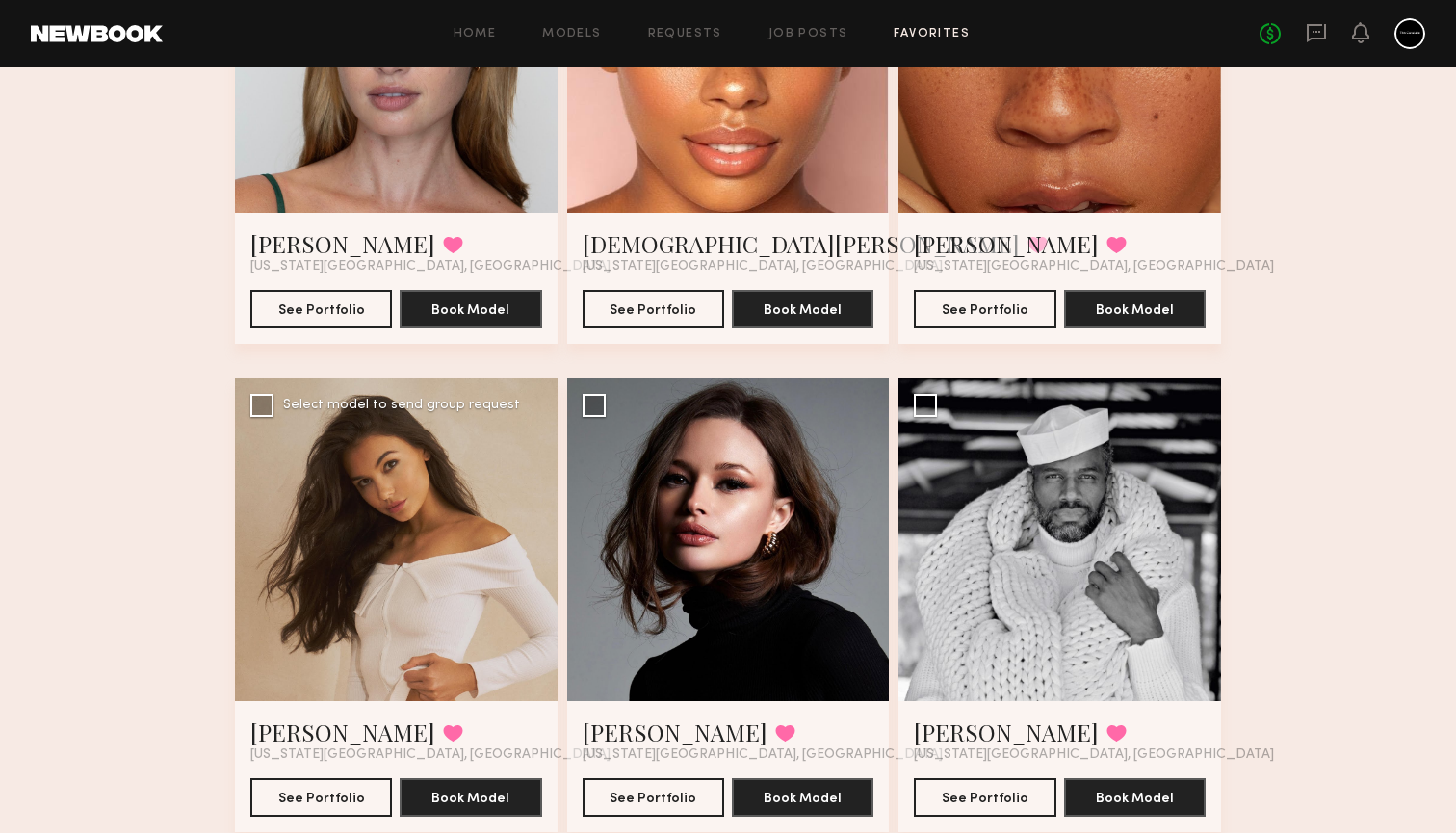 click 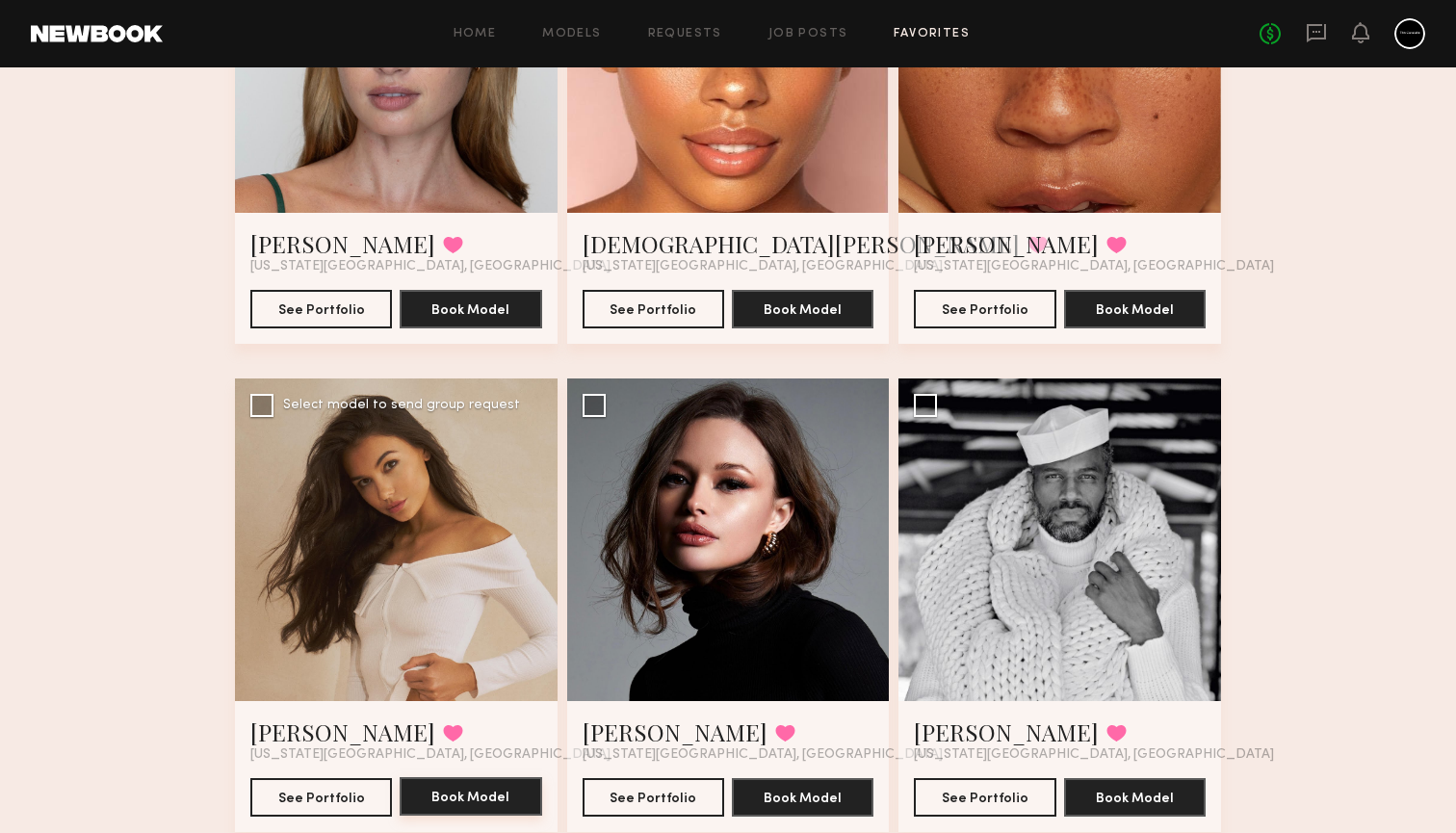 click on "Book Model" 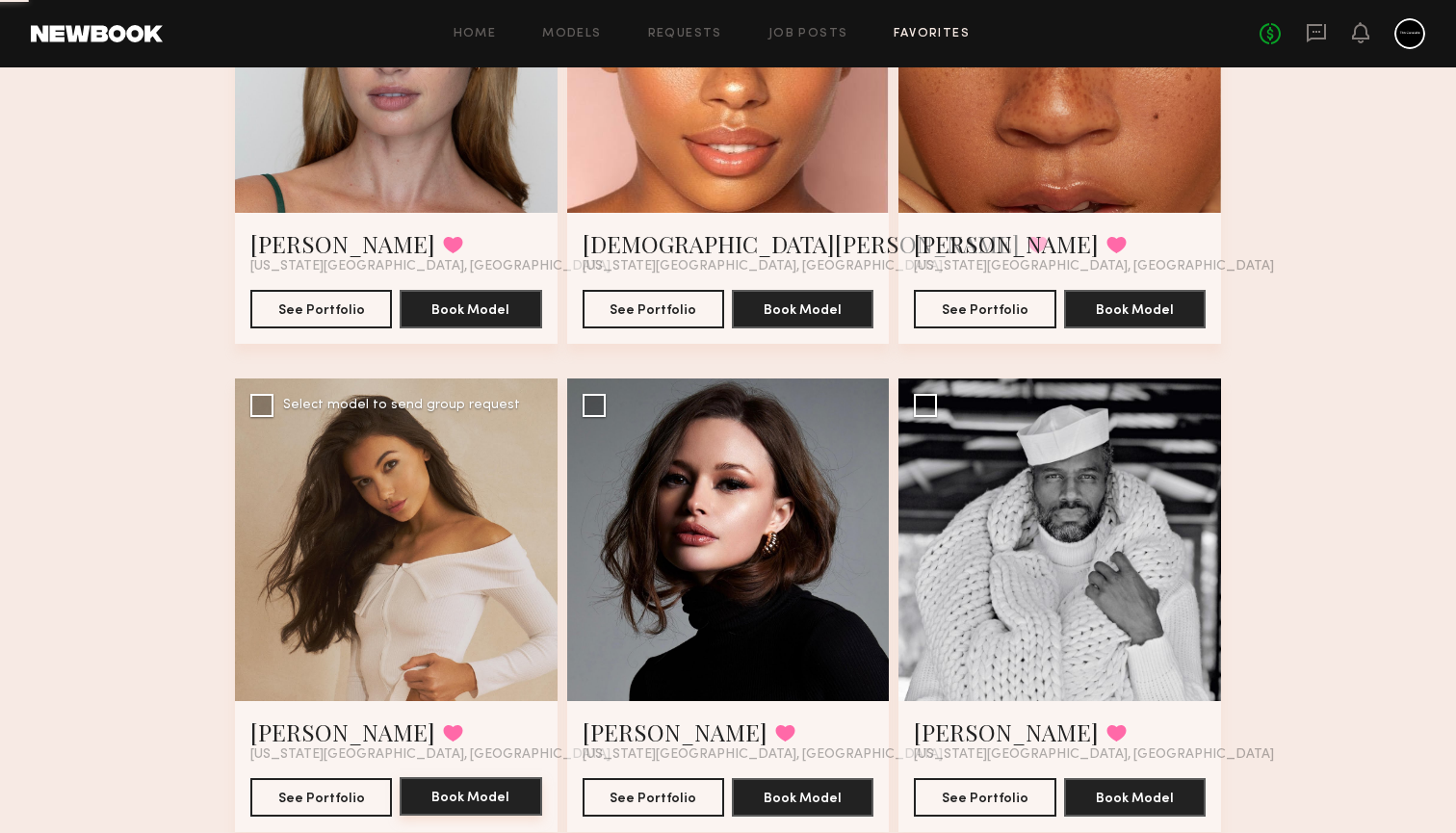 scroll, scrollTop: 0, scrollLeft: 0, axis: both 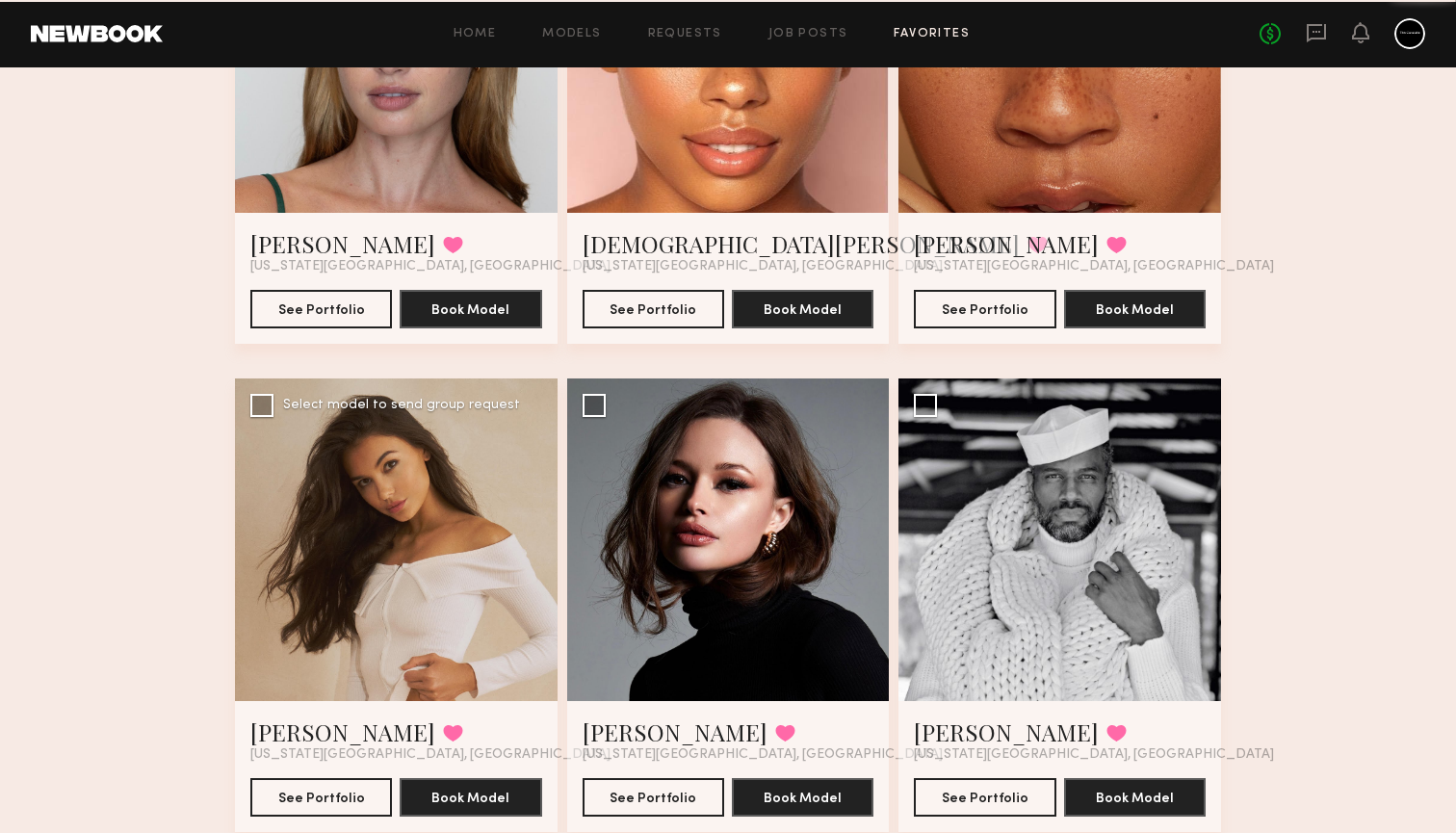 click 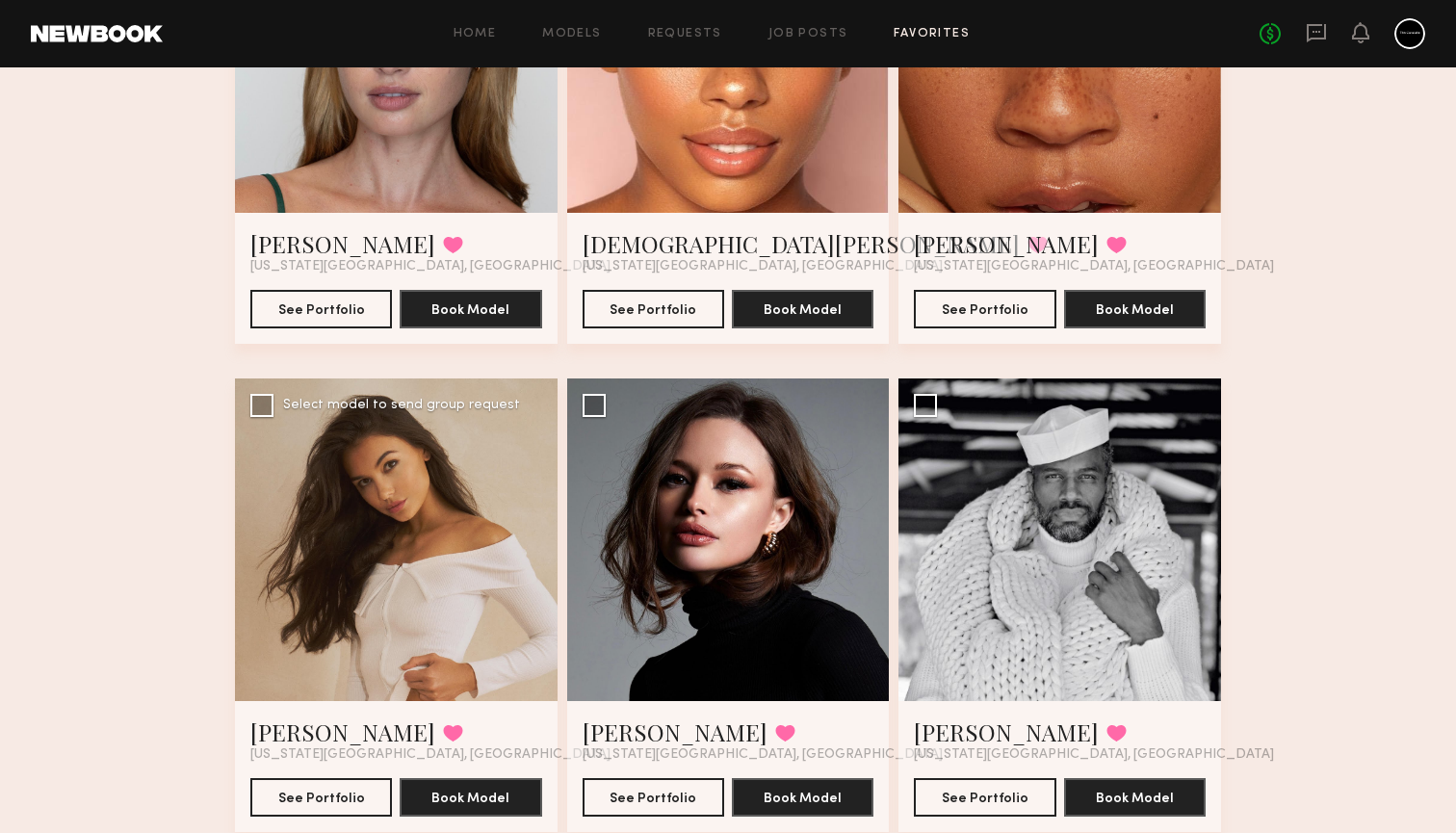 click on "Sabrina D. Favorited New York City, NY See Portfolio Book Model" 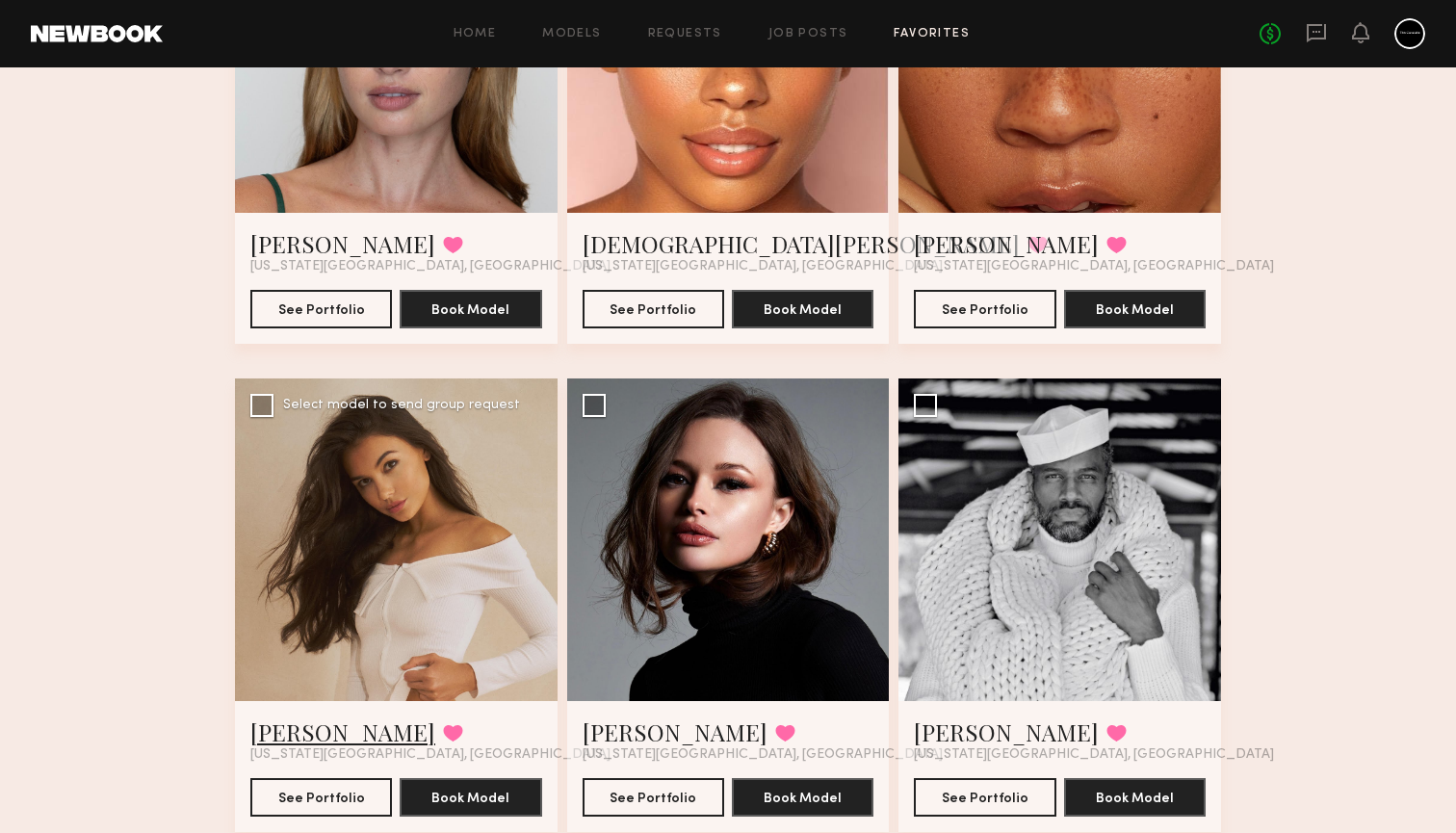 click on "Sabrina D." 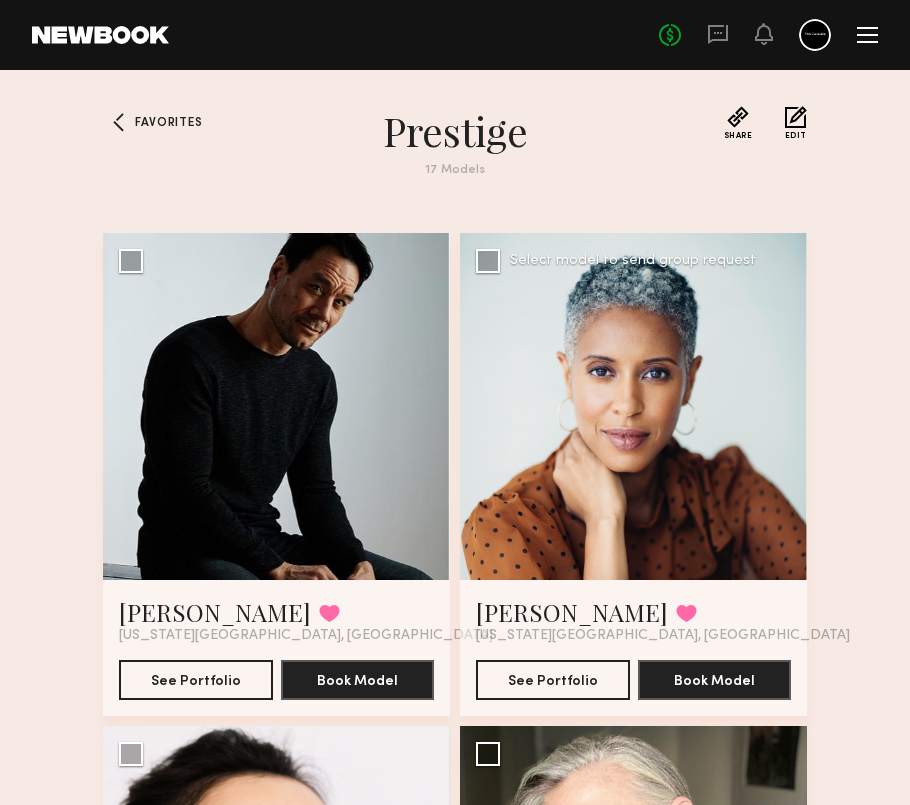 scroll, scrollTop: -1, scrollLeft: 0, axis: vertical 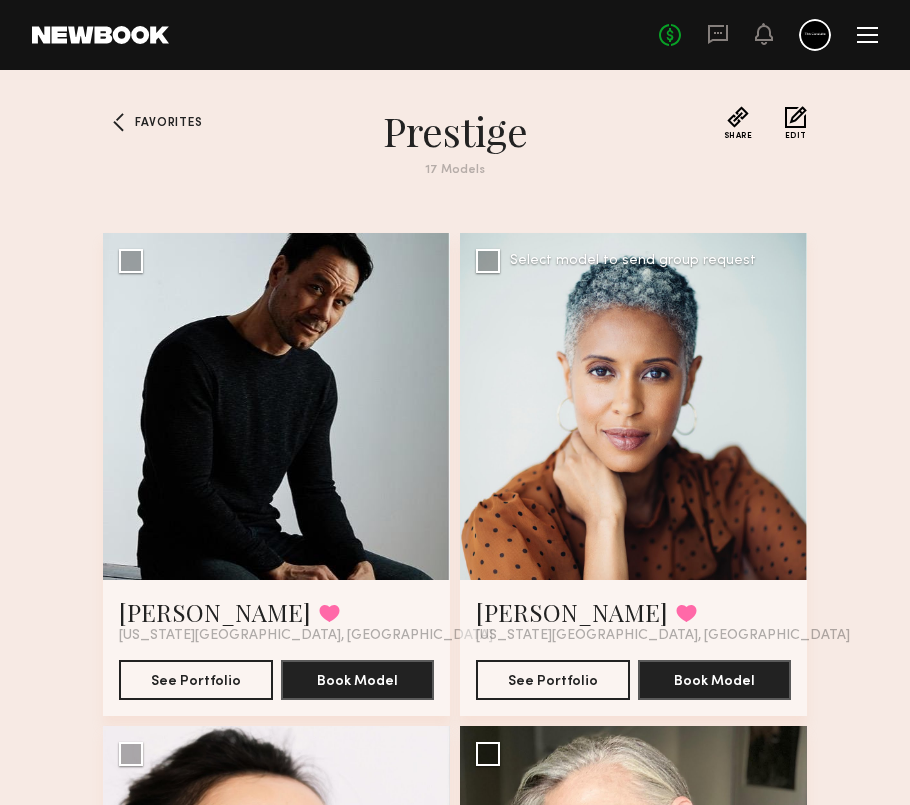 click 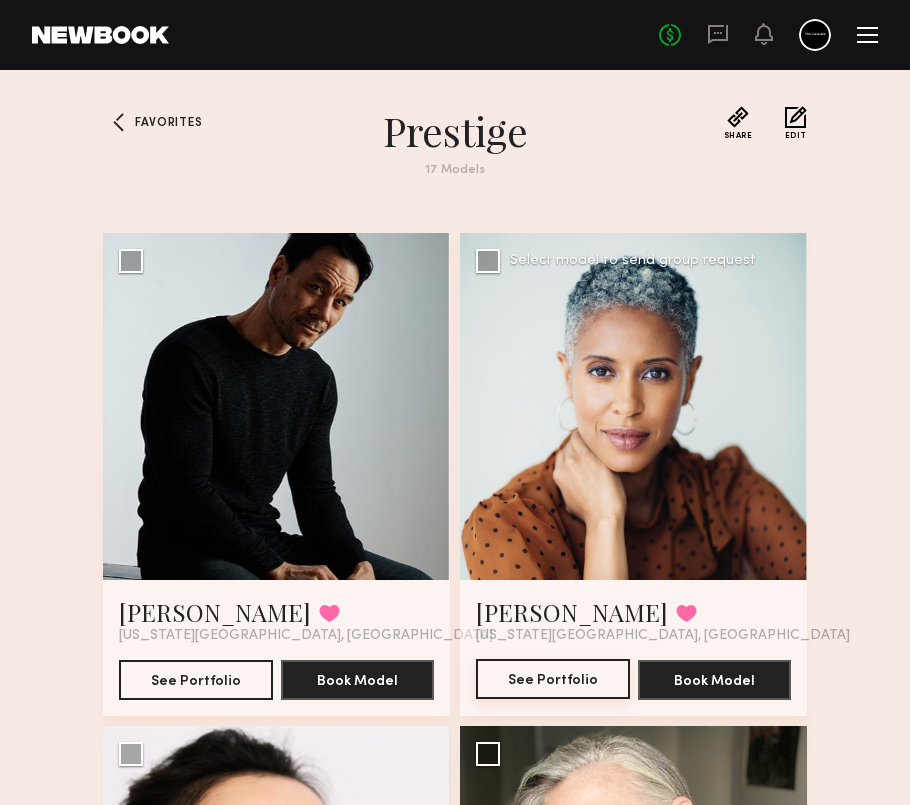 click on "See Portfolio" 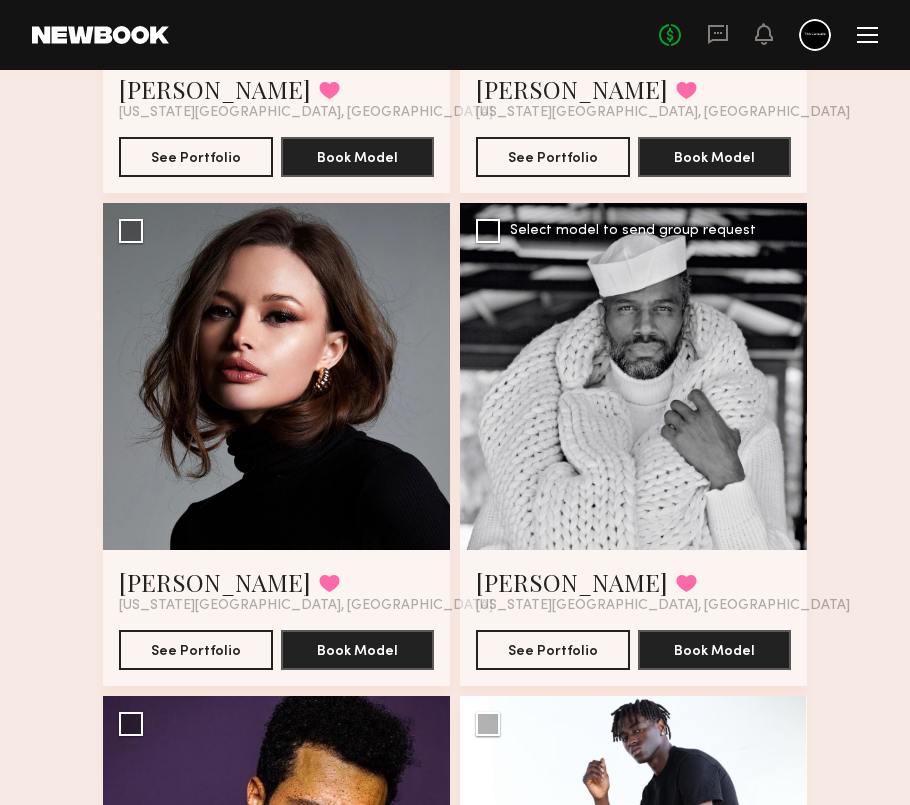 scroll, scrollTop: 2538, scrollLeft: 0, axis: vertical 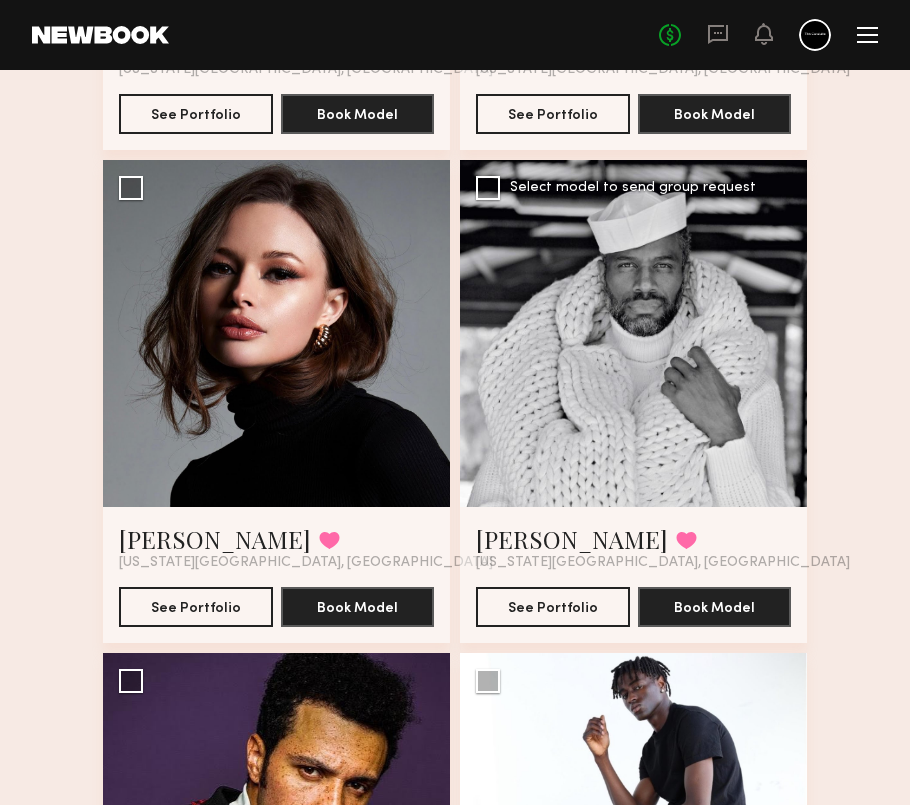 click 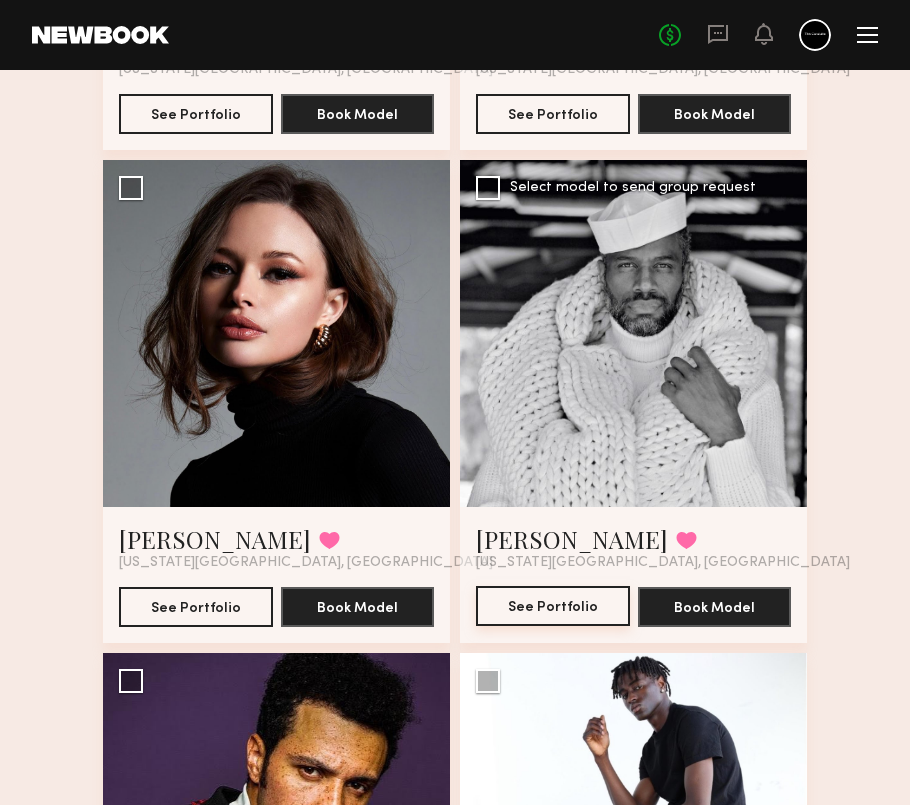click on "See Portfolio" 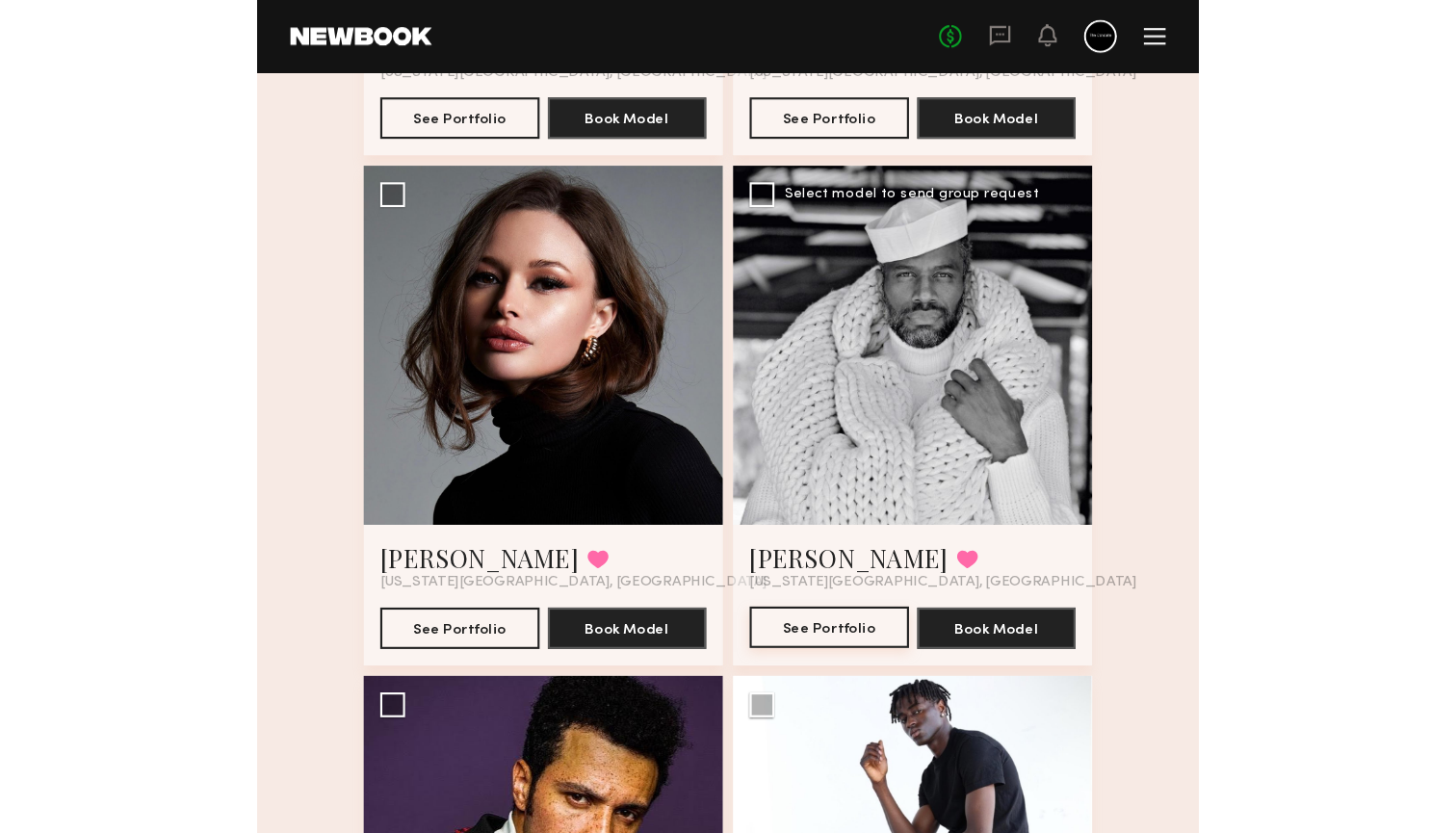 scroll, scrollTop: 2350, scrollLeft: 0, axis: vertical 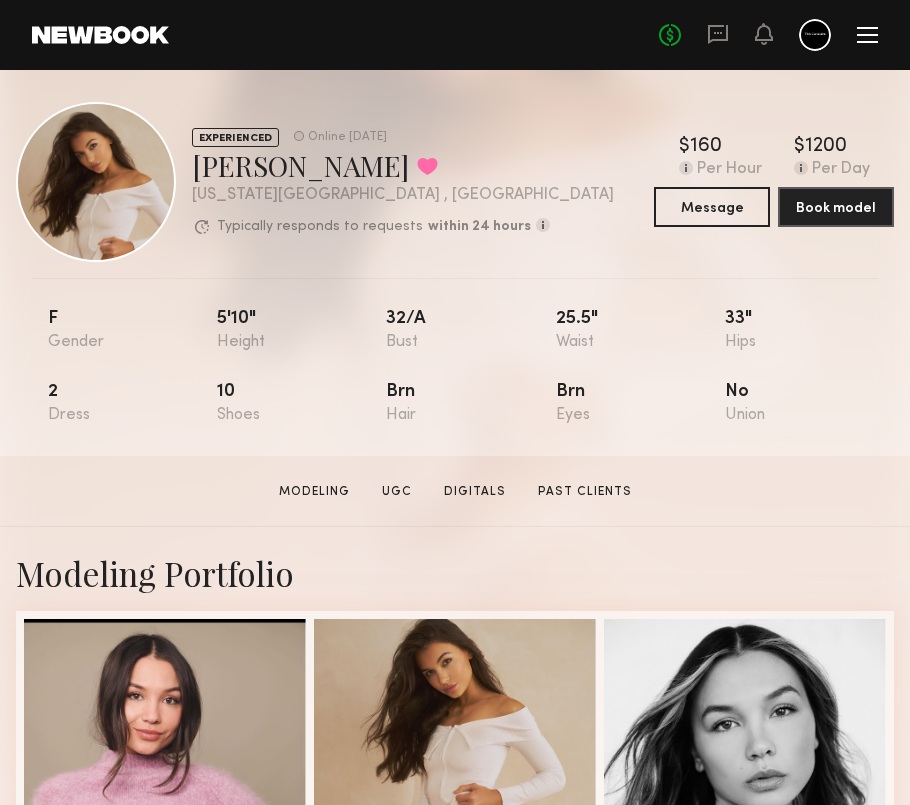click on "Home Models Requests Job Posts Favorites Sign Out No fees up to $5,000" 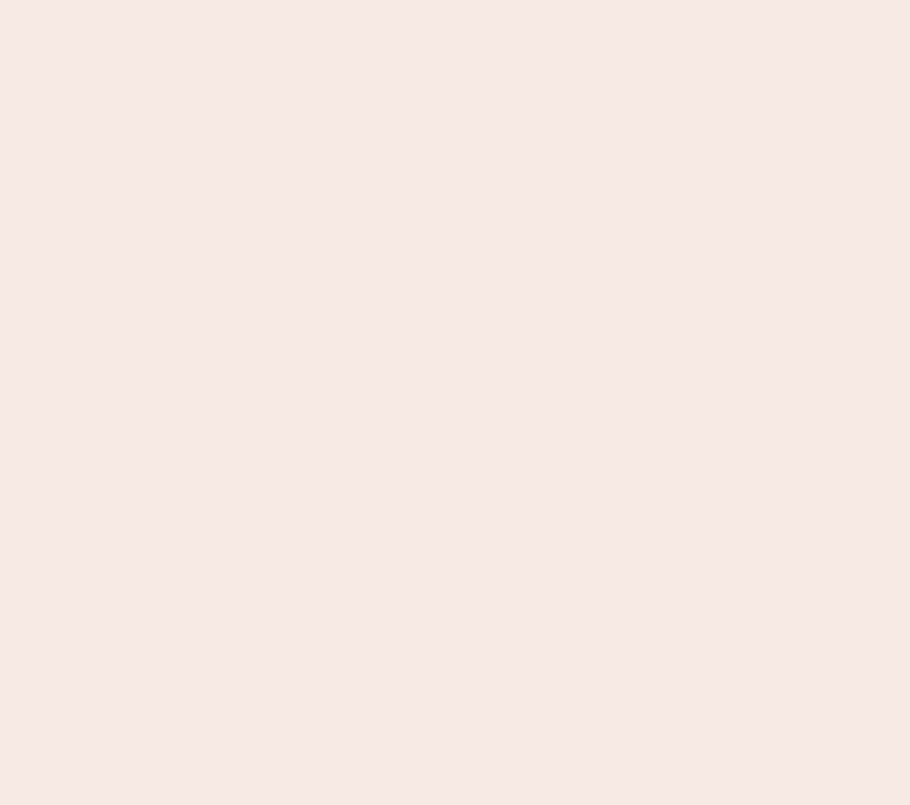 scroll, scrollTop: 0, scrollLeft: 0, axis: both 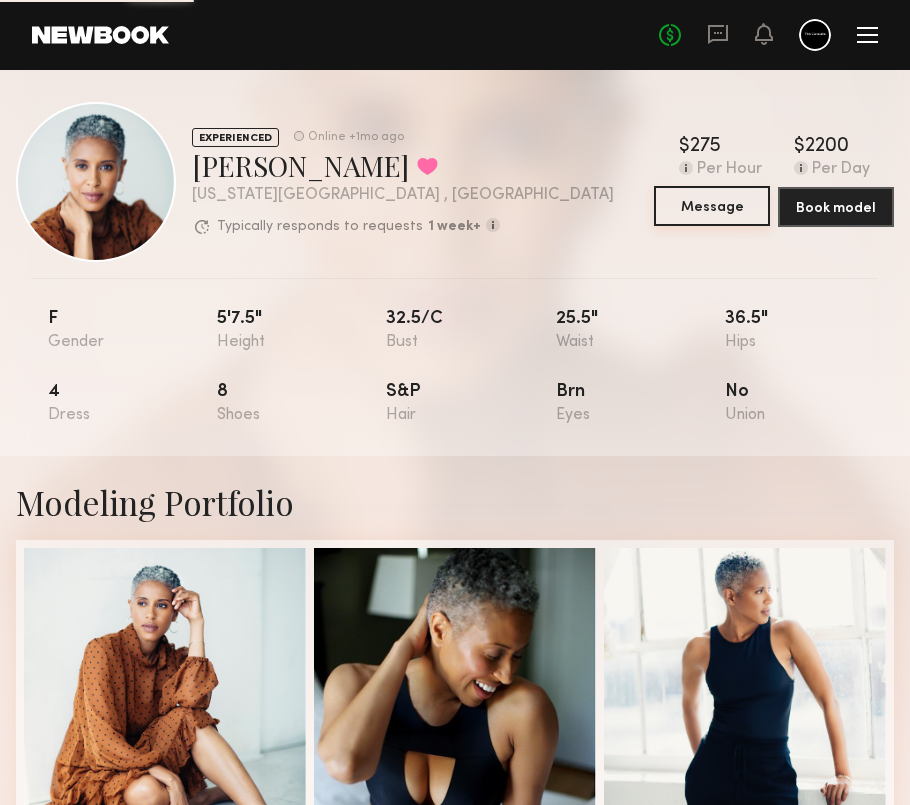 click on "Message" 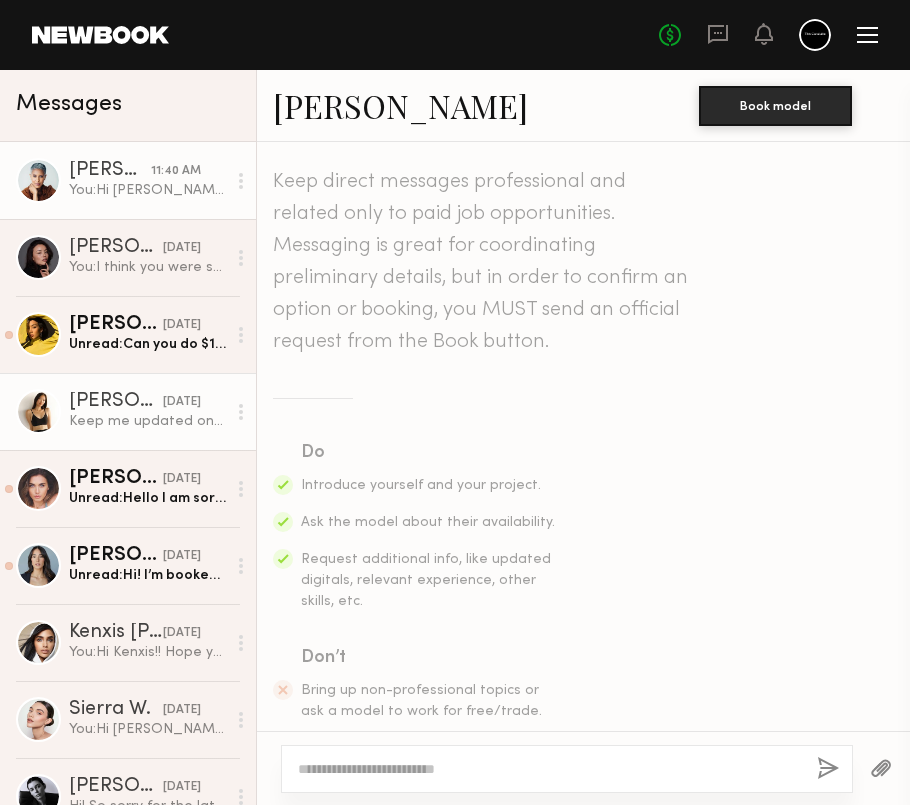 scroll, scrollTop: 1748, scrollLeft: 0, axis: vertical 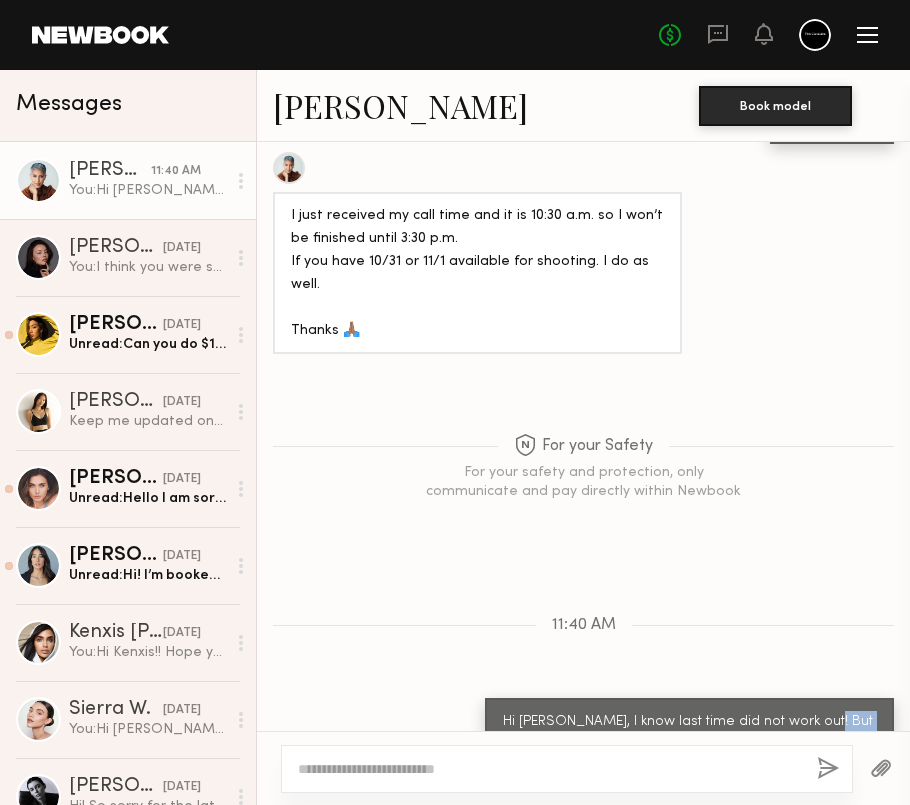 drag, startPoint x: 818, startPoint y: 603, endPoint x: 543, endPoint y: 691, distance: 288.7369 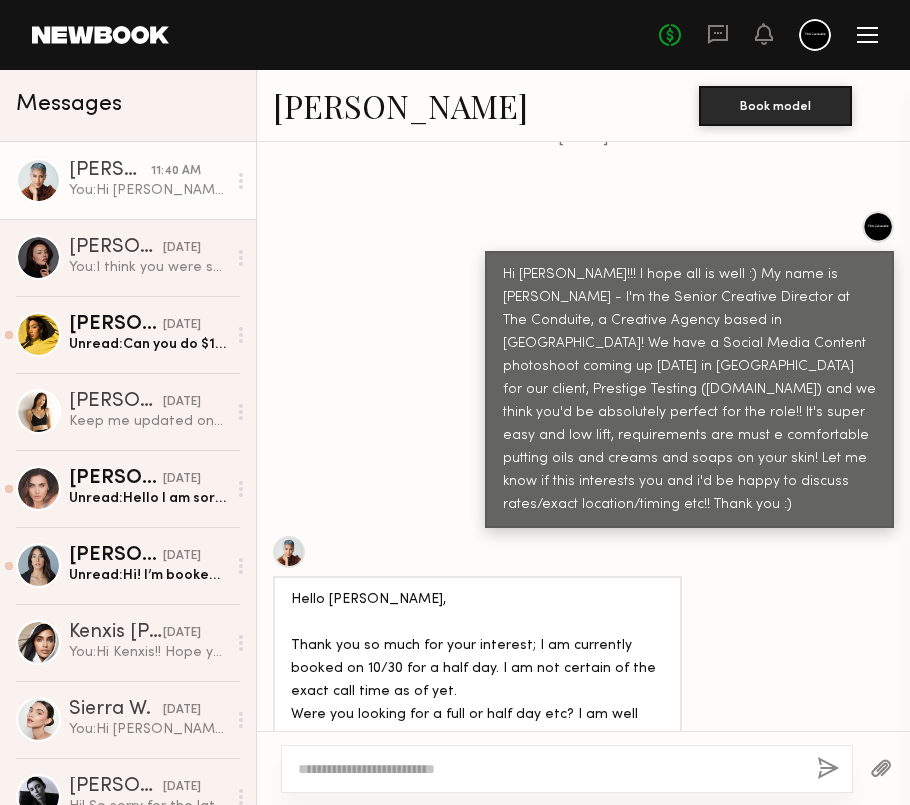 scroll, scrollTop: 804, scrollLeft: 0, axis: vertical 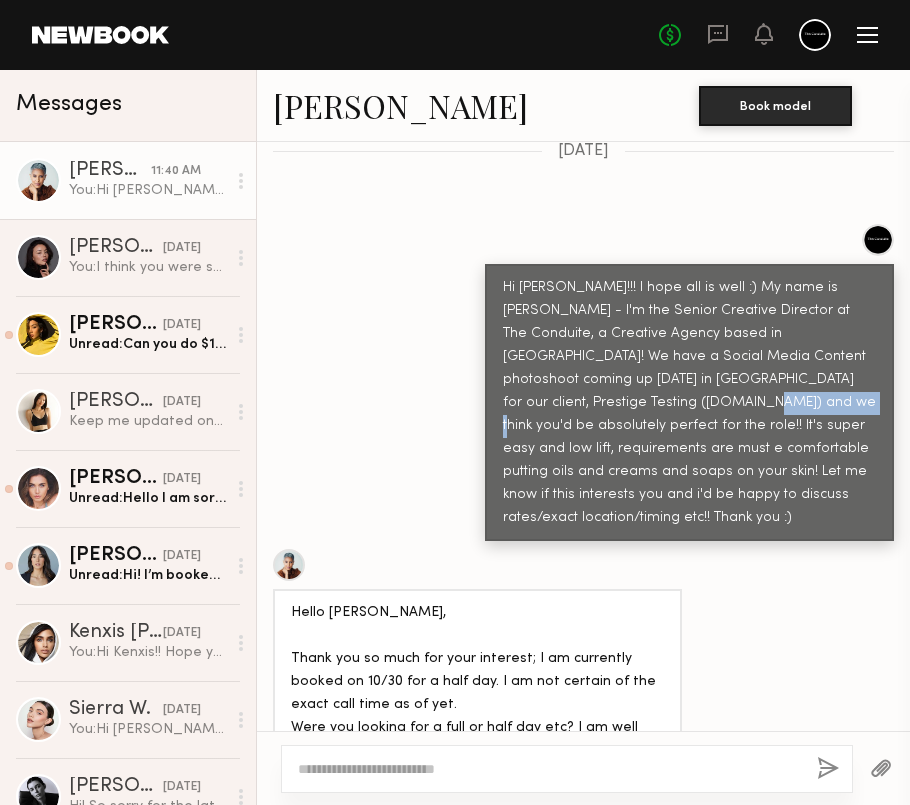 drag, startPoint x: 663, startPoint y: 355, endPoint x: 571, endPoint y: 356, distance: 92.00543 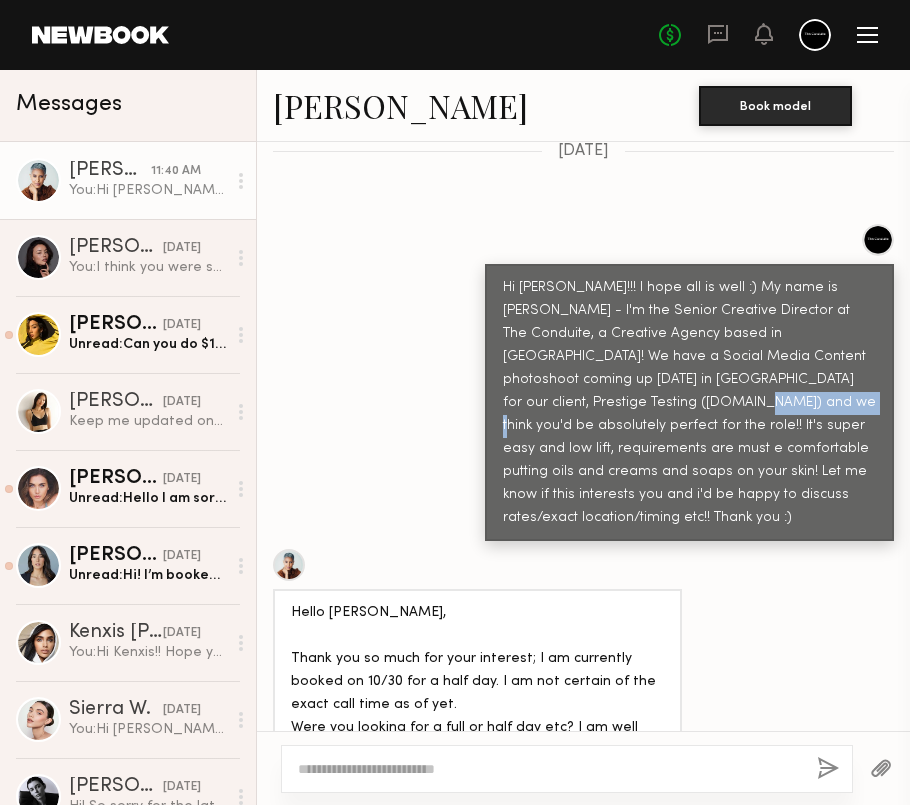 click on "Hi Roxanne!!! I hope all is well :) My name is Madison Puricelli - I'm the Senior Creative Director at The Conduite, a Creative Agency based in NYC! We have a Social Media Content photoshoot coming up on Wednesday, the 30th in Midtown Manhattan for our client, Prestige Testing (www.prestigetesting.com) and we think you'd be absolutely perfect for the role!! It's super easy and low lift, requirements are must e comfortable putting oils and creams and soaps on your skin! Let me know if this interests you and i'd be happy to discuss rates/exact location/timing etc!! Thank you :)" 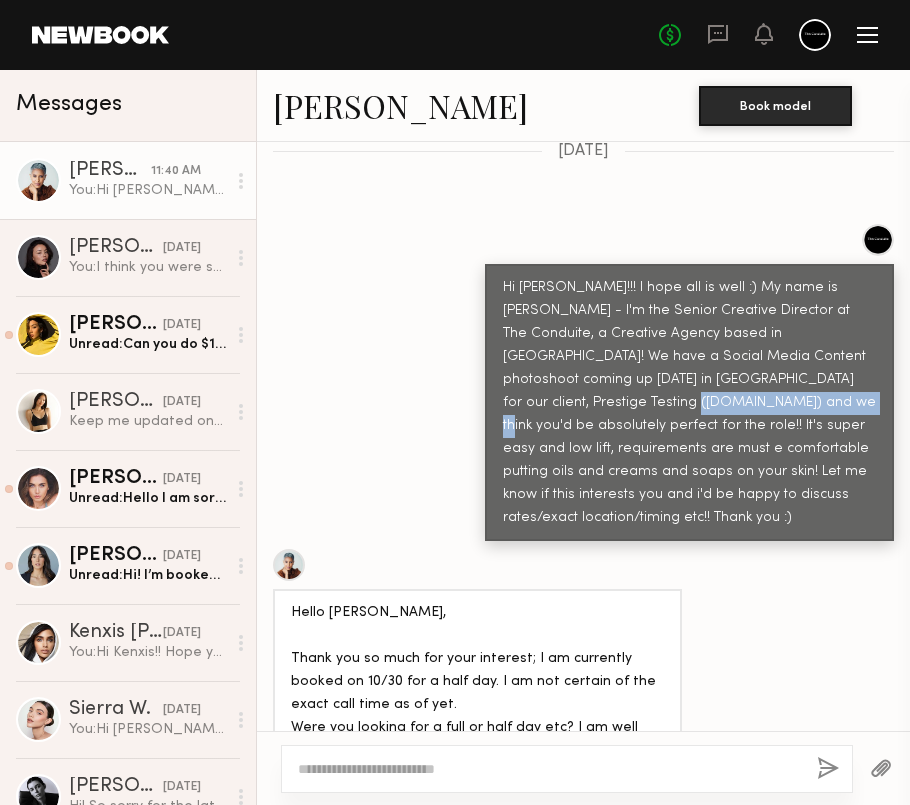 drag, startPoint x: 671, startPoint y: 350, endPoint x: 479, endPoint y: 349, distance: 192.00261 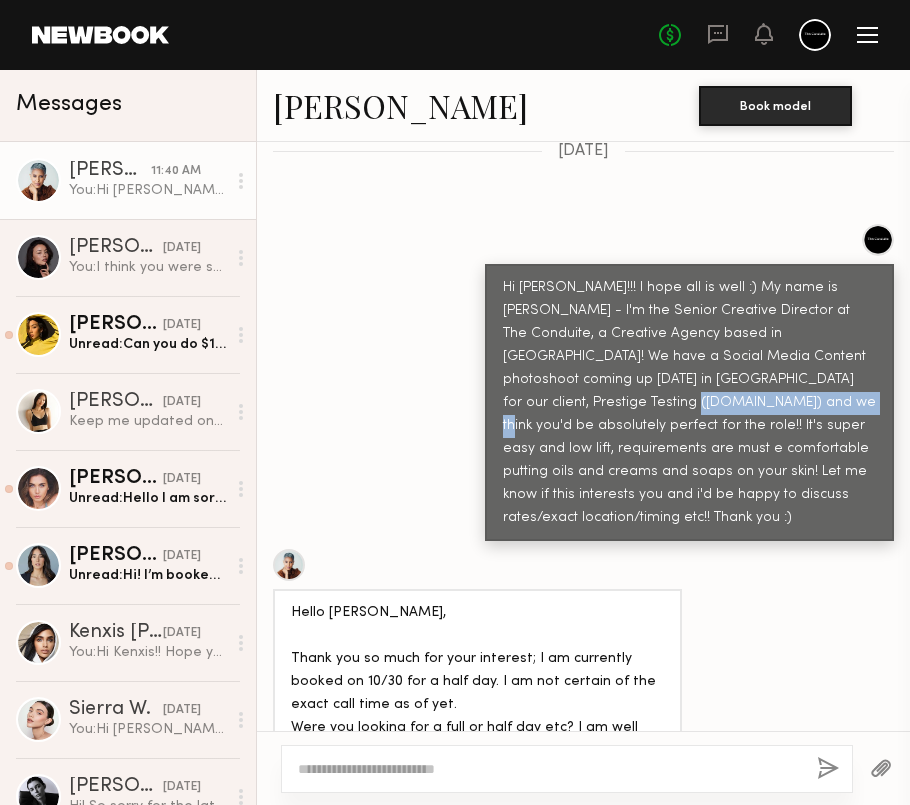 scroll, scrollTop: 0, scrollLeft: 0, axis: both 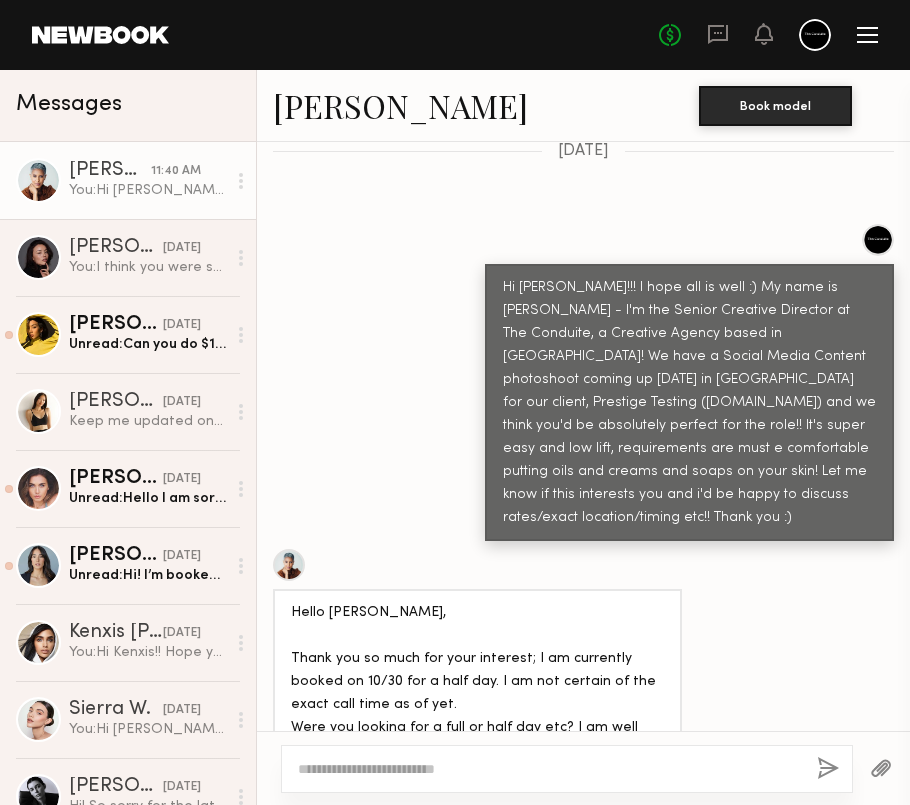 click on "Hi Roxanne!!! I hope all is well :) My name is Madison Puricelli - I'm the Senior Creative Director at The Conduite, a Creative Agency based in NYC! We have a Social Media Content photoshoot coming up on Wednesday, the 30th in Midtown Manhattan for our client, Prestige Testing (www.prestigetesting.com) and we think you'd be absolutely perfect for the role!! It's super easy and low lift, requirements are must e comfortable putting oils and creams and soaps on your skin! Let me know if this interests you and i'd be happy to discuss rates/exact location/timing etc!! Thank you :)" 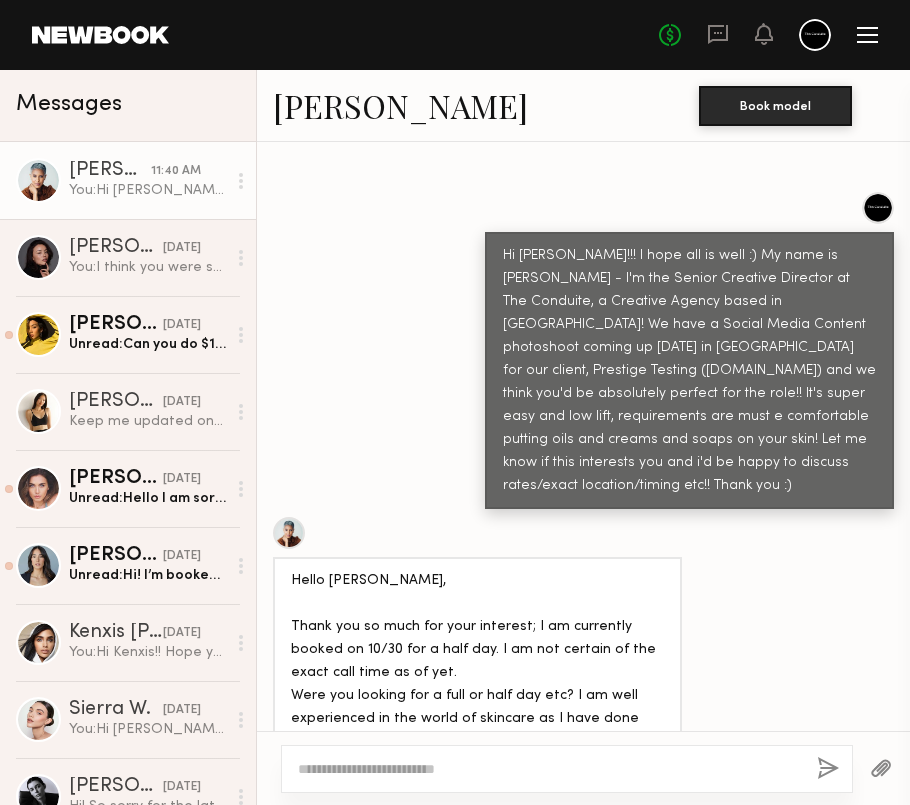 scroll, scrollTop: 838, scrollLeft: 0, axis: vertical 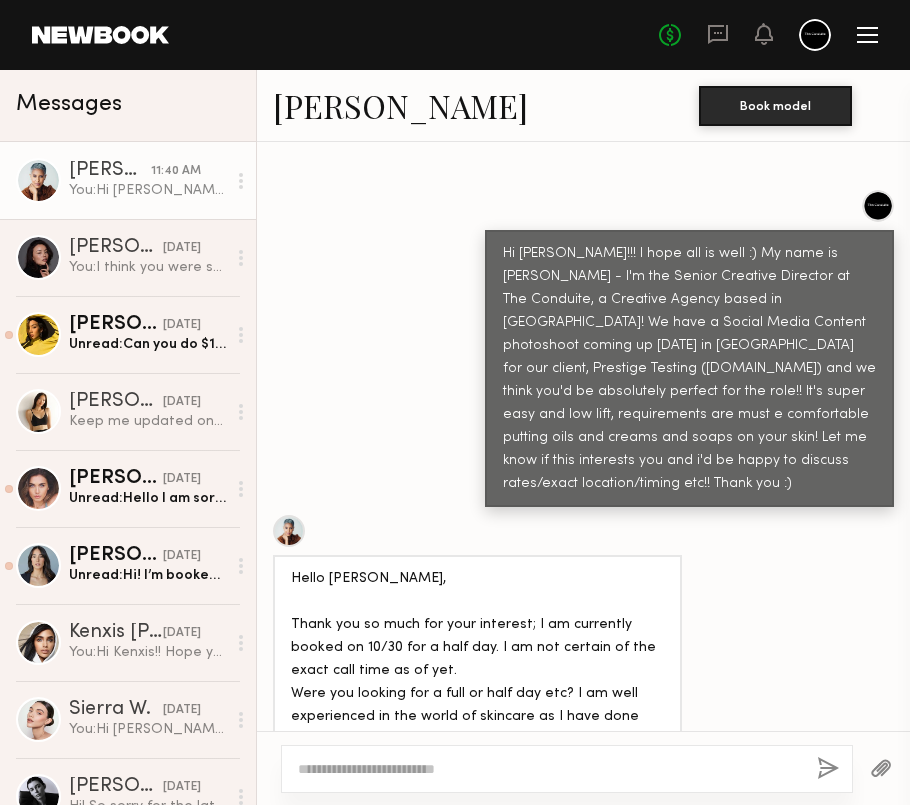drag, startPoint x: 720, startPoint y: 421, endPoint x: 462, endPoint y: 189, distance: 346.96973 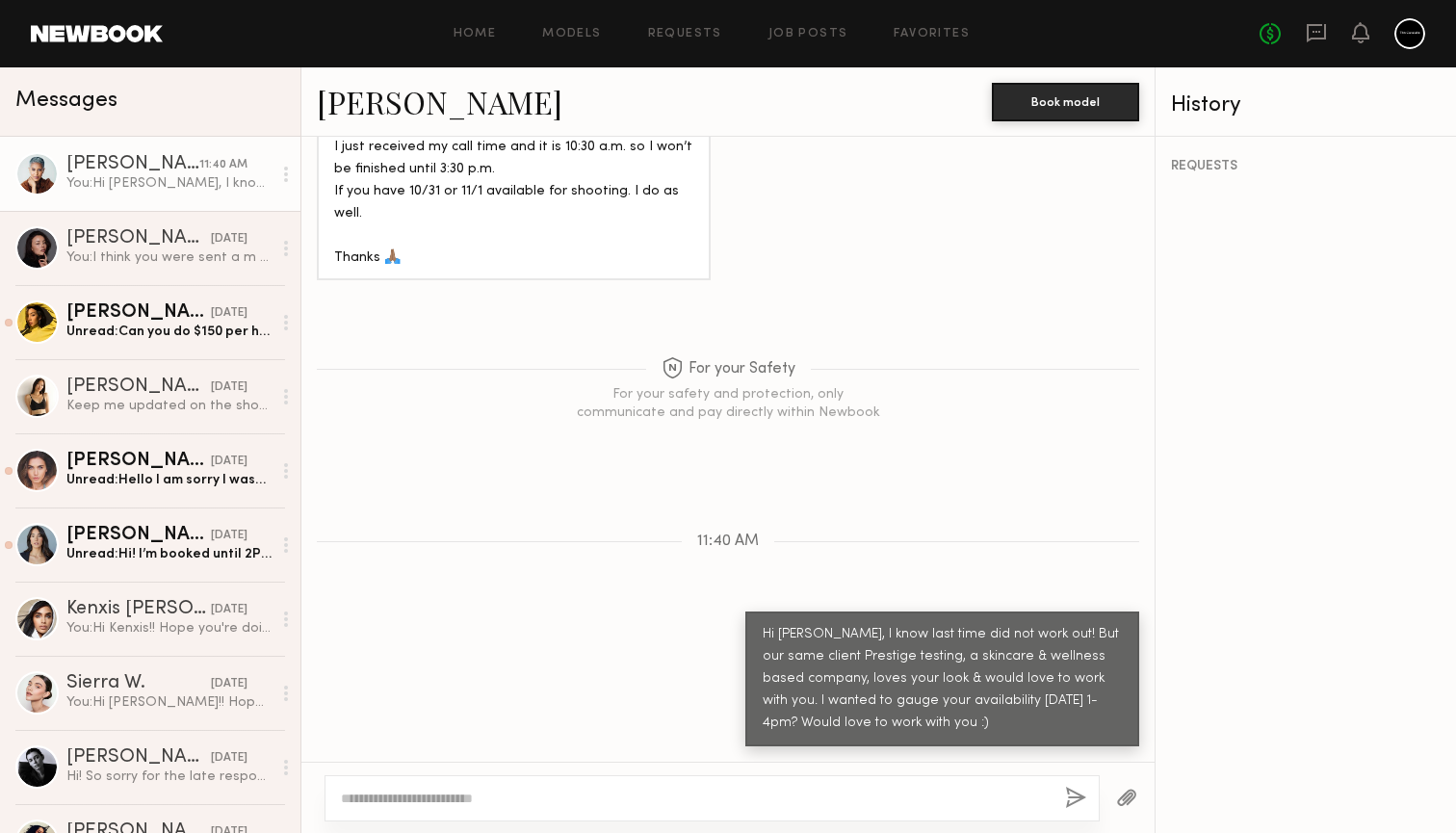 scroll, scrollTop: 1521, scrollLeft: 0, axis: vertical 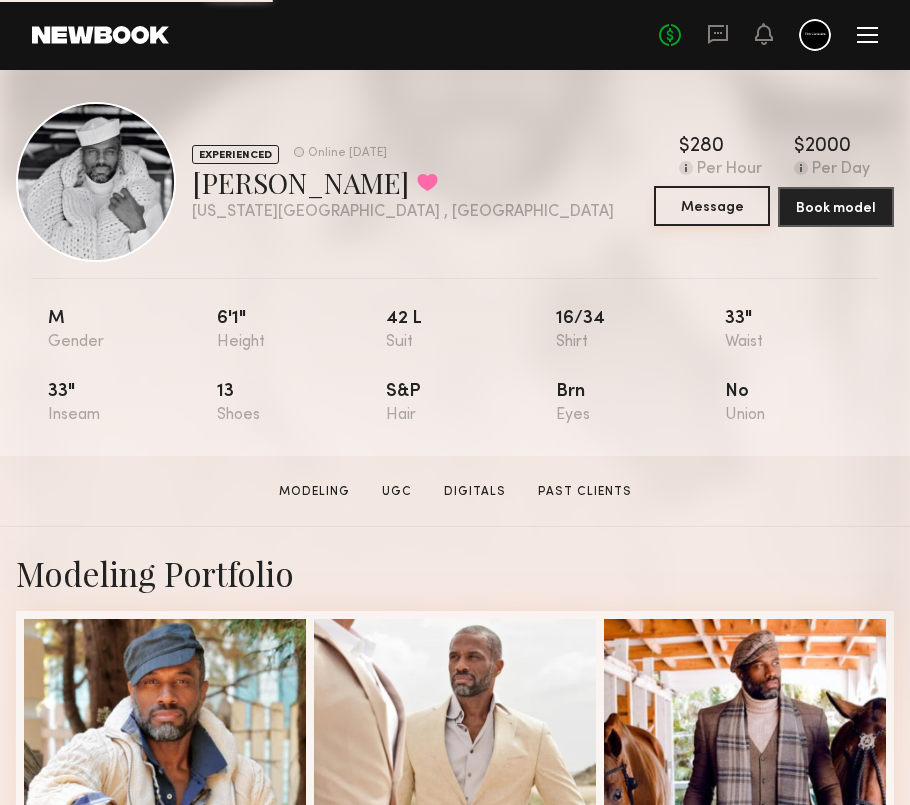 click on "Message" 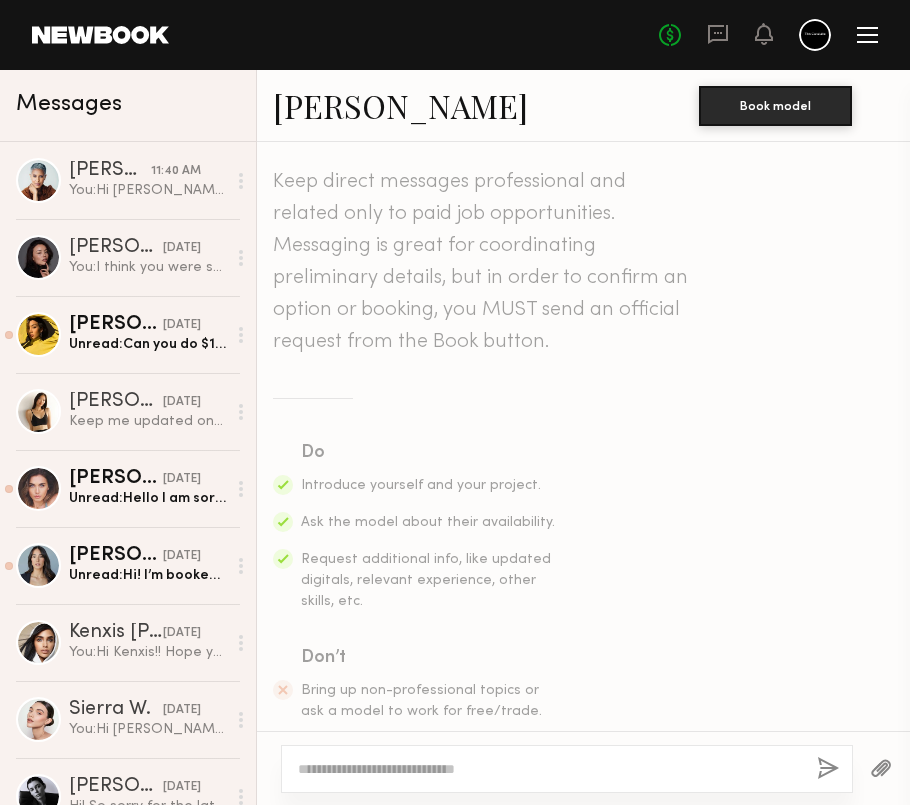 click 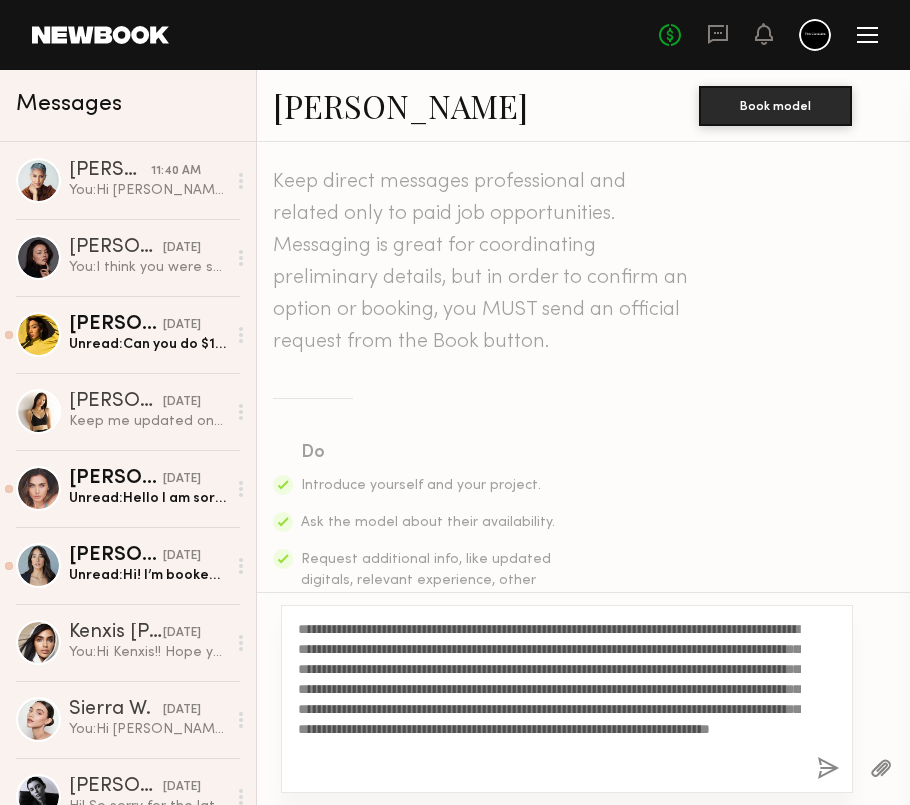 click on "**********" 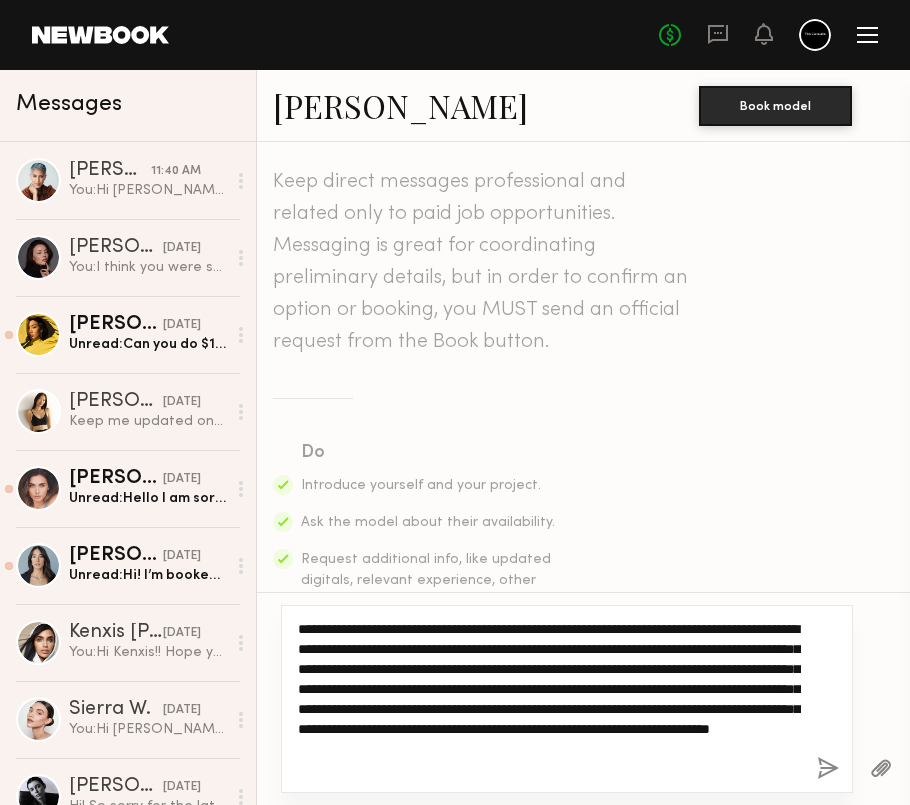 click on "**********" 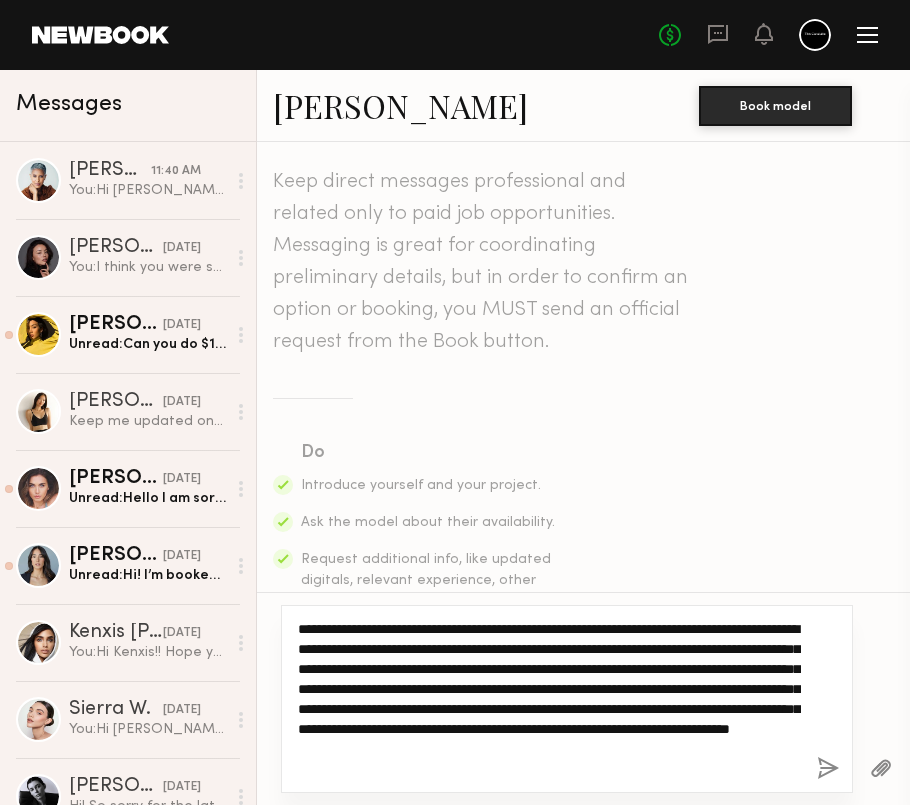 drag, startPoint x: 598, startPoint y: 626, endPoint x: 705, endPoint y: 623, distance: 107.042046 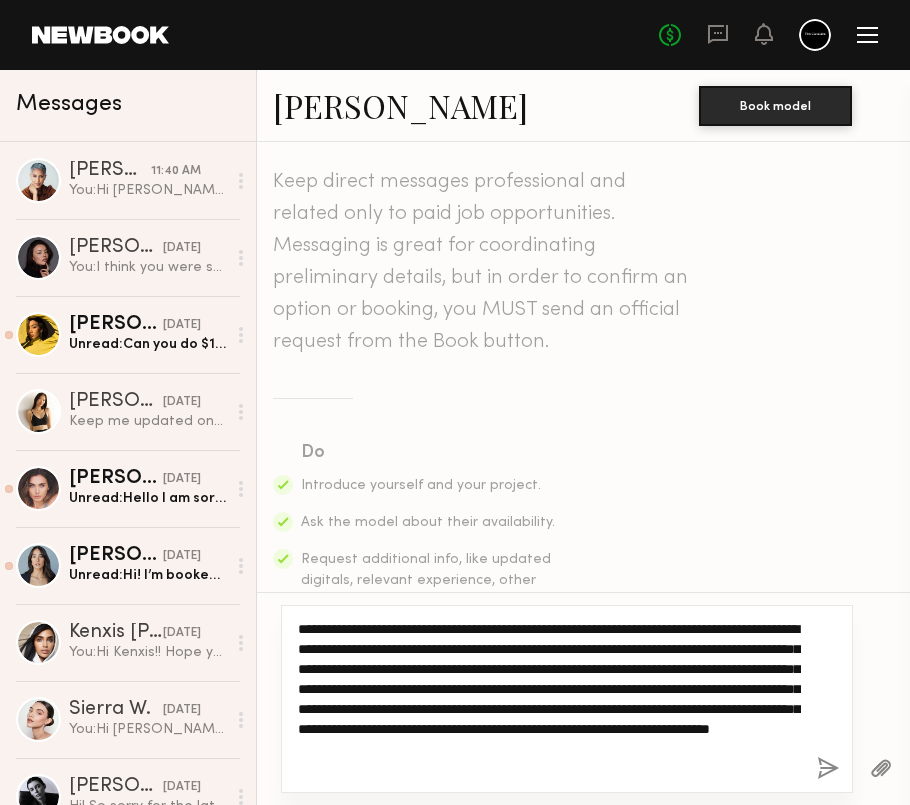 drag, startPoint x: 505, startPoint y: 649, endPoint x: 716, endPoint y: 628, distance: 212.04245 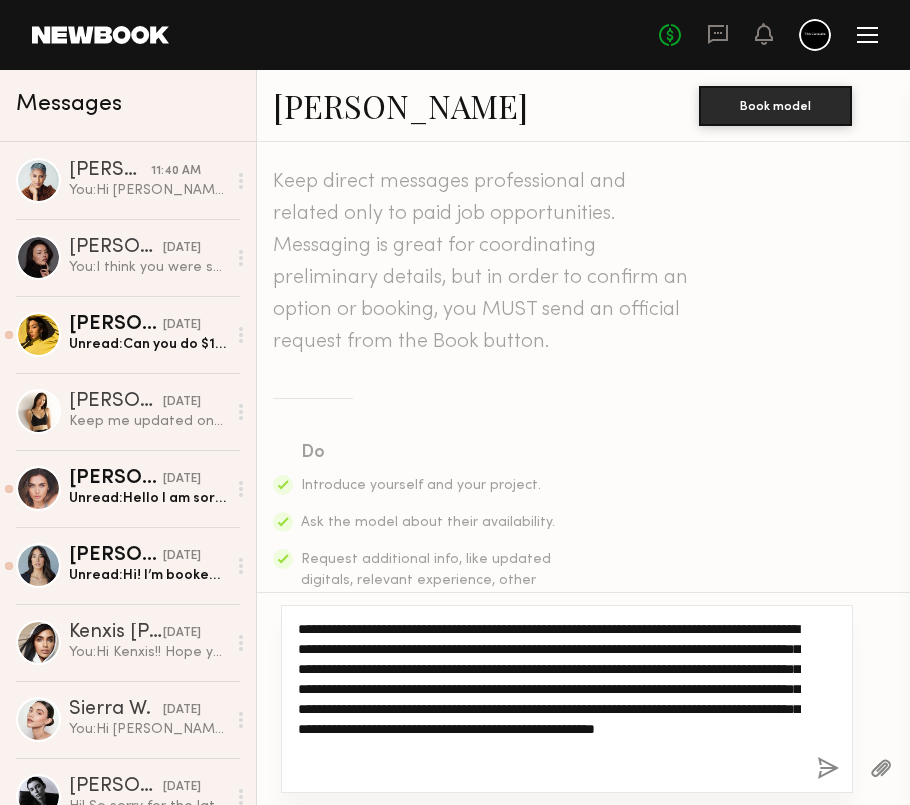 drag, startPoint x: 396, startPoint y: 671, endPoint x: 725, endPoint y: 651, distance: 329.60733 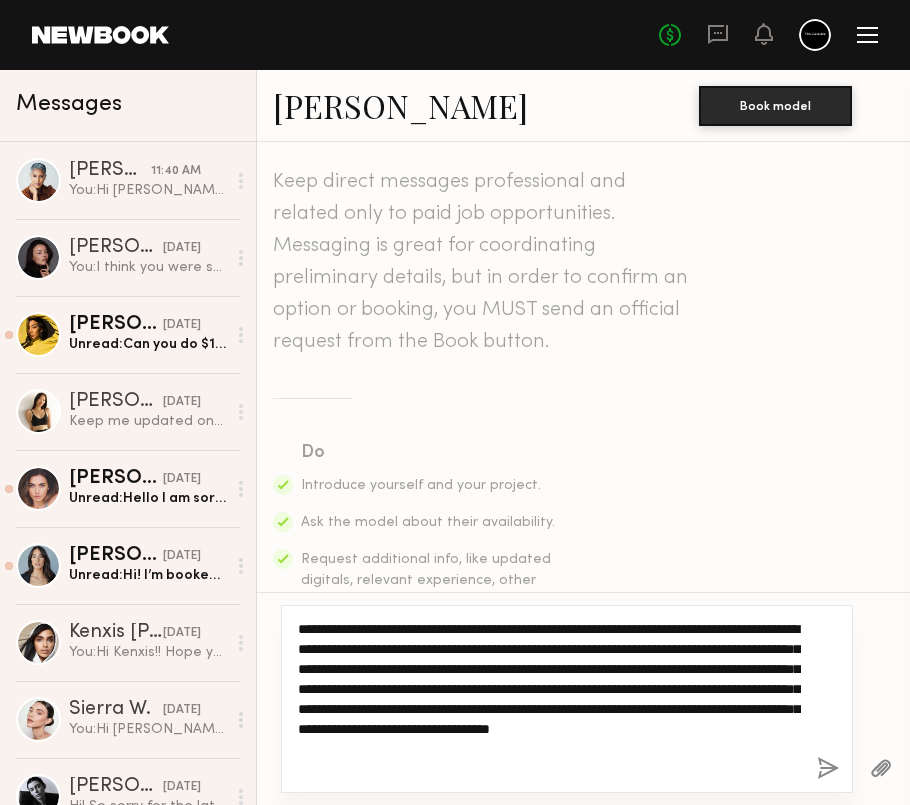 click on "**********" 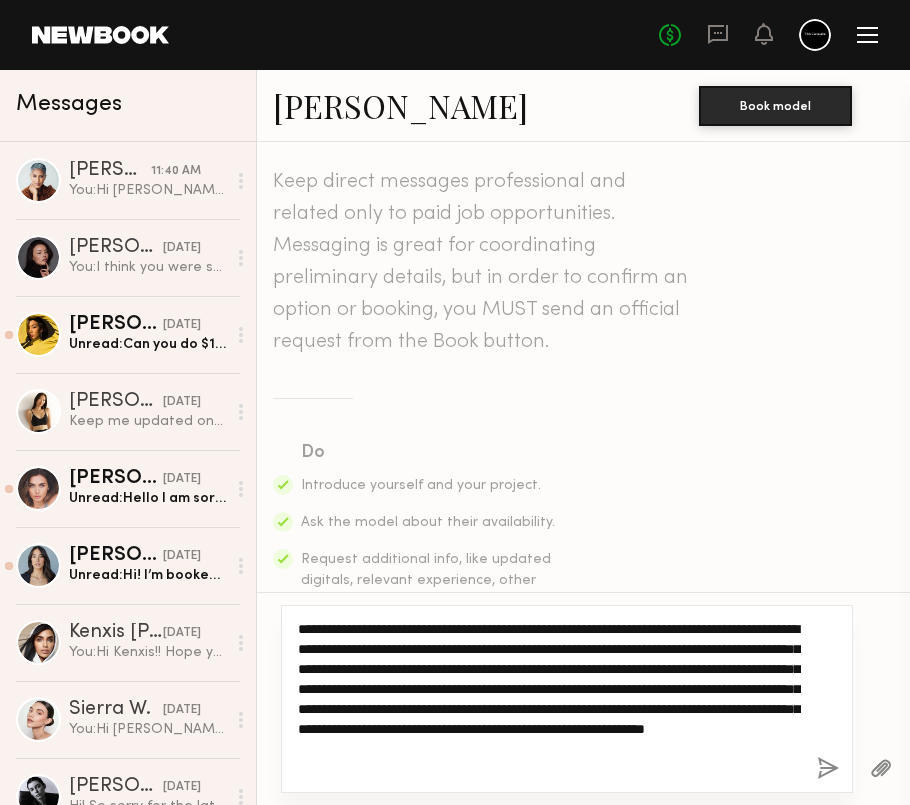 drag, startPoint x: 566, startPoint y: 692, endPoint x: 737, endPoint y: 691, distance: 171.00293 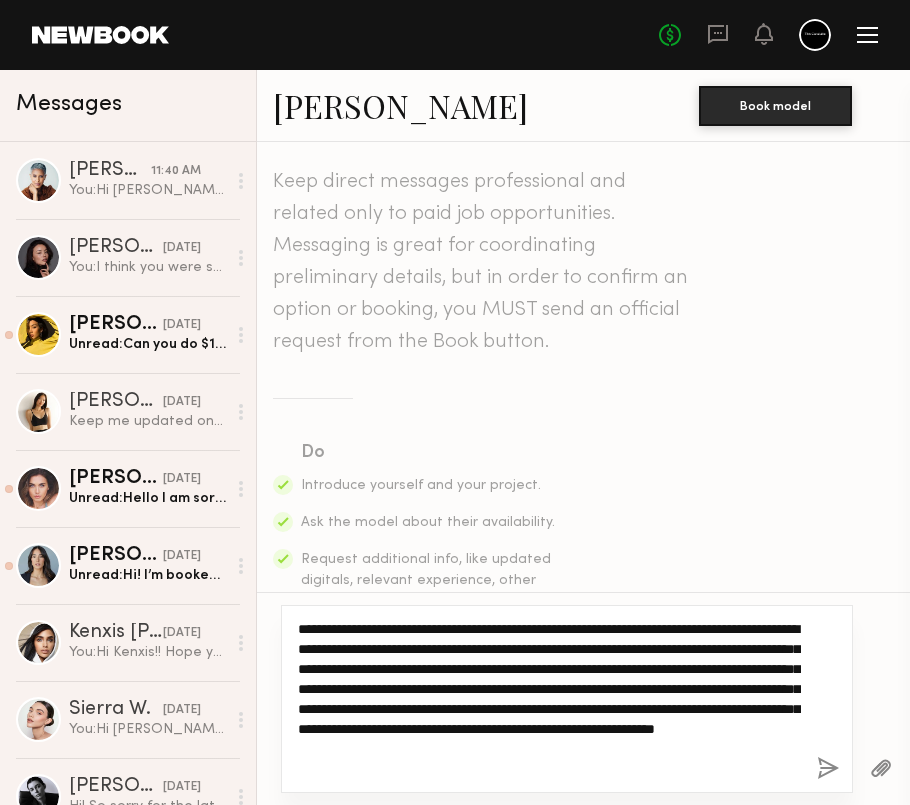 paste on "**********" 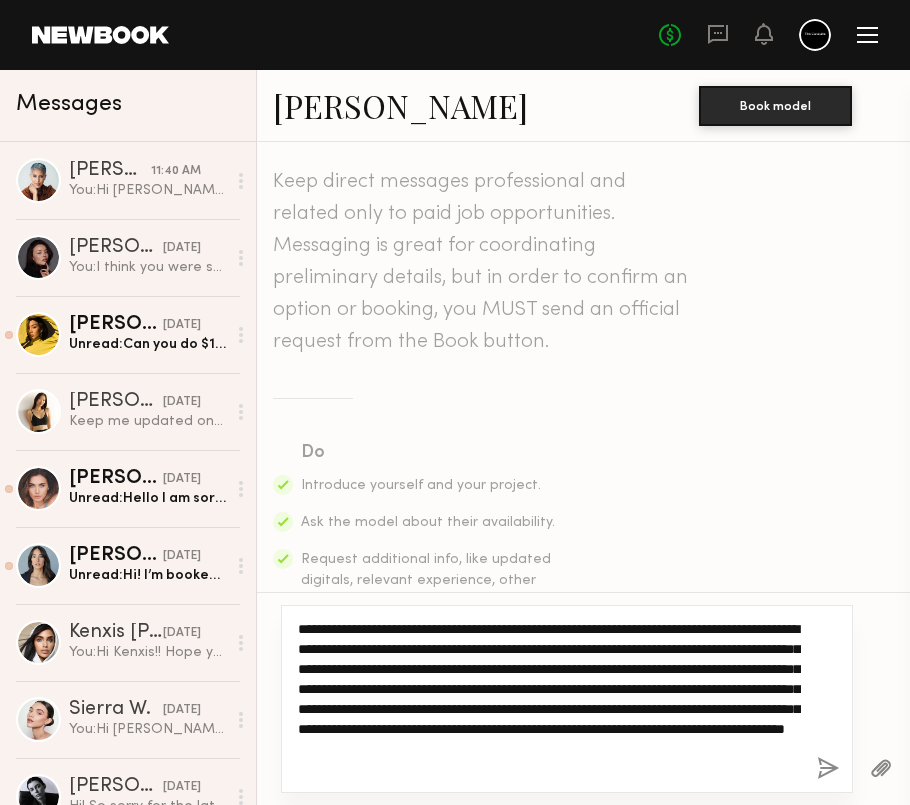 click on "**********" 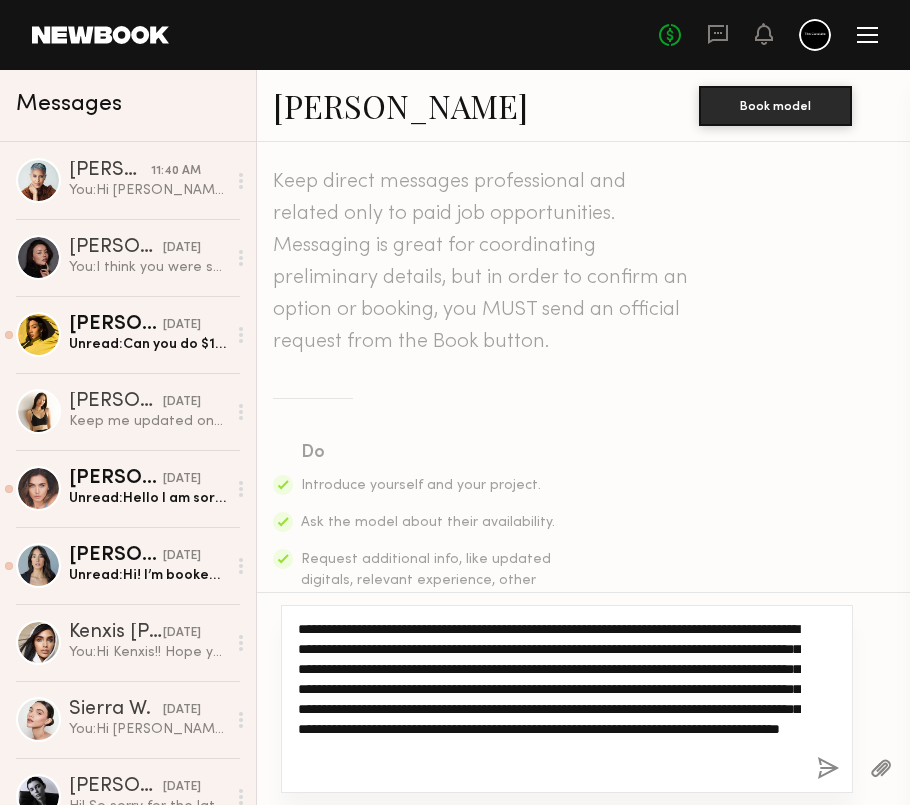 click on "**********" 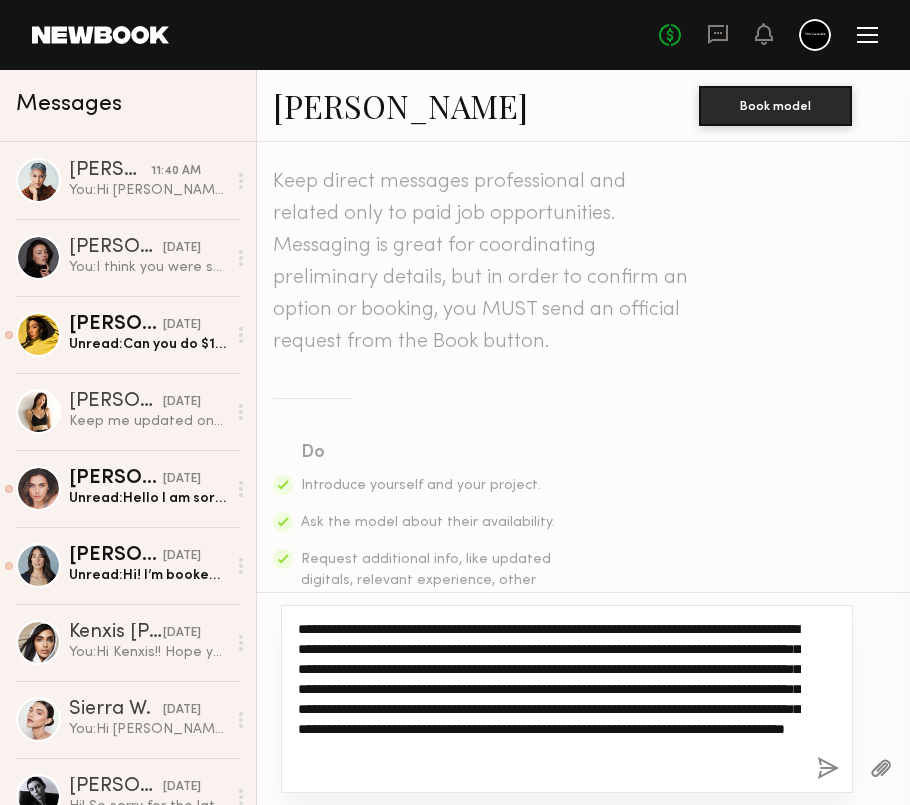 paste on "**********" 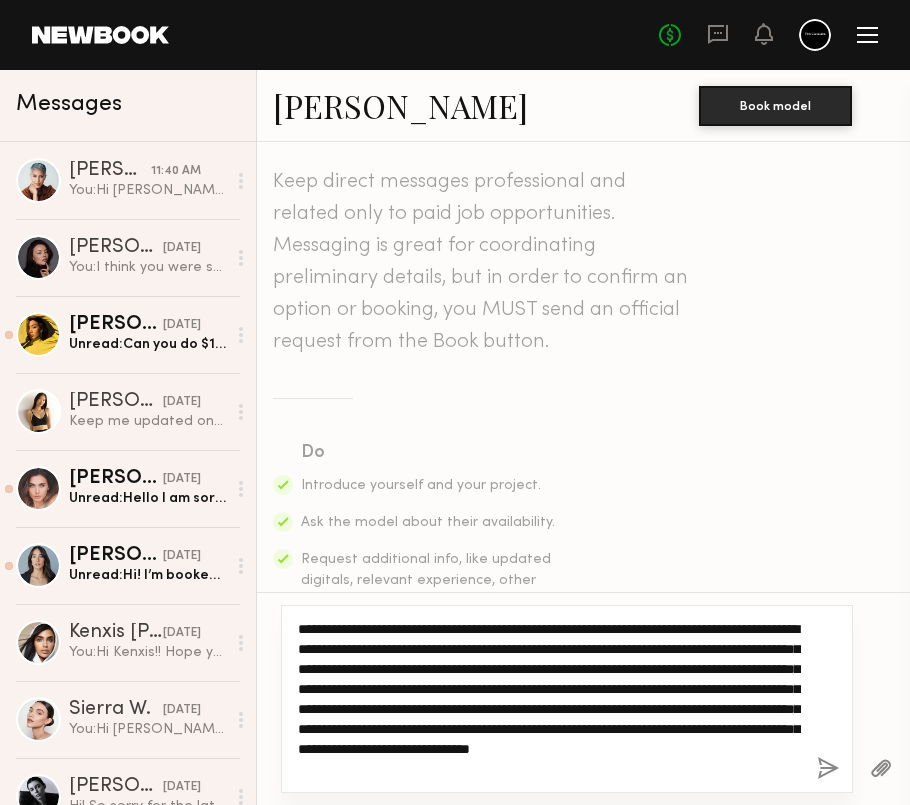 paste on "**********" 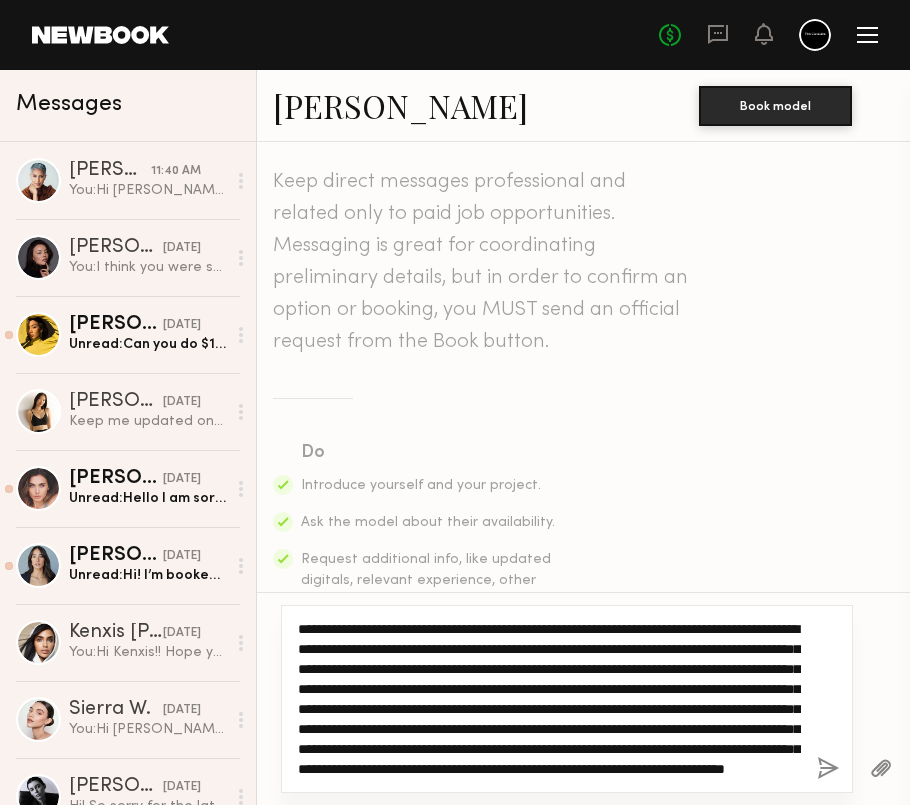 drag, startPoint x: 503, startPoint y: 710, endPoint x: 737, endPoint y: 686, distance: 235.22755 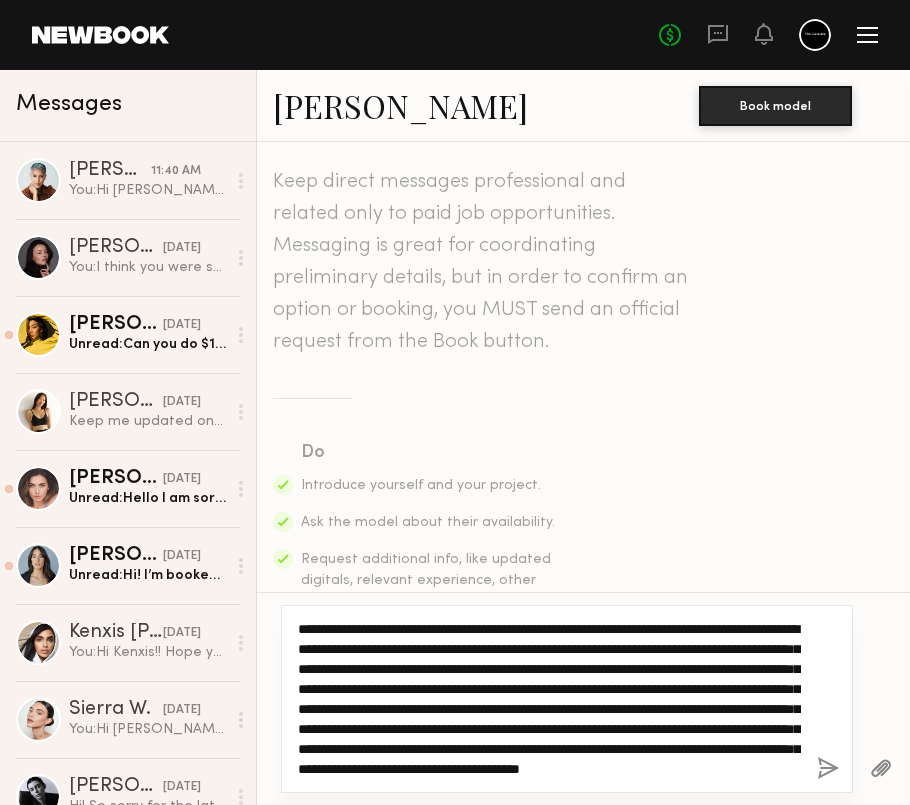 click on "**********" 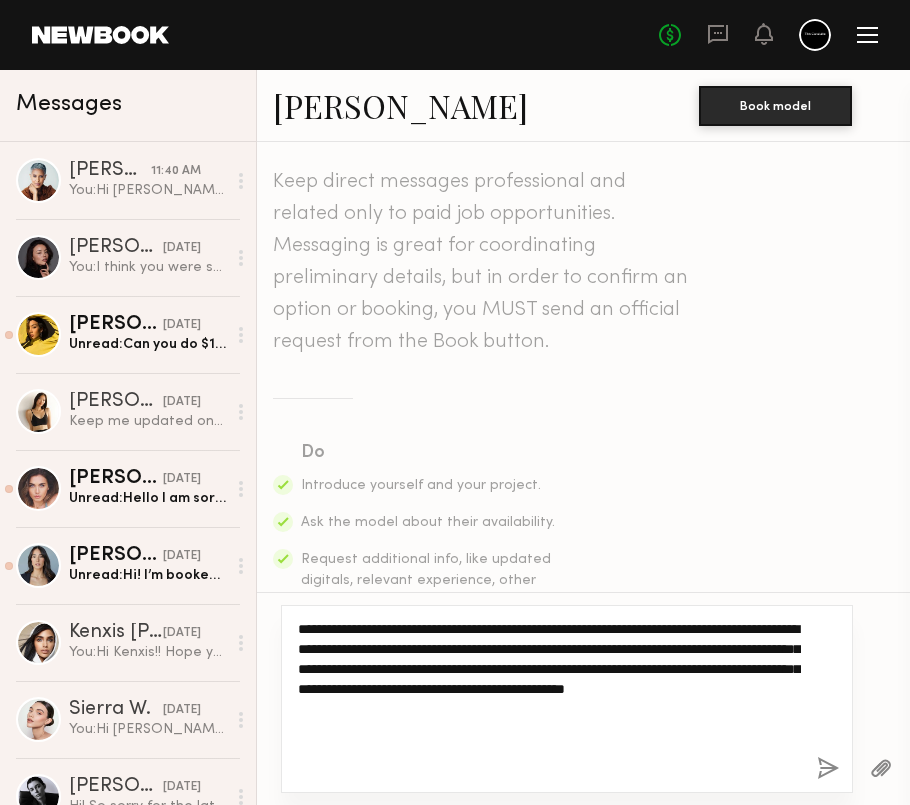 scroll, scrollTop: 0, scrollLeft: 0, axis: both 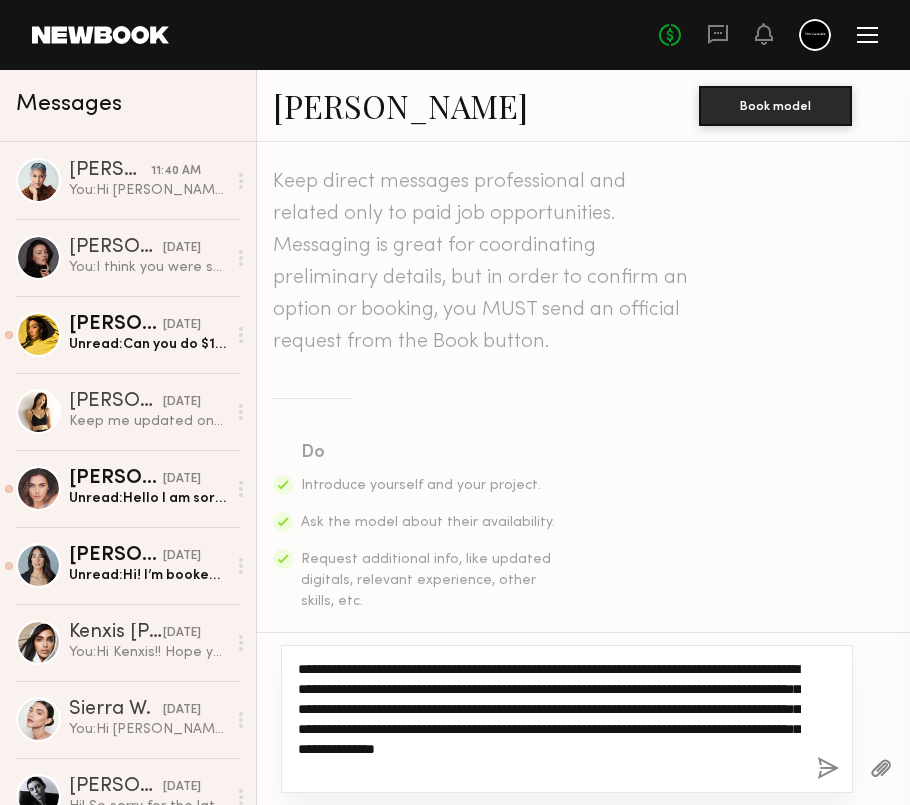 click on "**********" 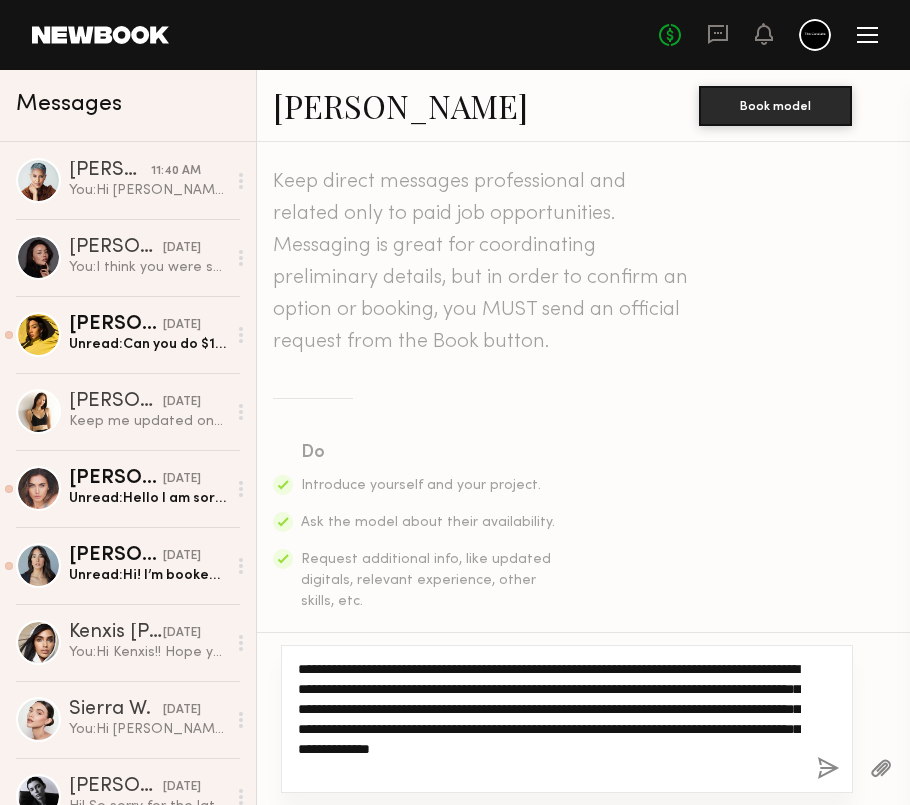 click on "**********" 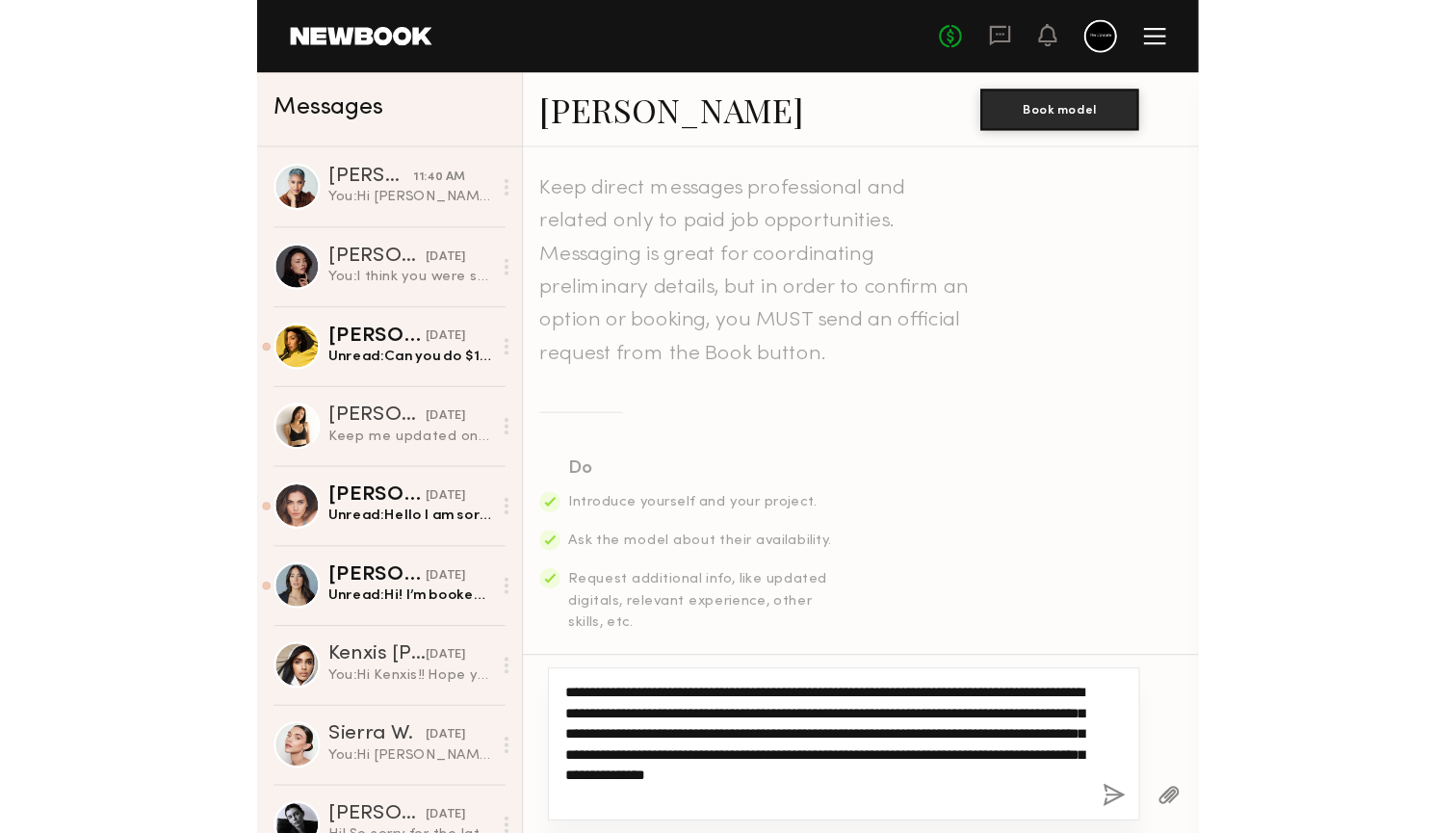 scroll, scrollTop: 0, scrollLeft: 0, axis: both 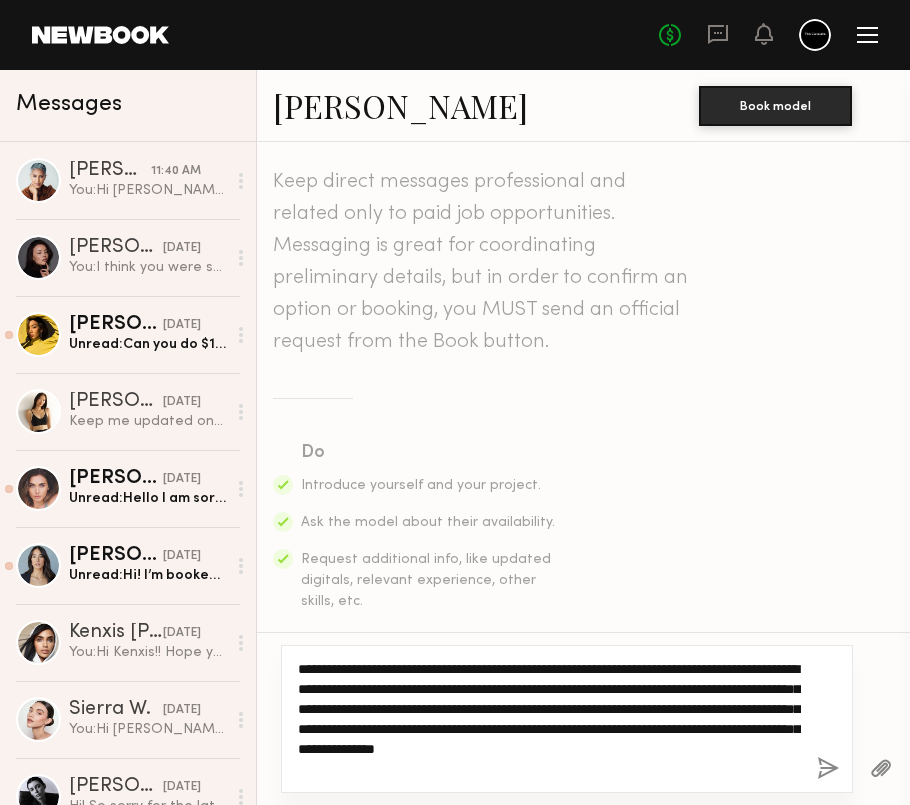 drag, startPoint x: 524, startPoint y: 735, endPoint x: 616, endPoint y: 754, distance: 93.941475 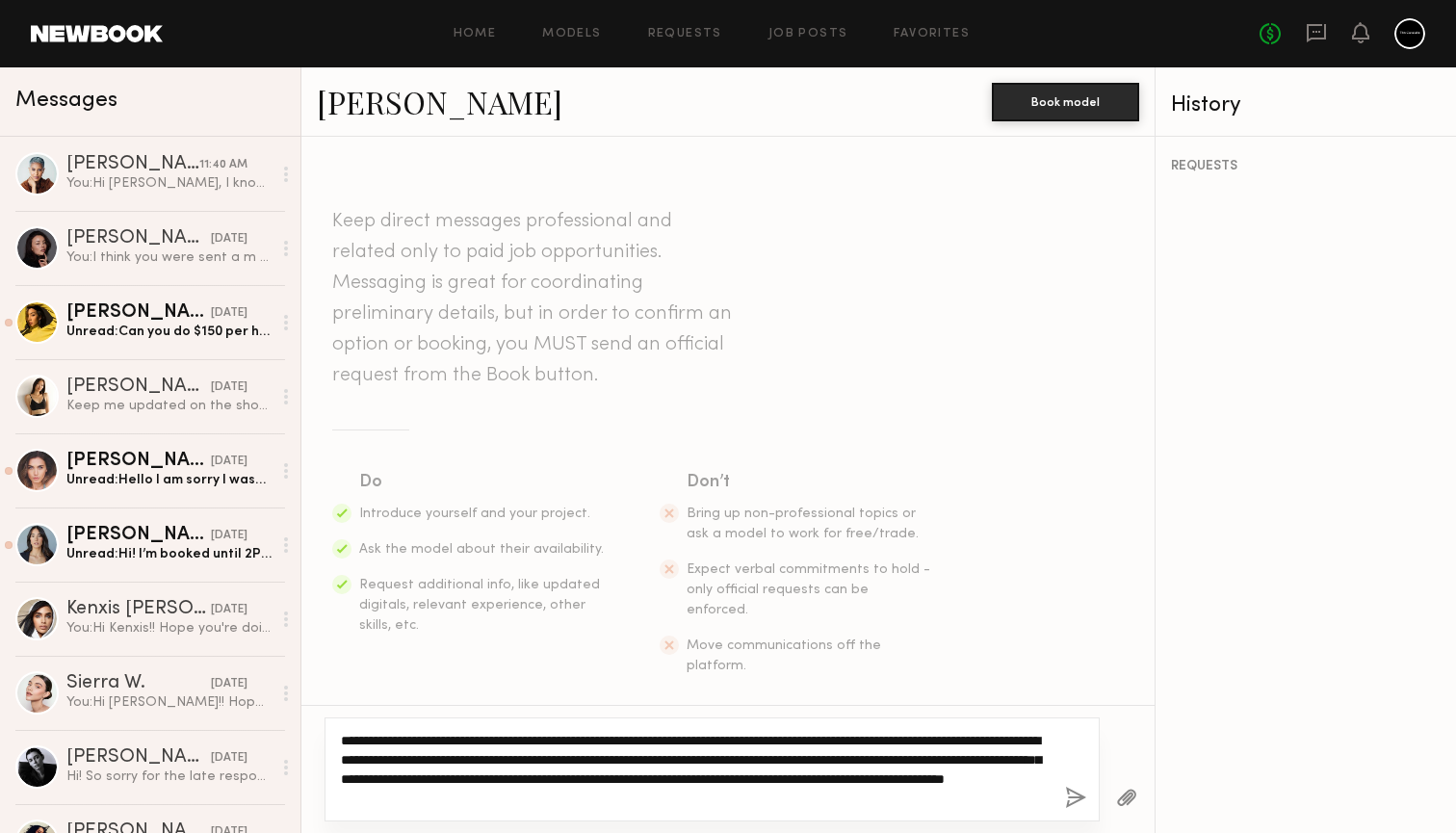 click on "**********" 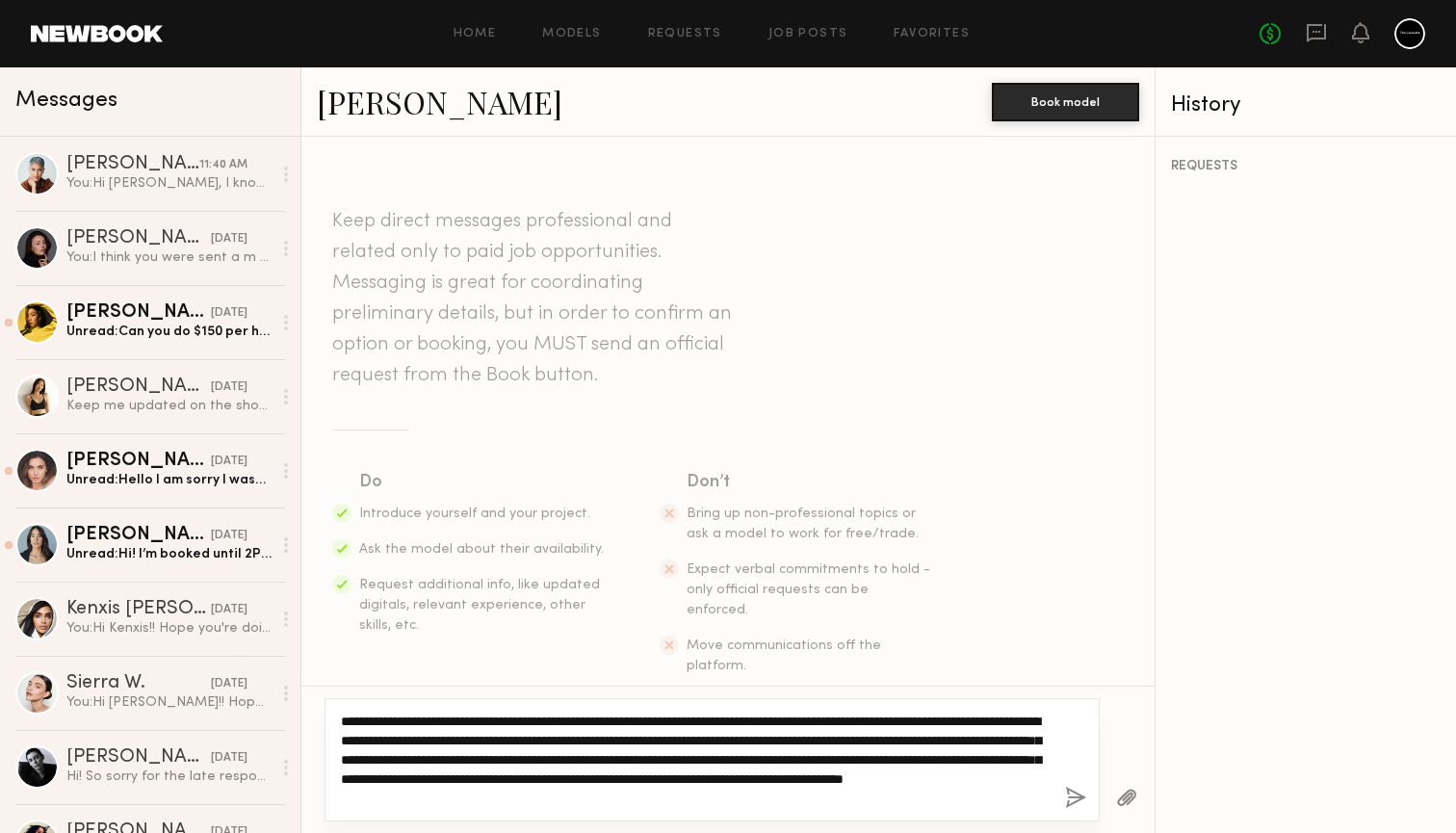 drag, startPoint x: 855, startPoint y: 781, endPoint x: 626, endPoint y: 778, distance: 229.0196 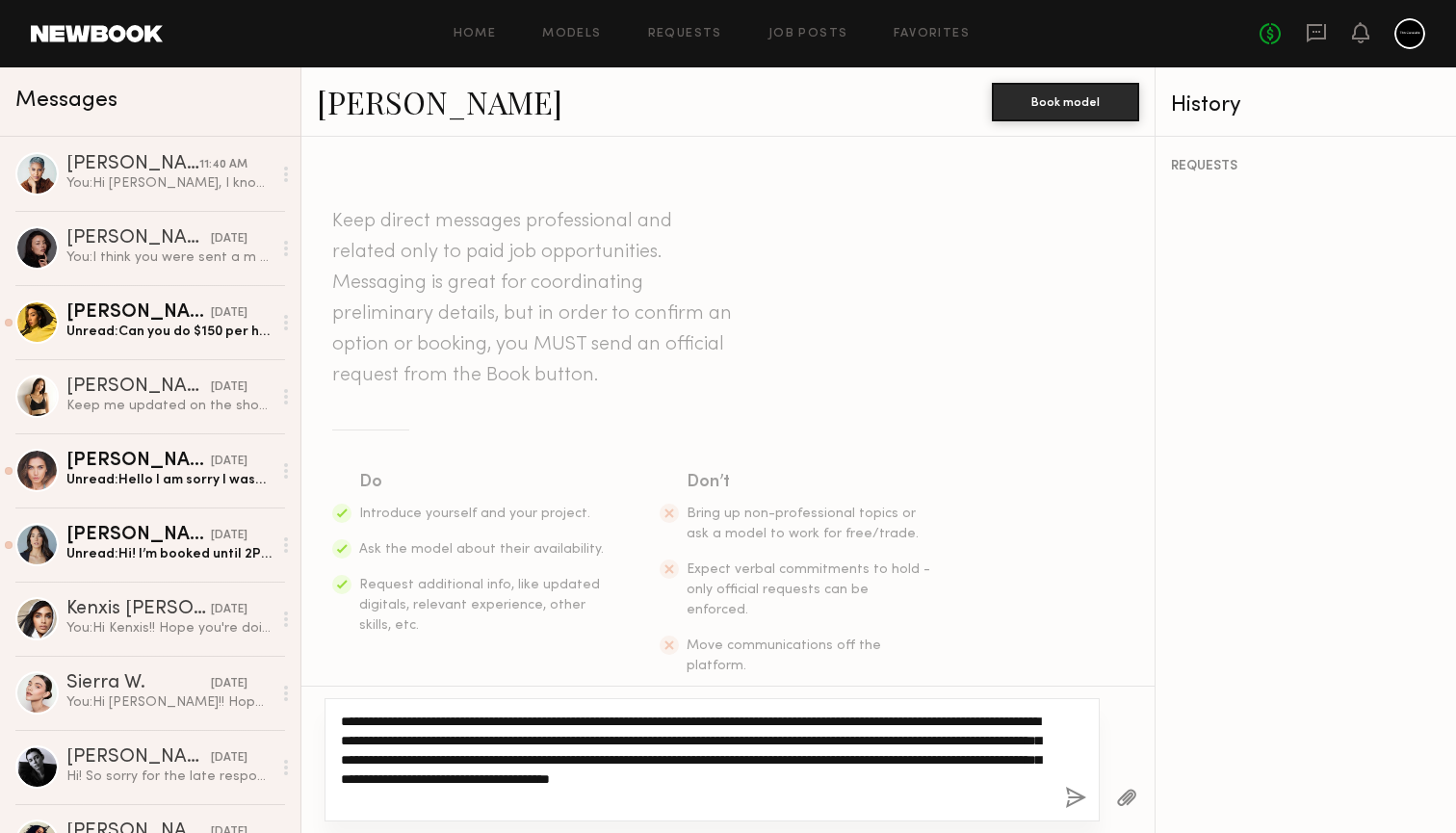 click on "**********" 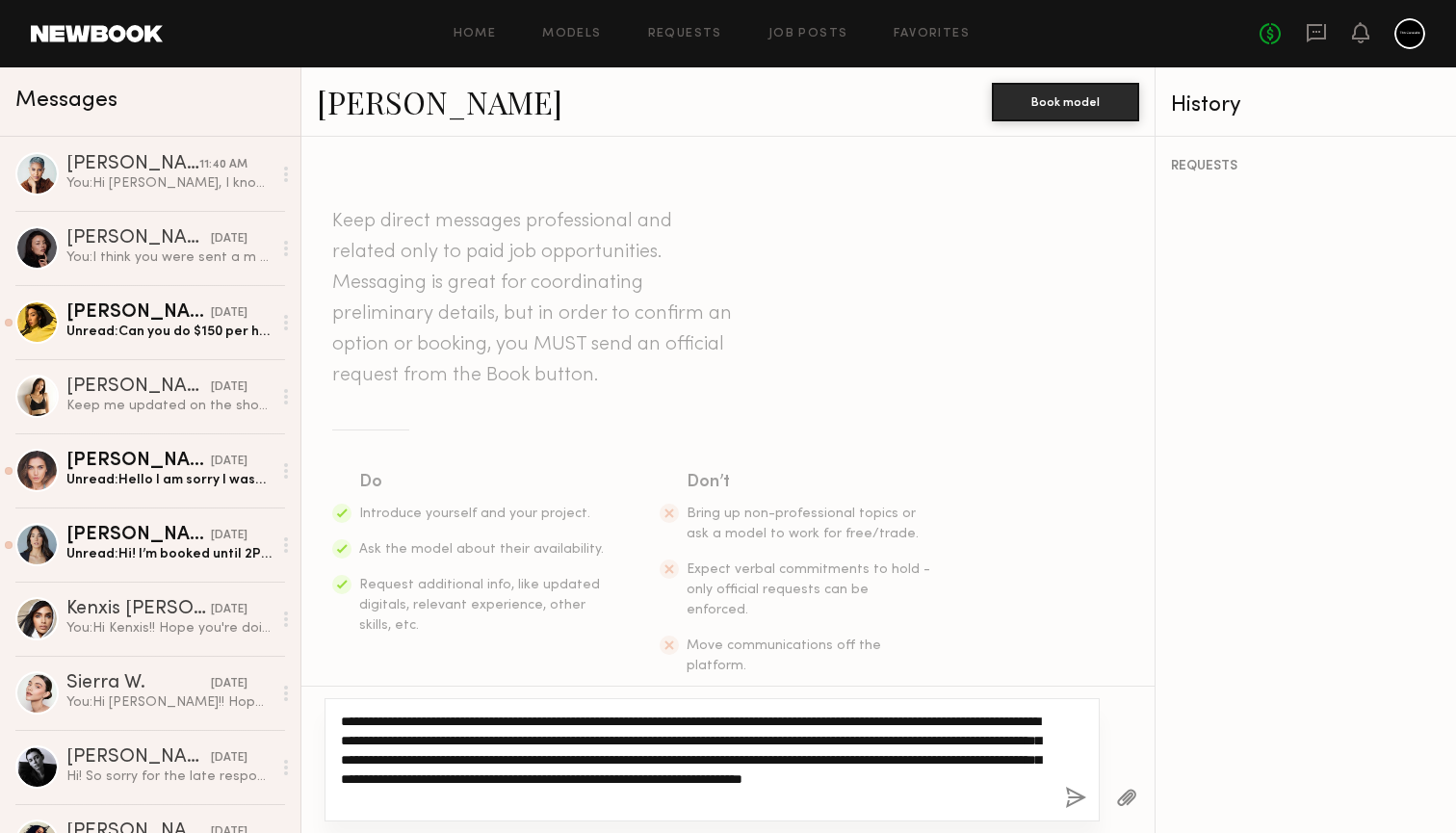 drag, startPoint x: 879, startPoint y: 768, endPoint x: 311, endPoint y: 689, distance: 573.4675 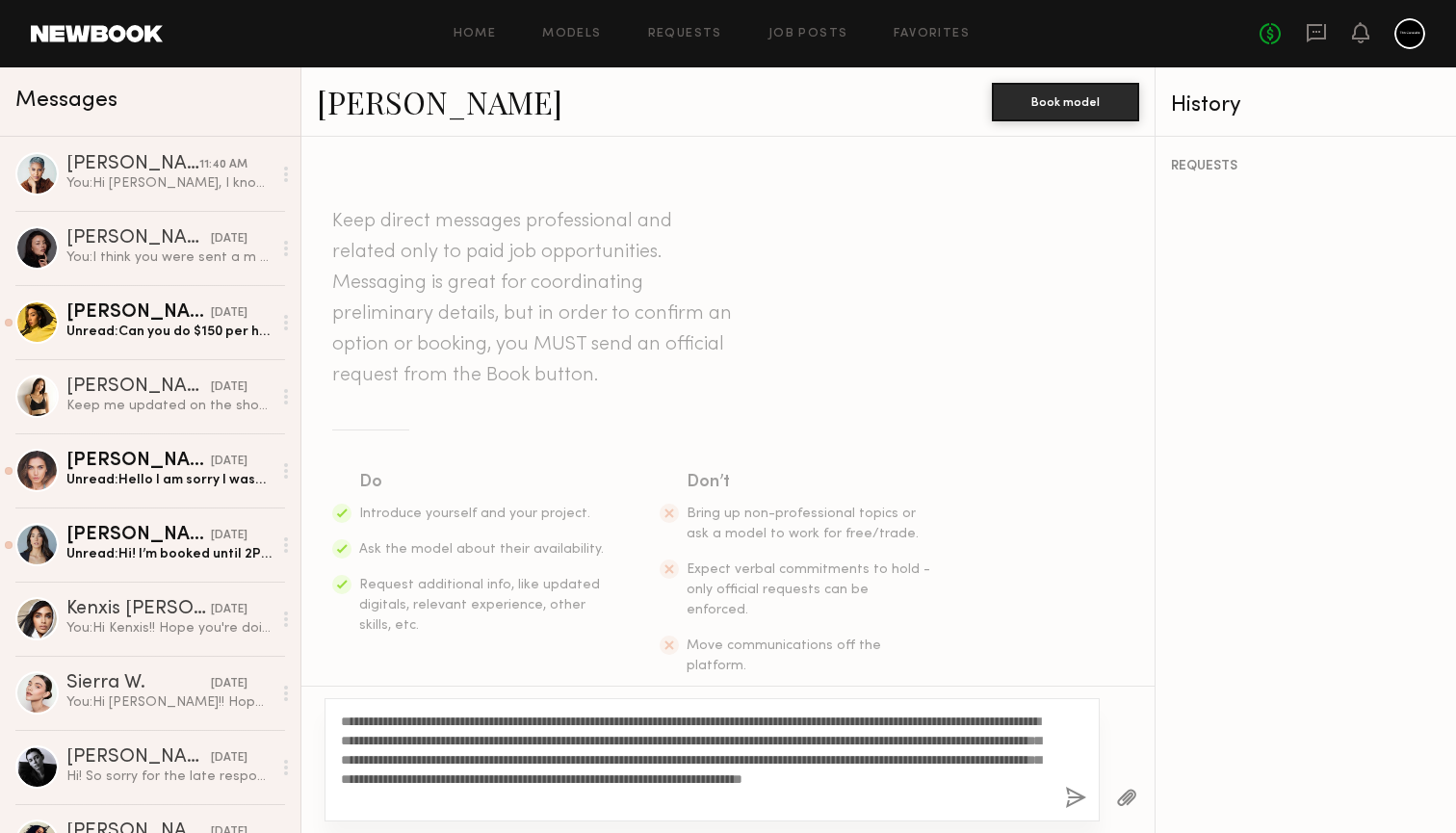 click on "**********" 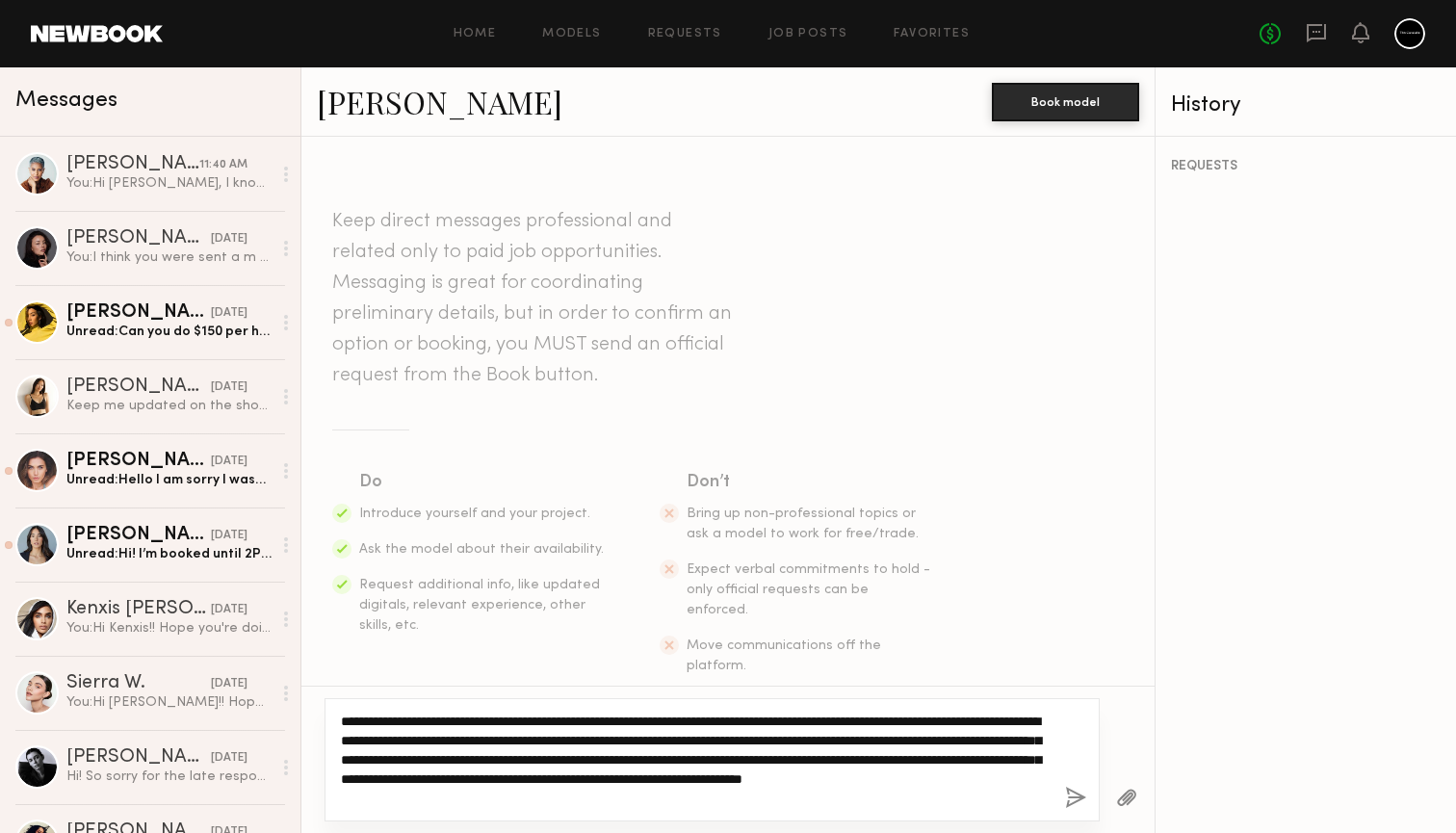 click on "**********" 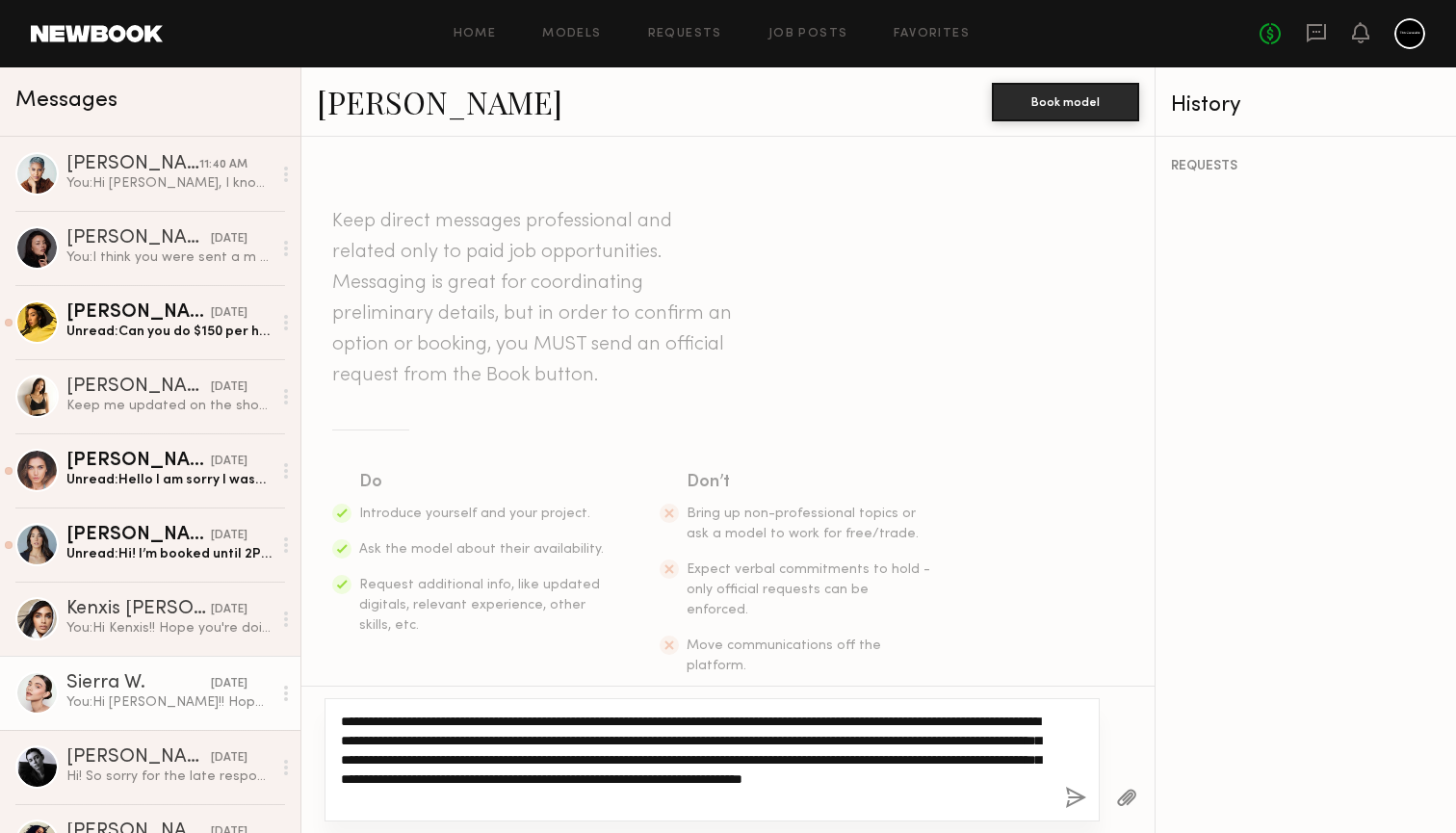 drag, startPoint x: 879, startPoint y: 794, endPoint x: 259, endPoint y: 700, distance: 627.08532 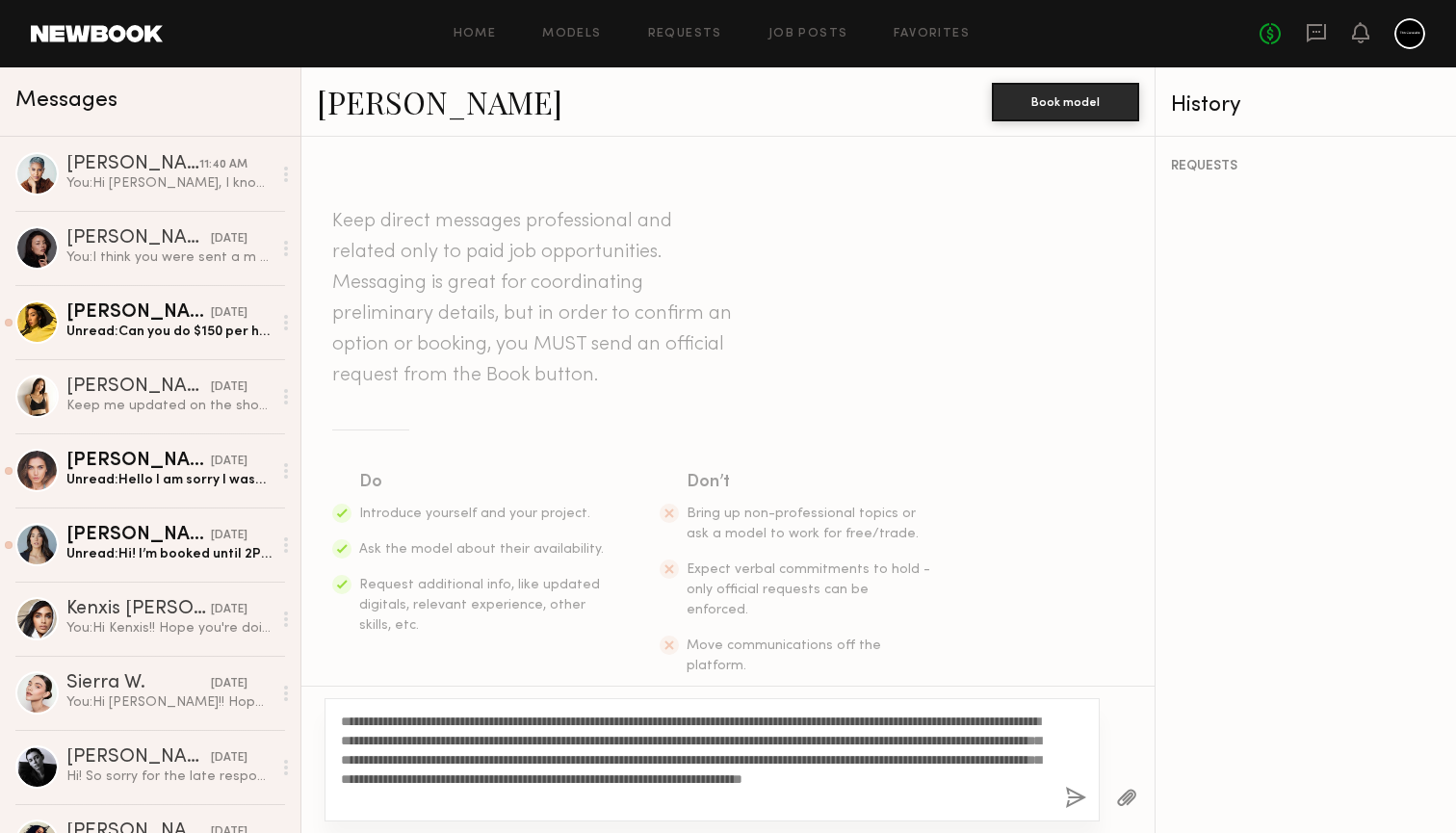 click on "**********" 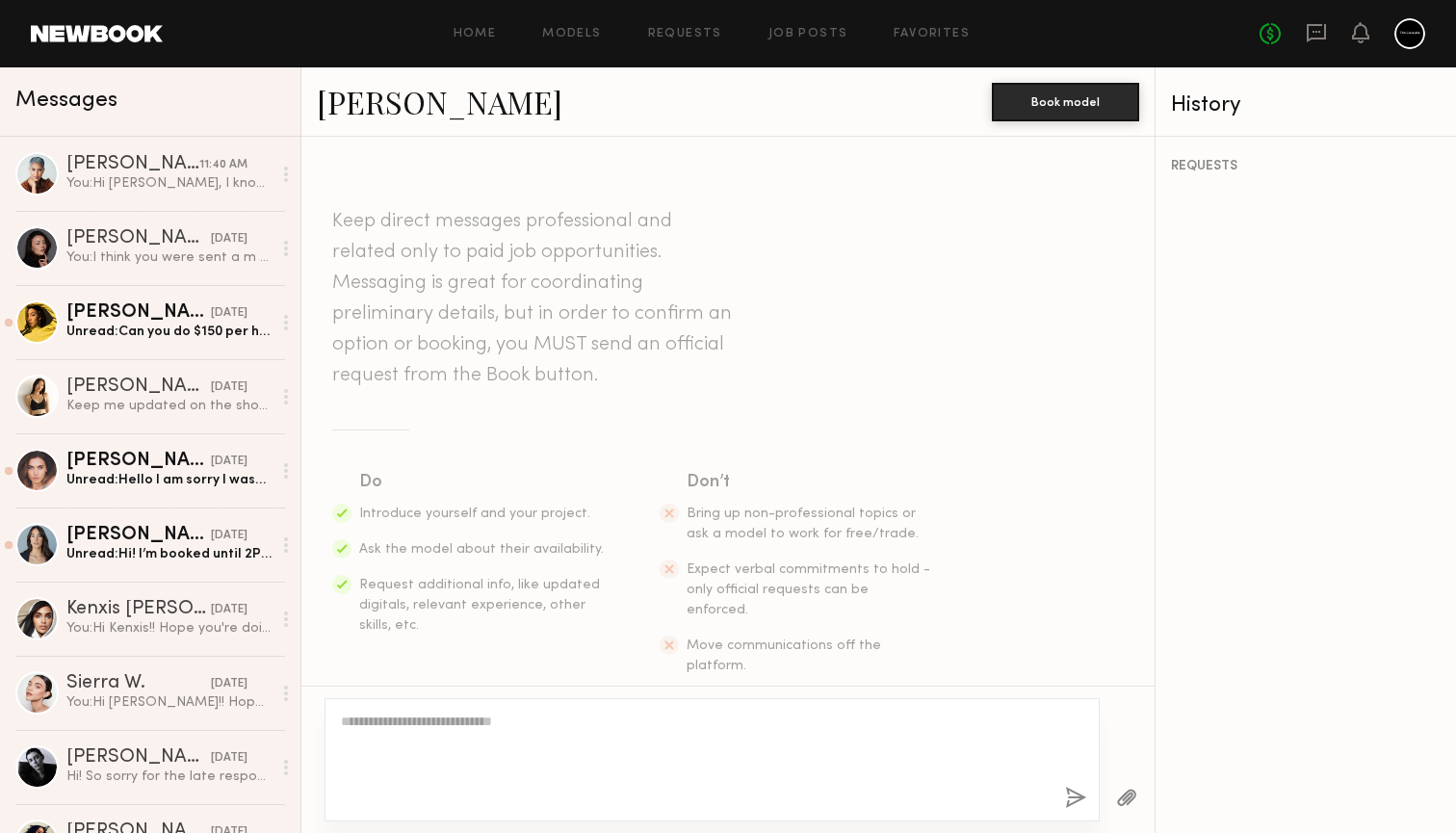 scroll, scrollTop: 351, scrollLeft: 0, axis: vertical 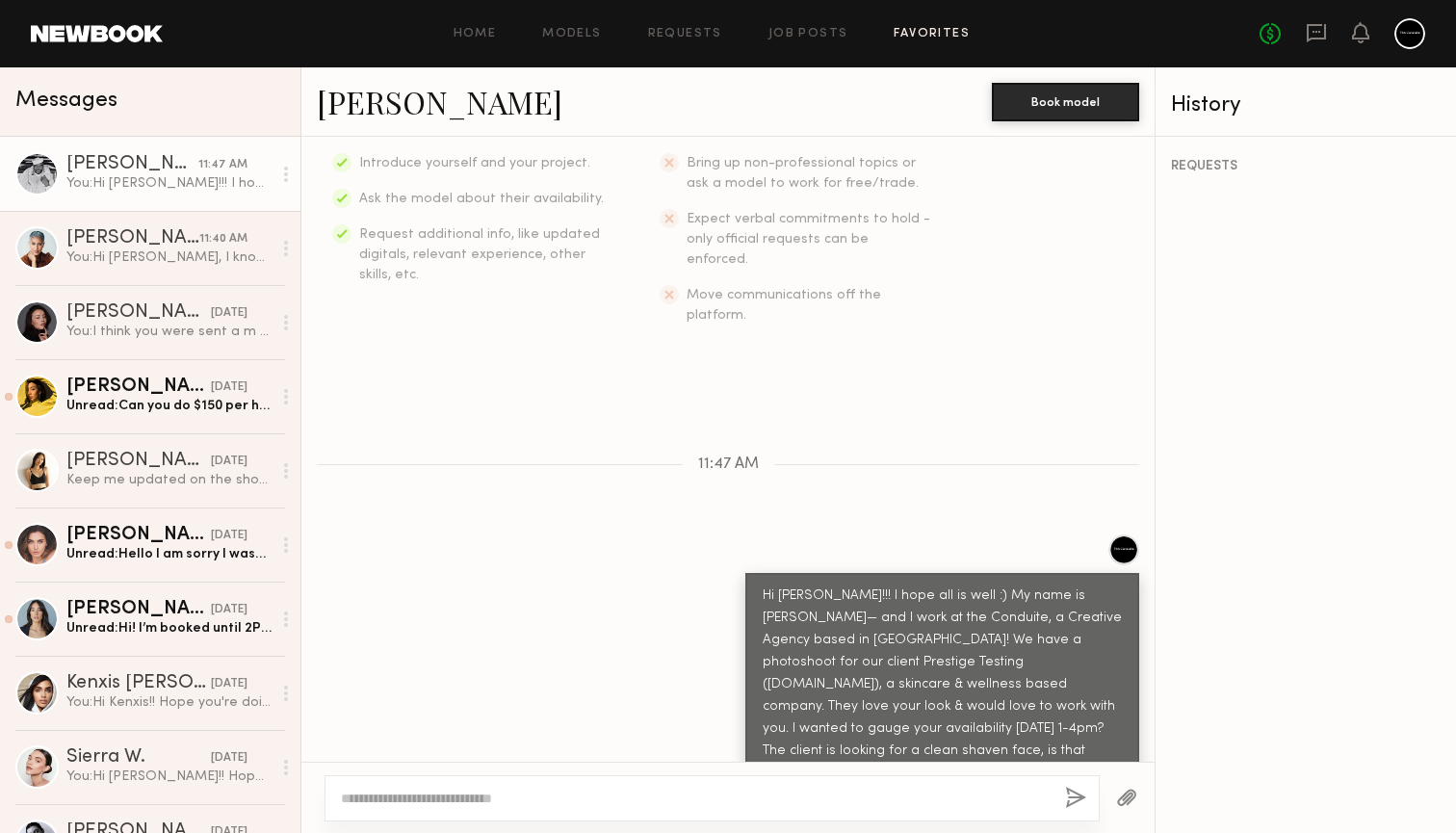 click on "Favorites" 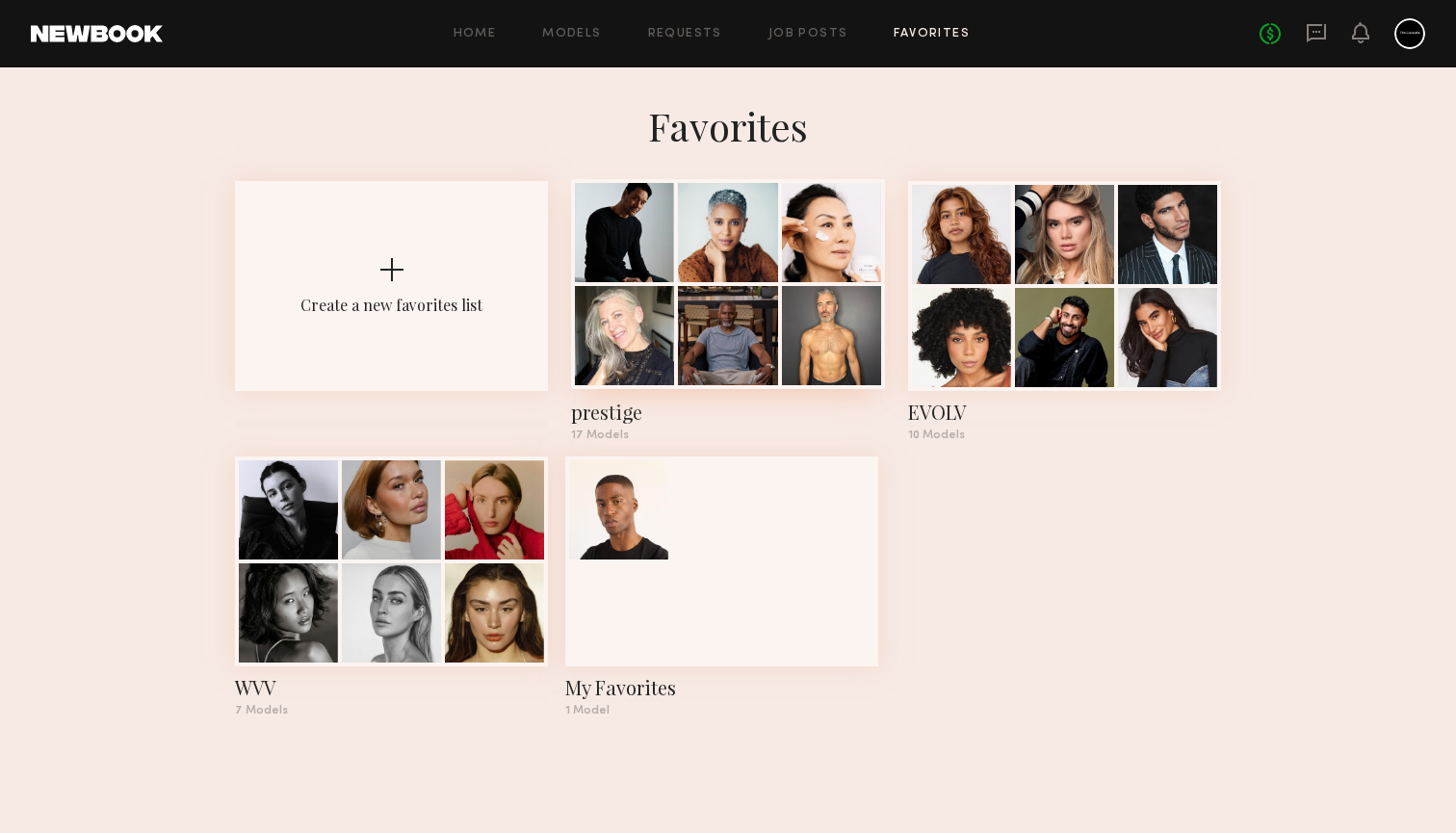 click 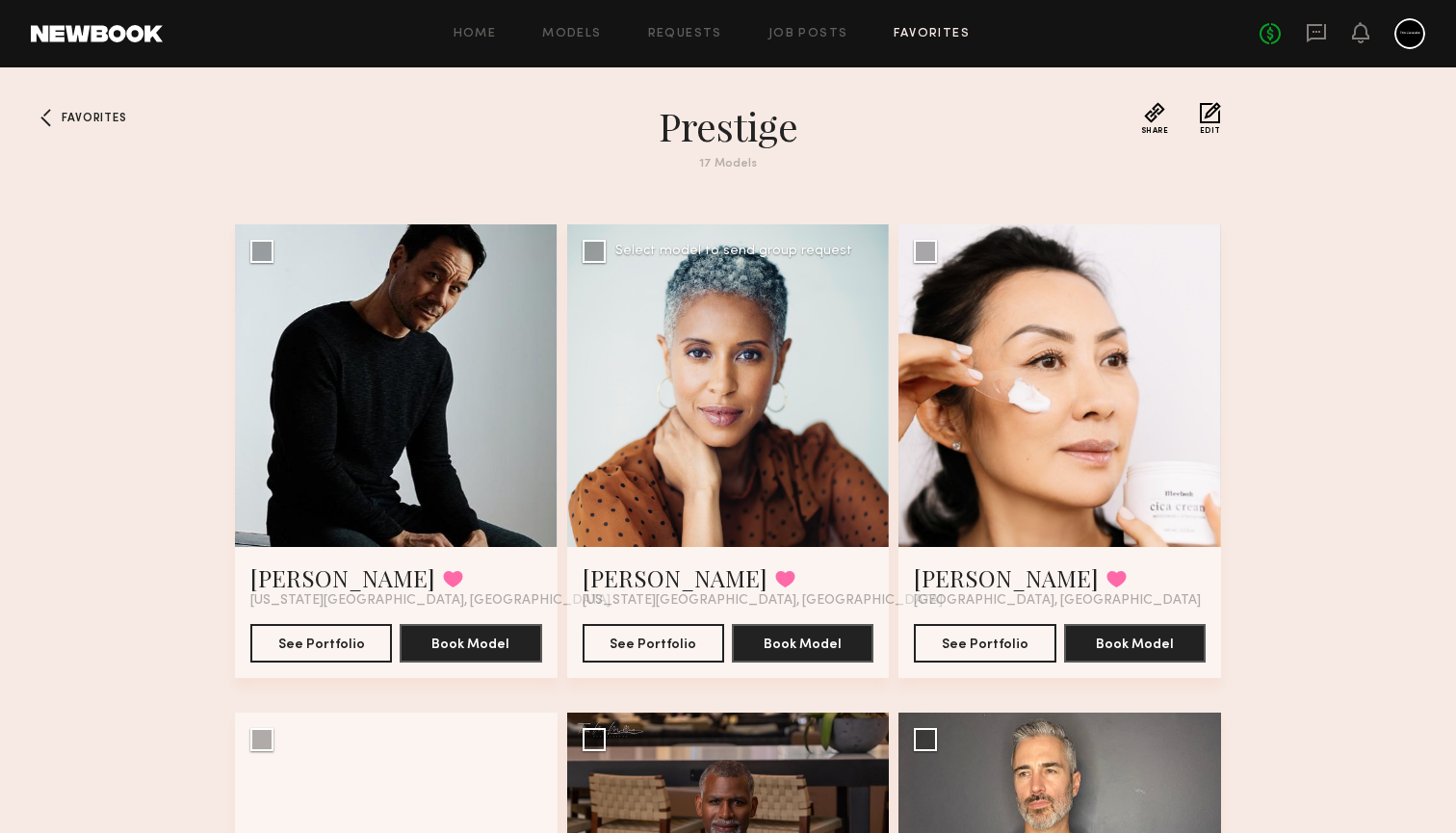 scroll, scrollTop: 0, scrollLeft: 0, axis: both 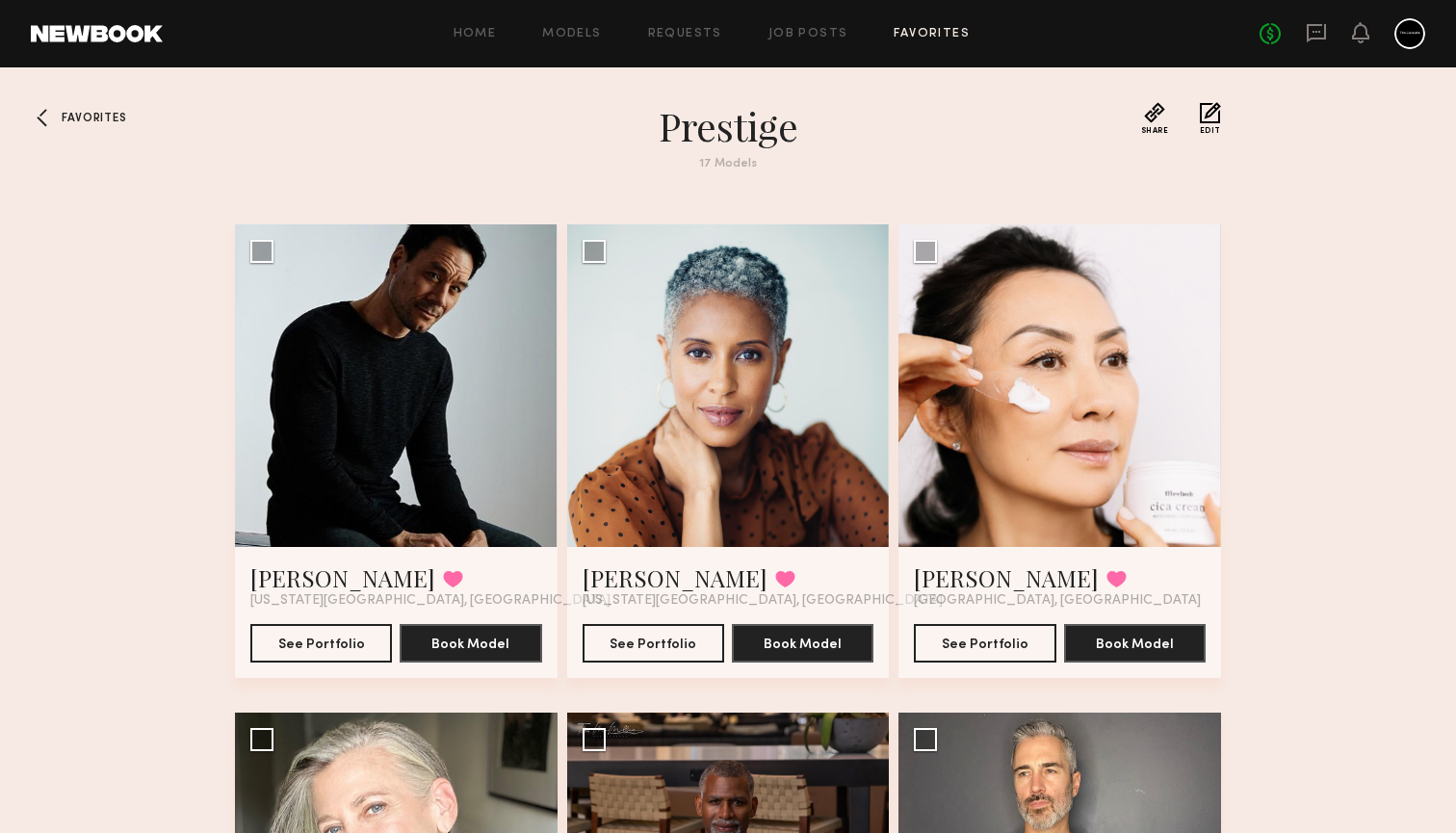click on "Favorites" 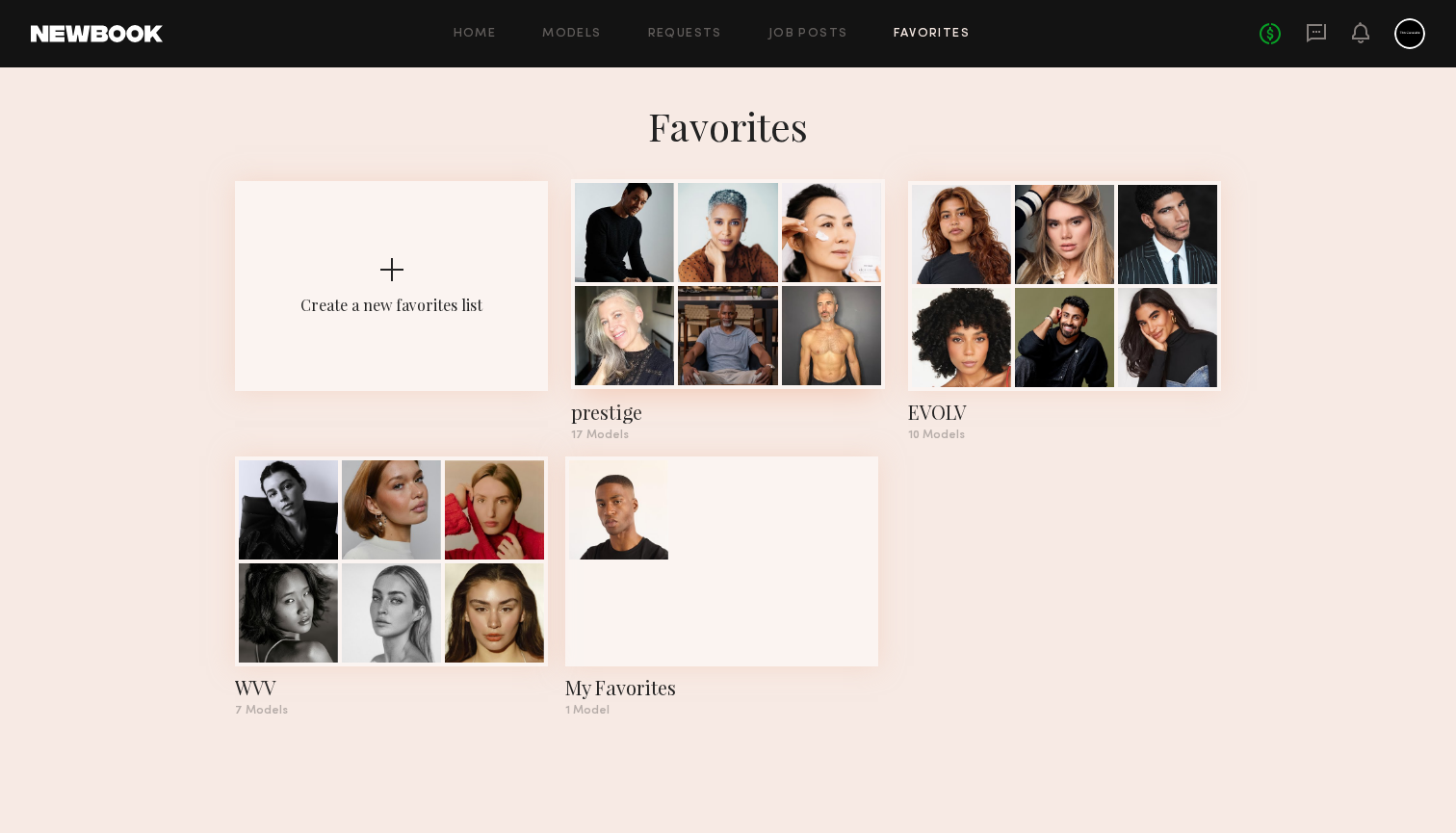 click 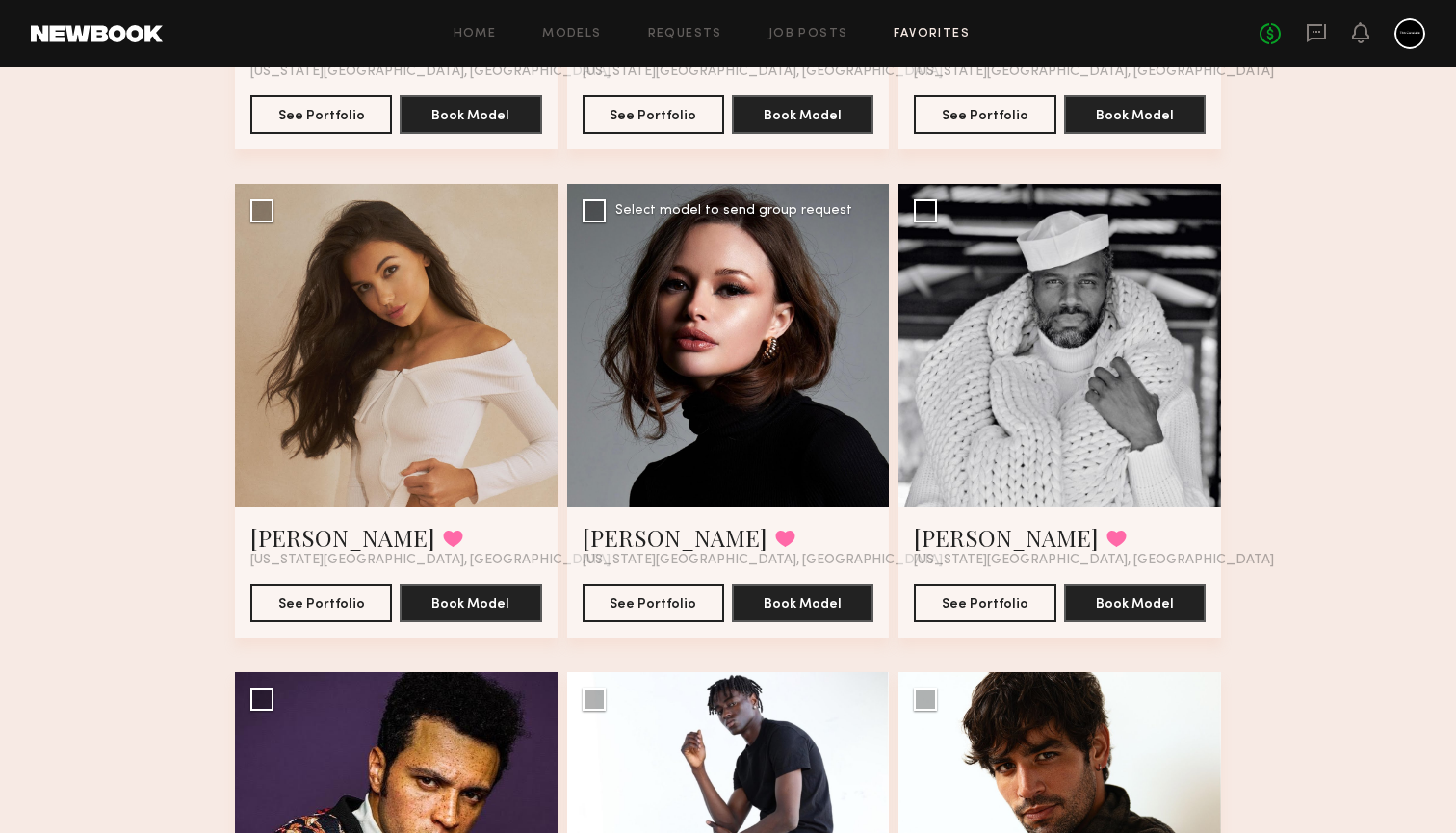 scroll, scrollTop: 1571, scrollLeft: 0, axis: vertical 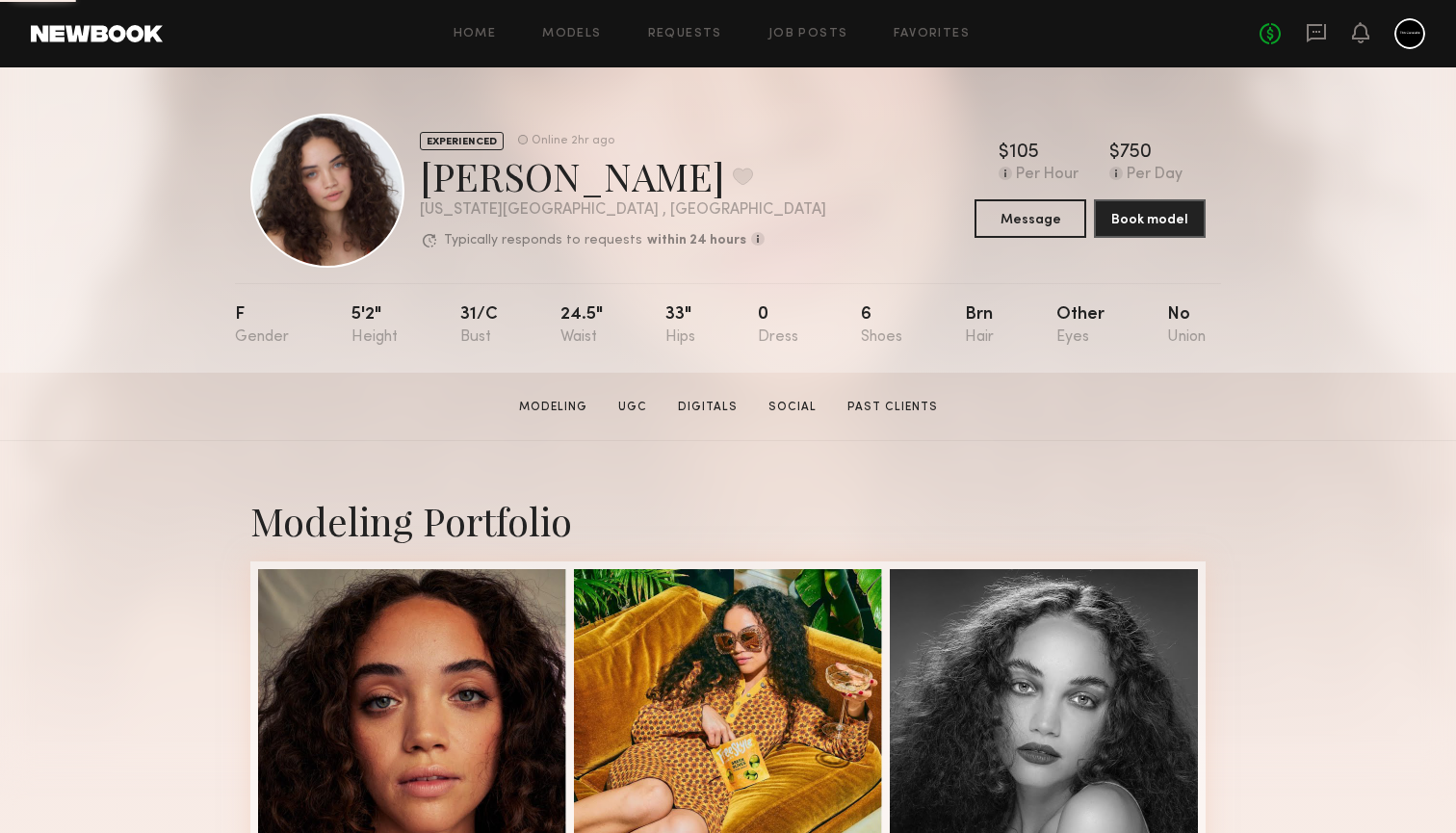 click on "Home Models Requests Job Posts Favorites Sign Out No fees up to $5,000" 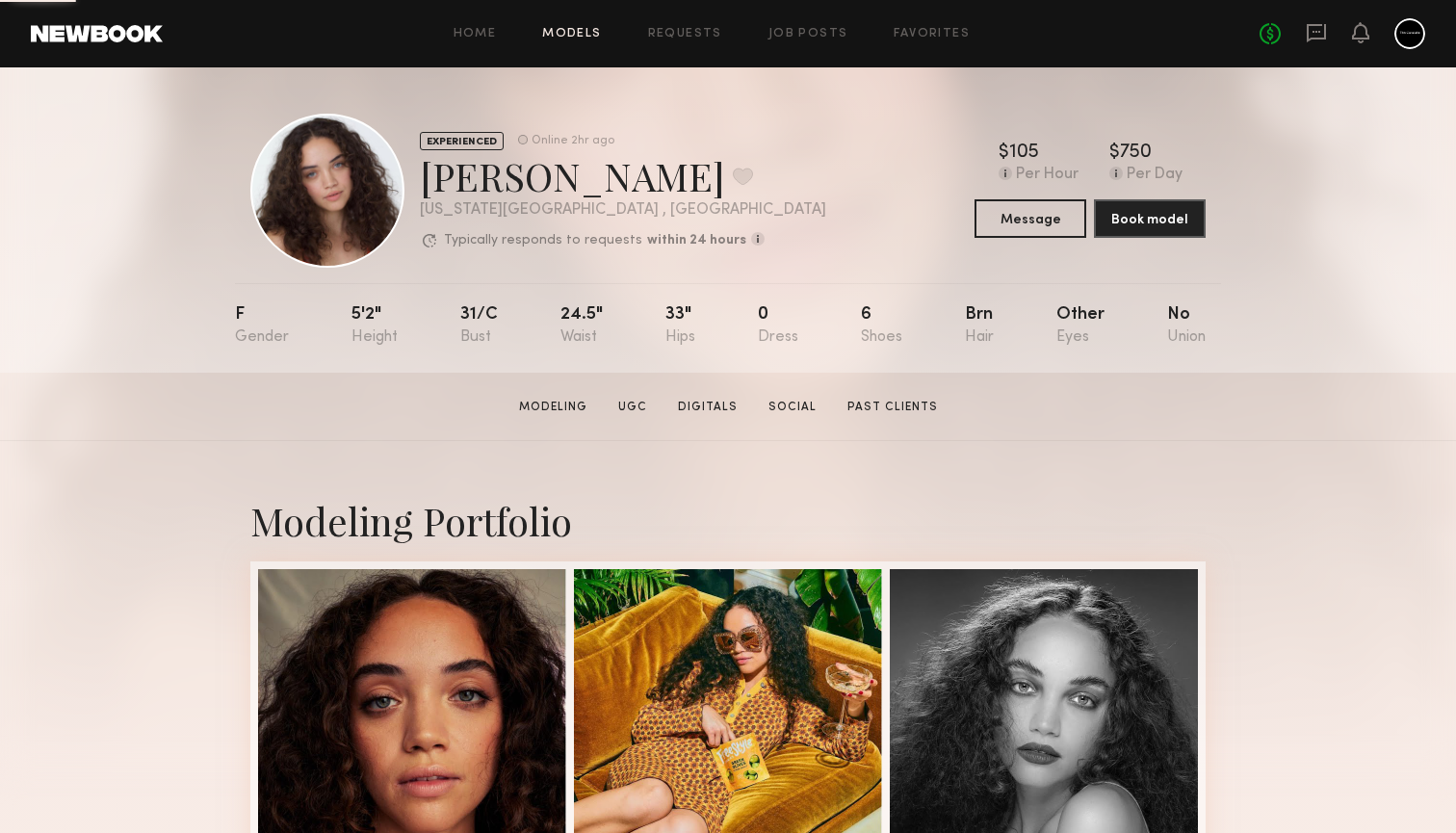 click on "Models" 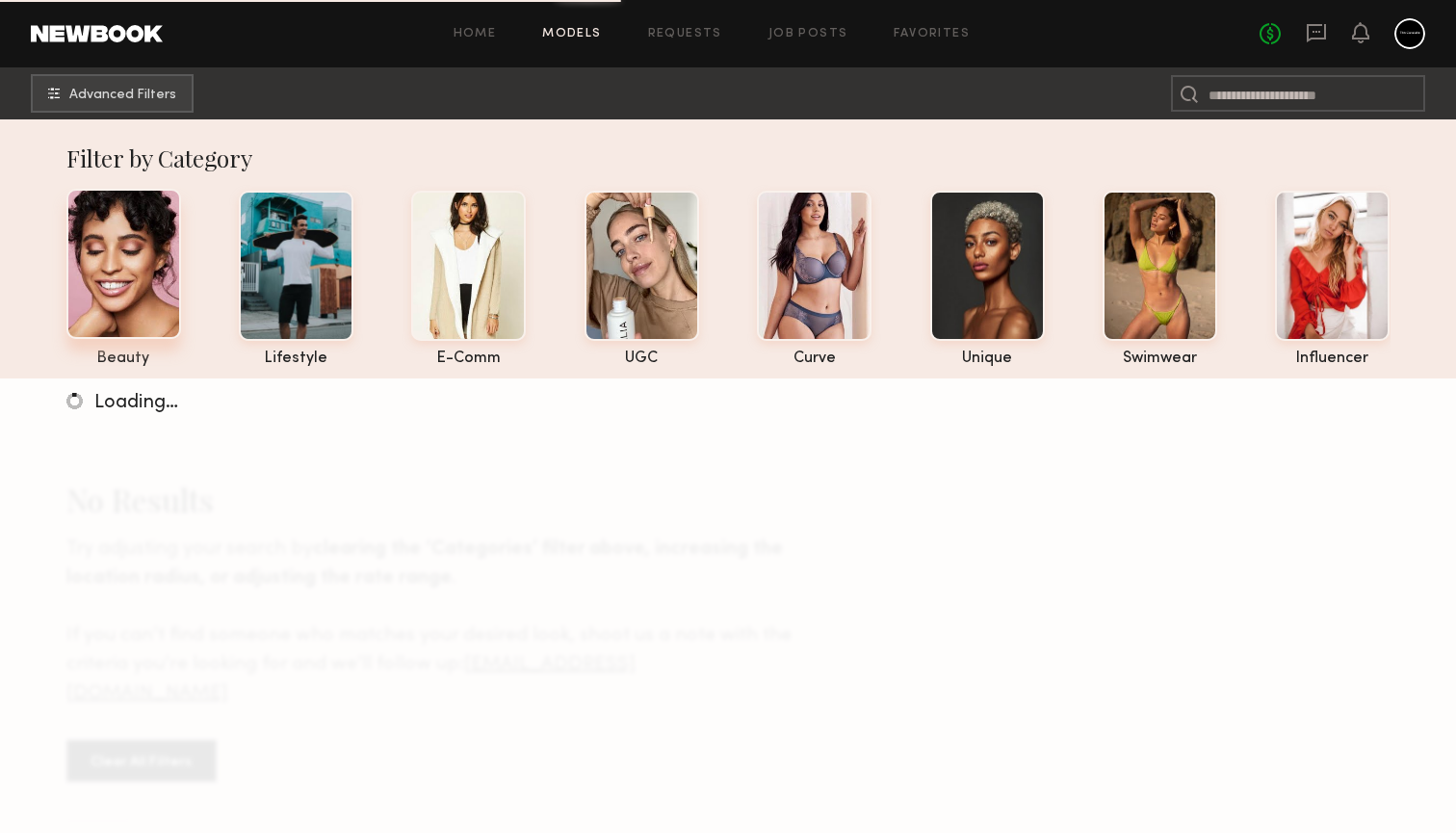 click 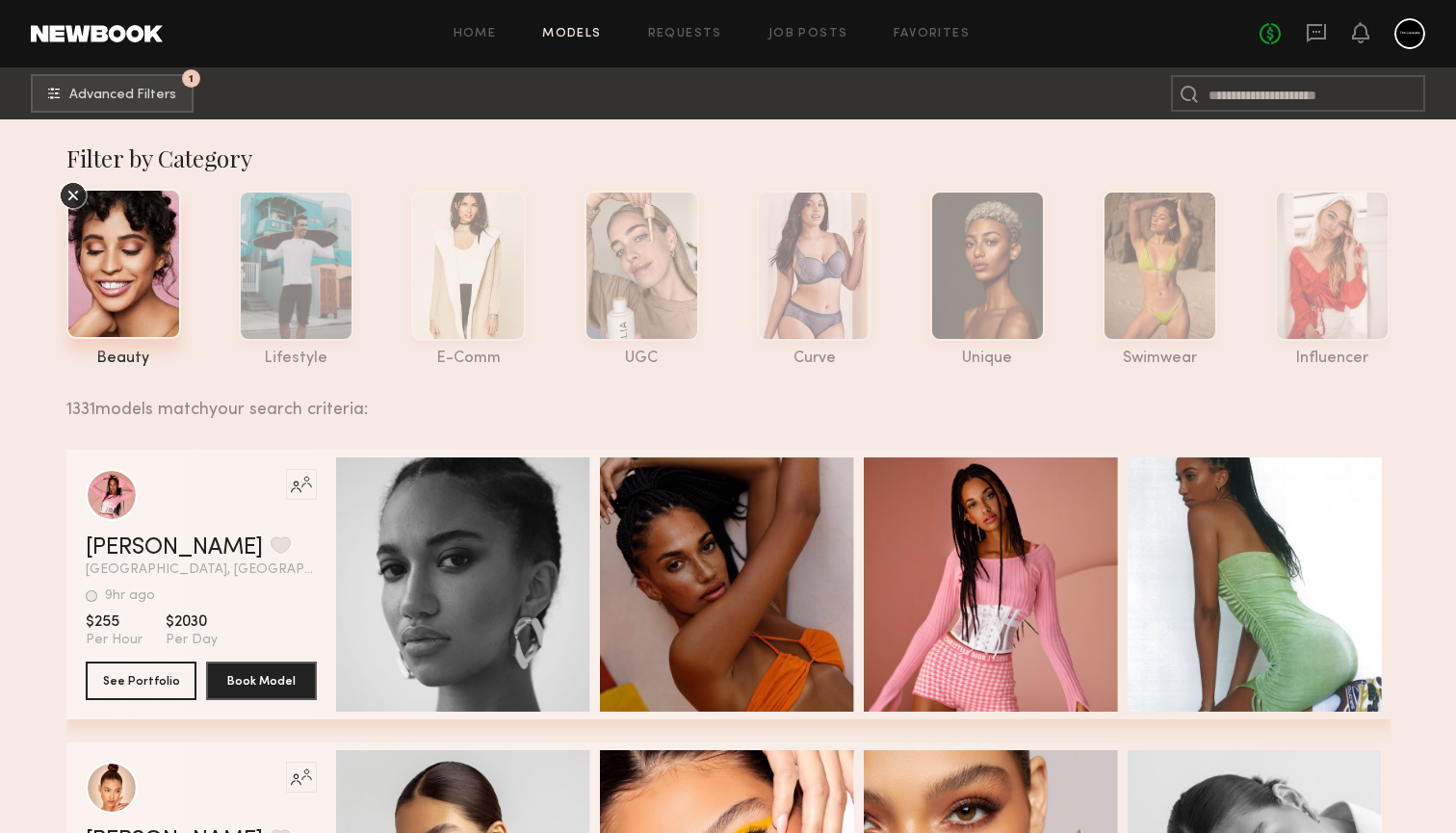 scroll, scrollTop: 0, scrollLeft: 0, axis: both 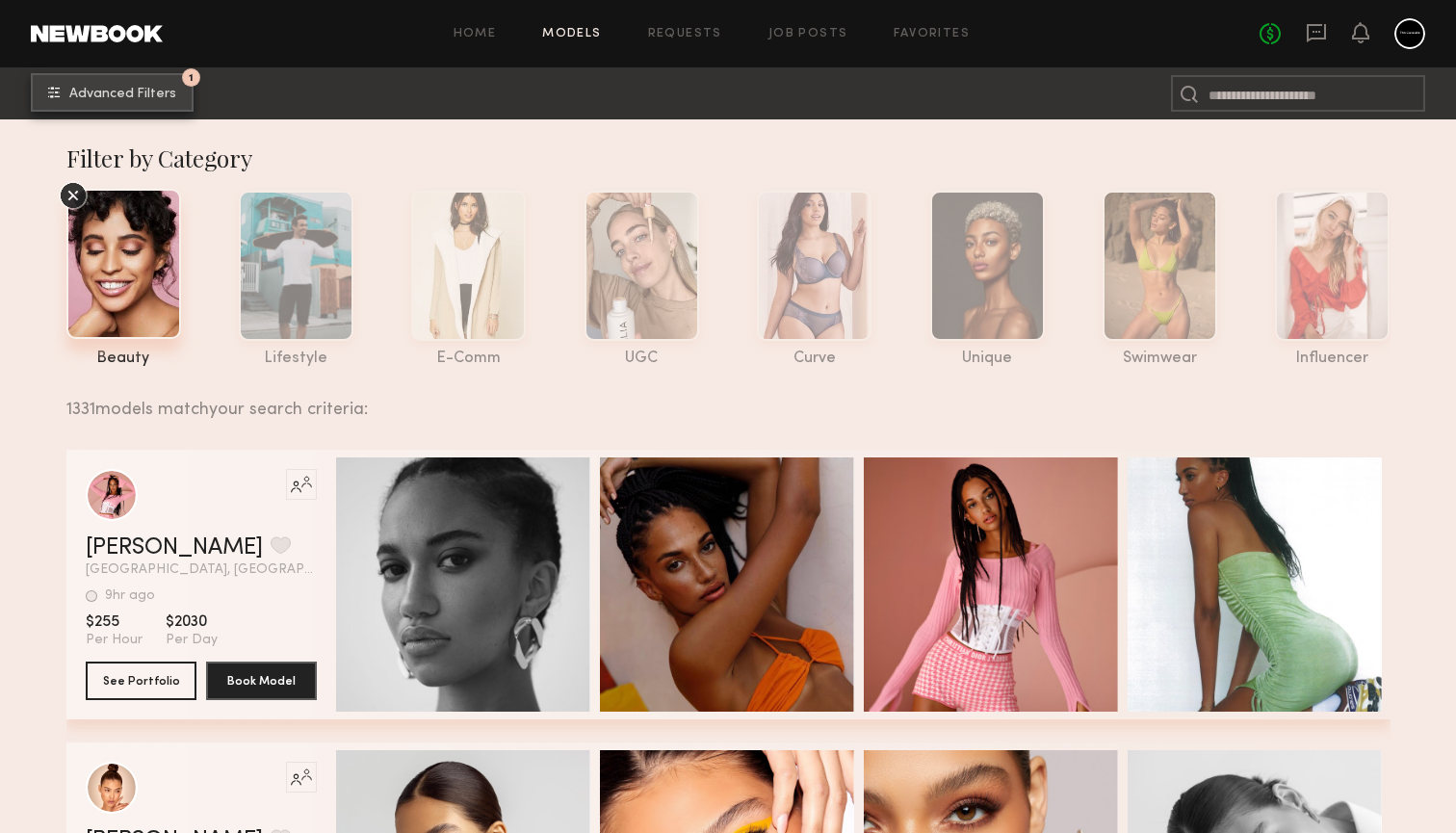 click on "Advanced Filters" 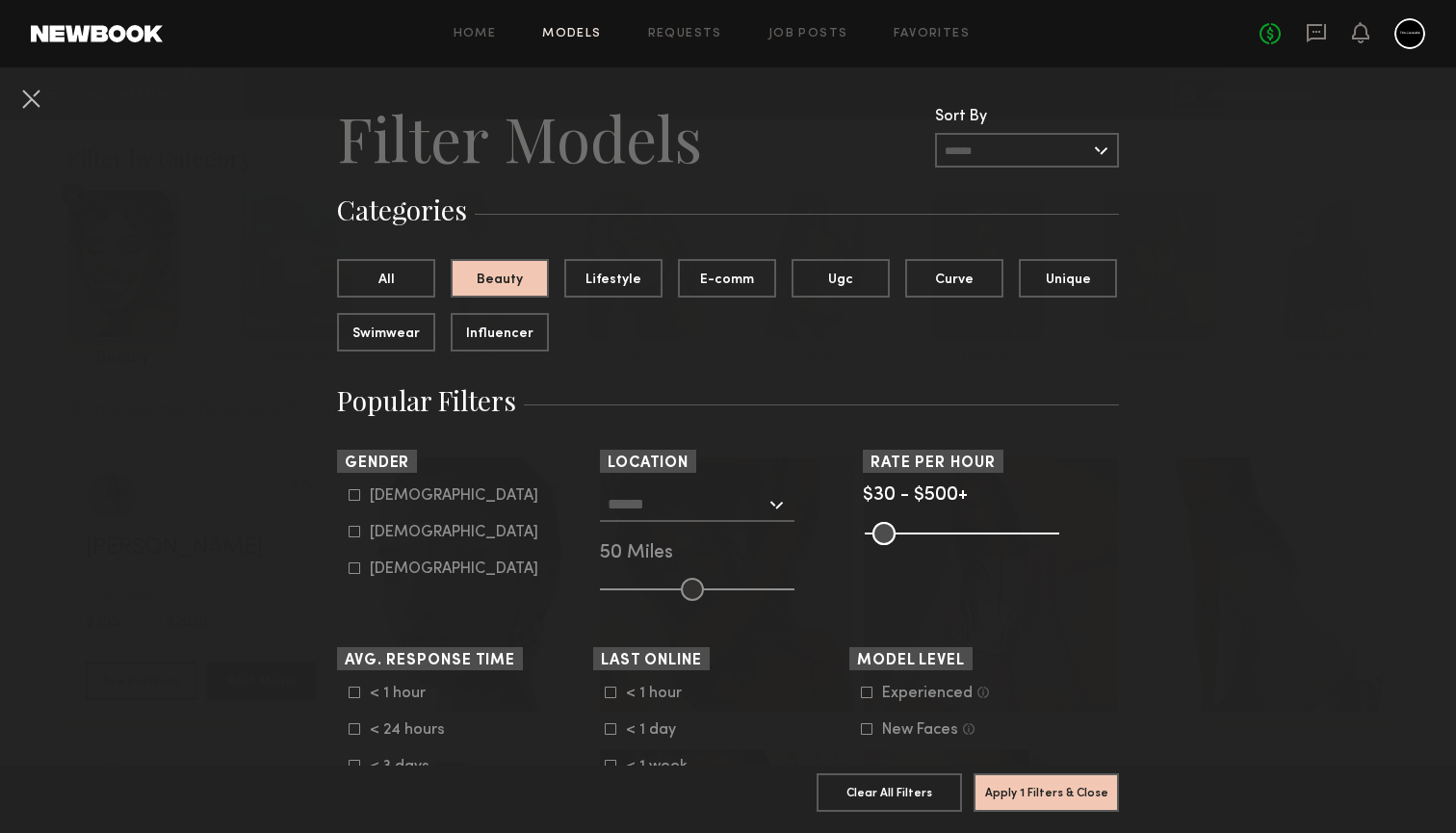 scroll, scrollTop: 58, scrollLeft: 0, axis: vertical 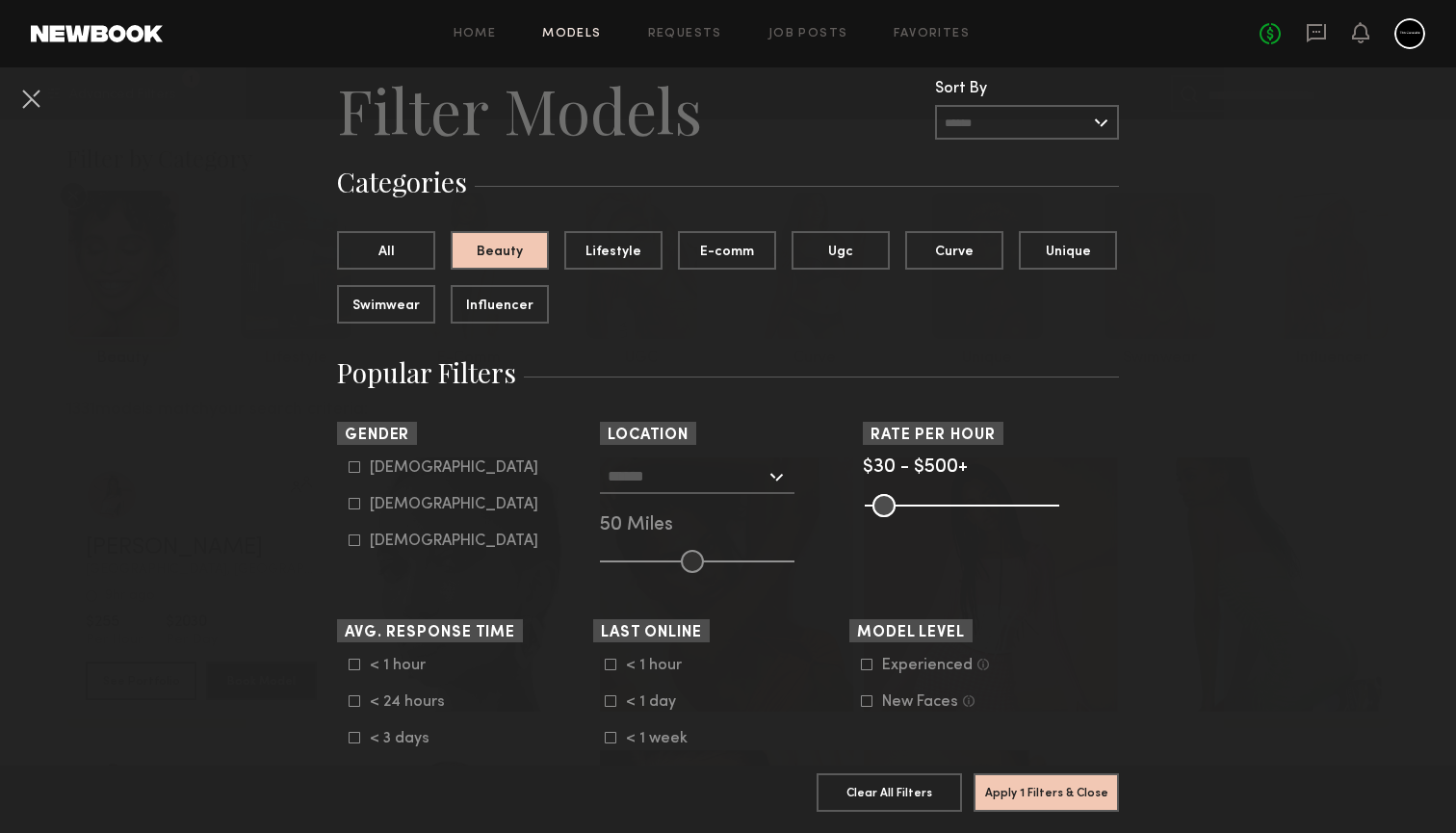 click on "Female" 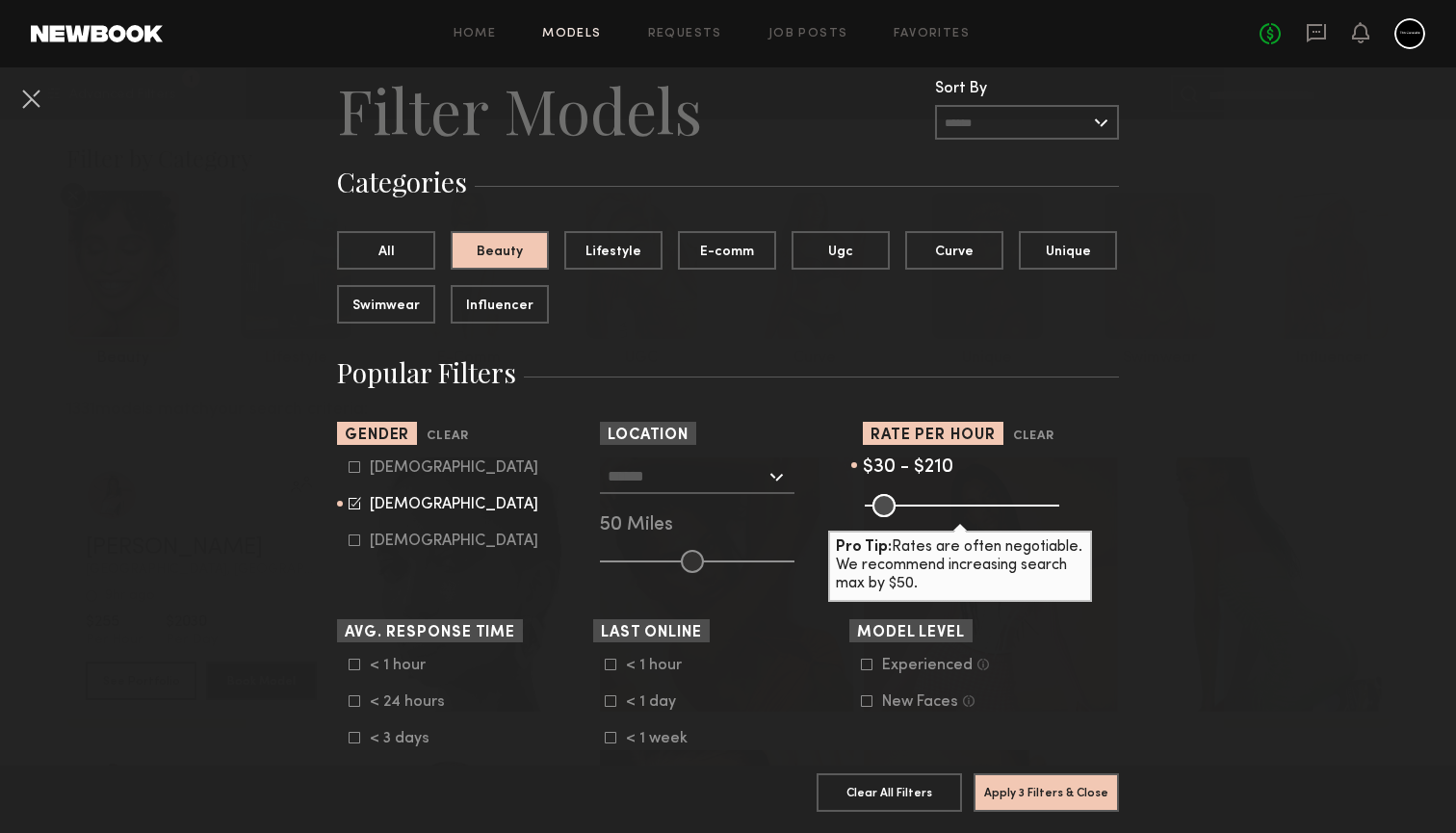 drag, startPoint x: 1047, startPoint y: 507, endPoint x: 942, endPoint y: 507, distance: 105 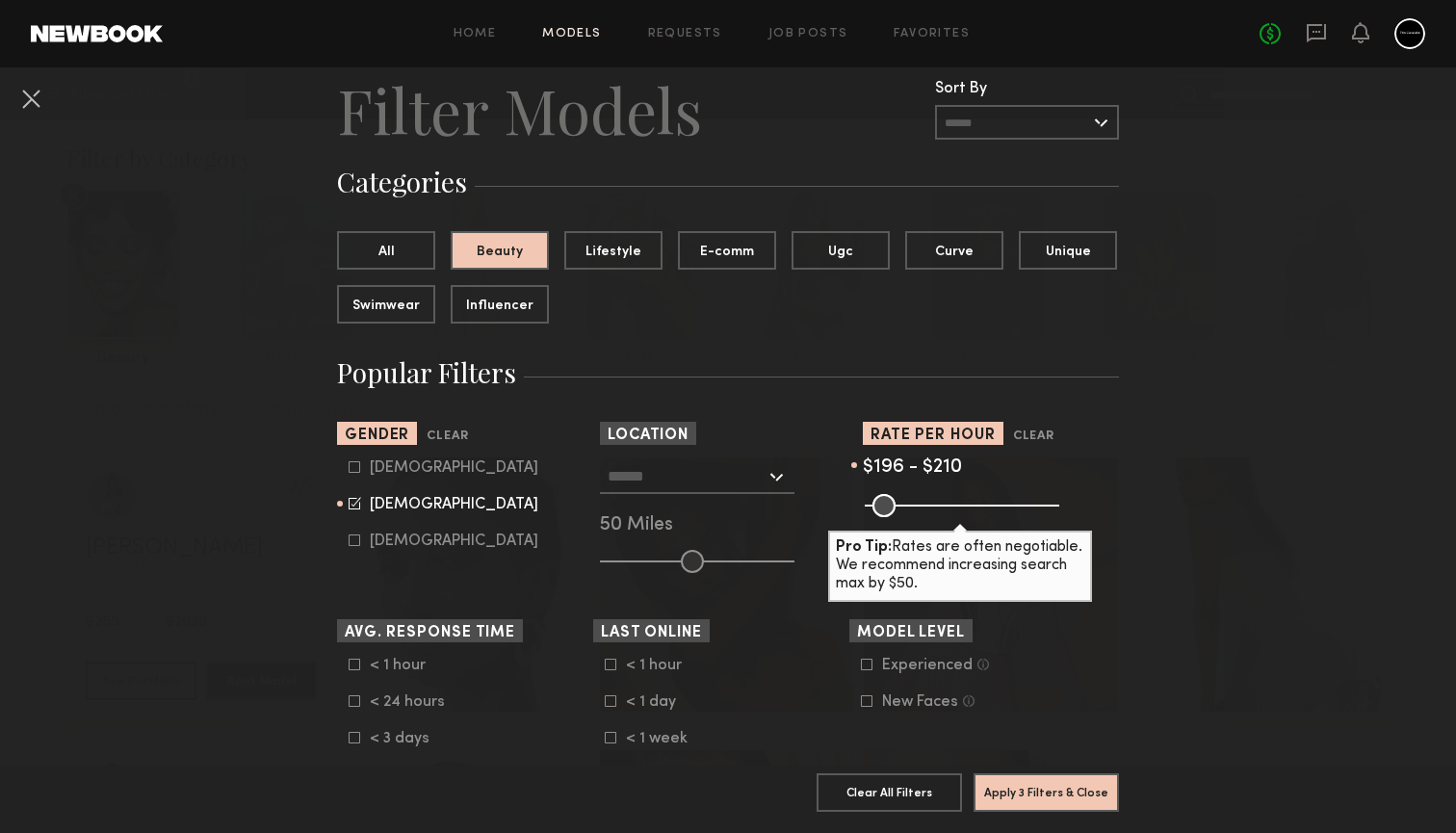 drag, startPoint x: 879, startPoint y: 512, endPoint x: 937, endPoint y: 509, distance: 58.077534 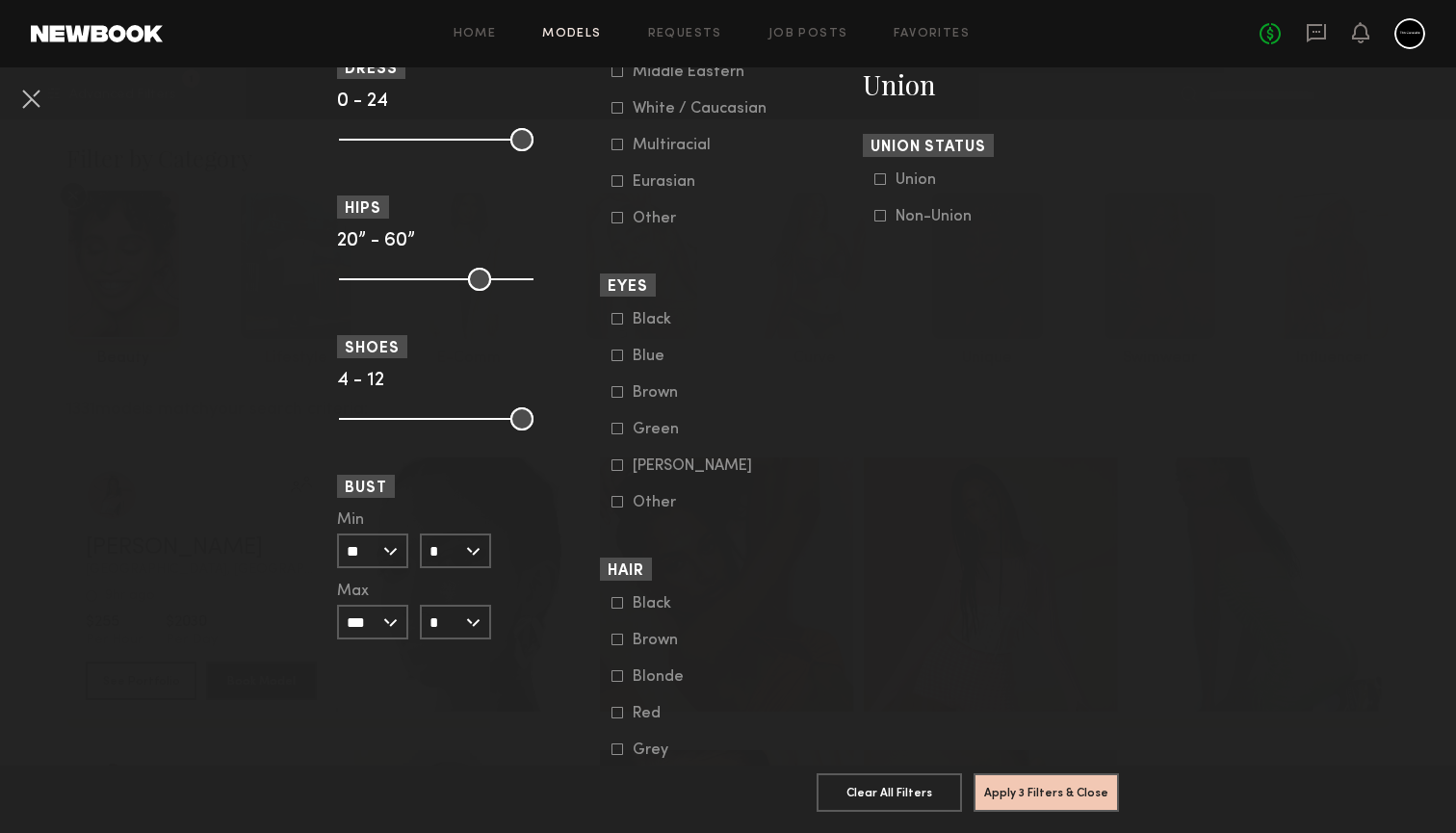 scroll, scrollTop: 1216, scrollLeft: 0, axis: vertical 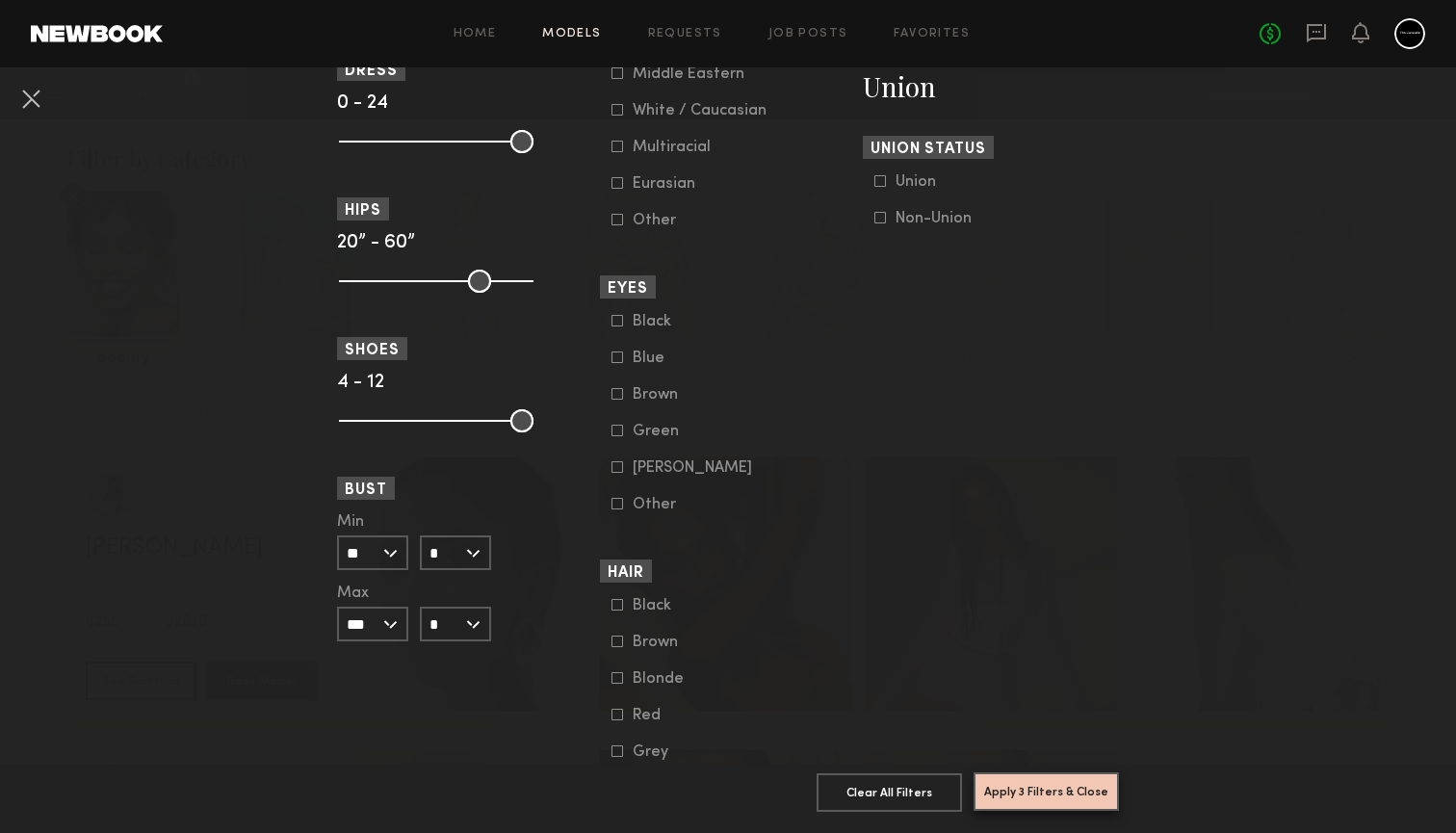 click on "Apply 3 Filters & Close" 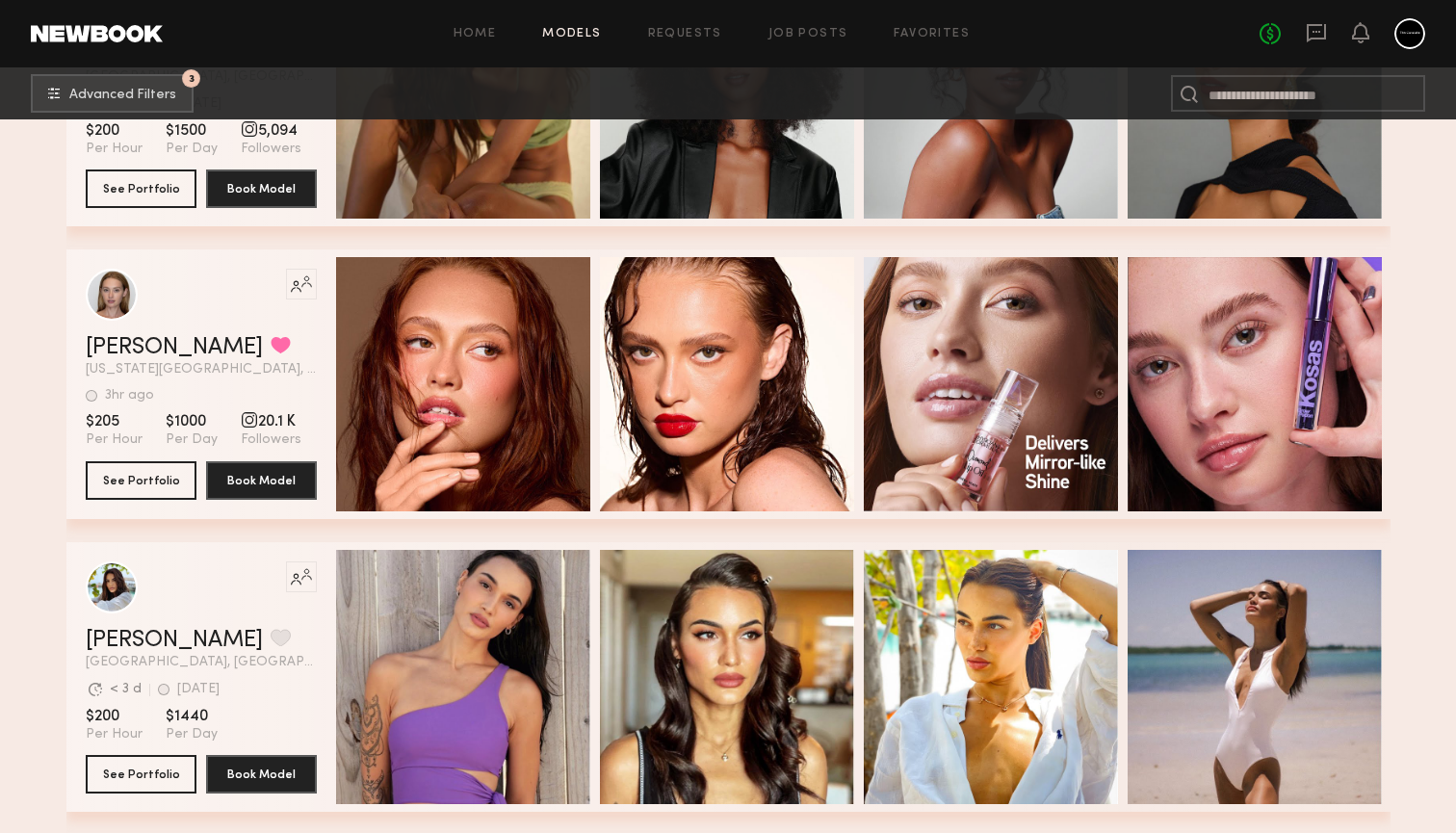 scroll, scrollTop: 7792, scrollLeft: 0, axis: vertical 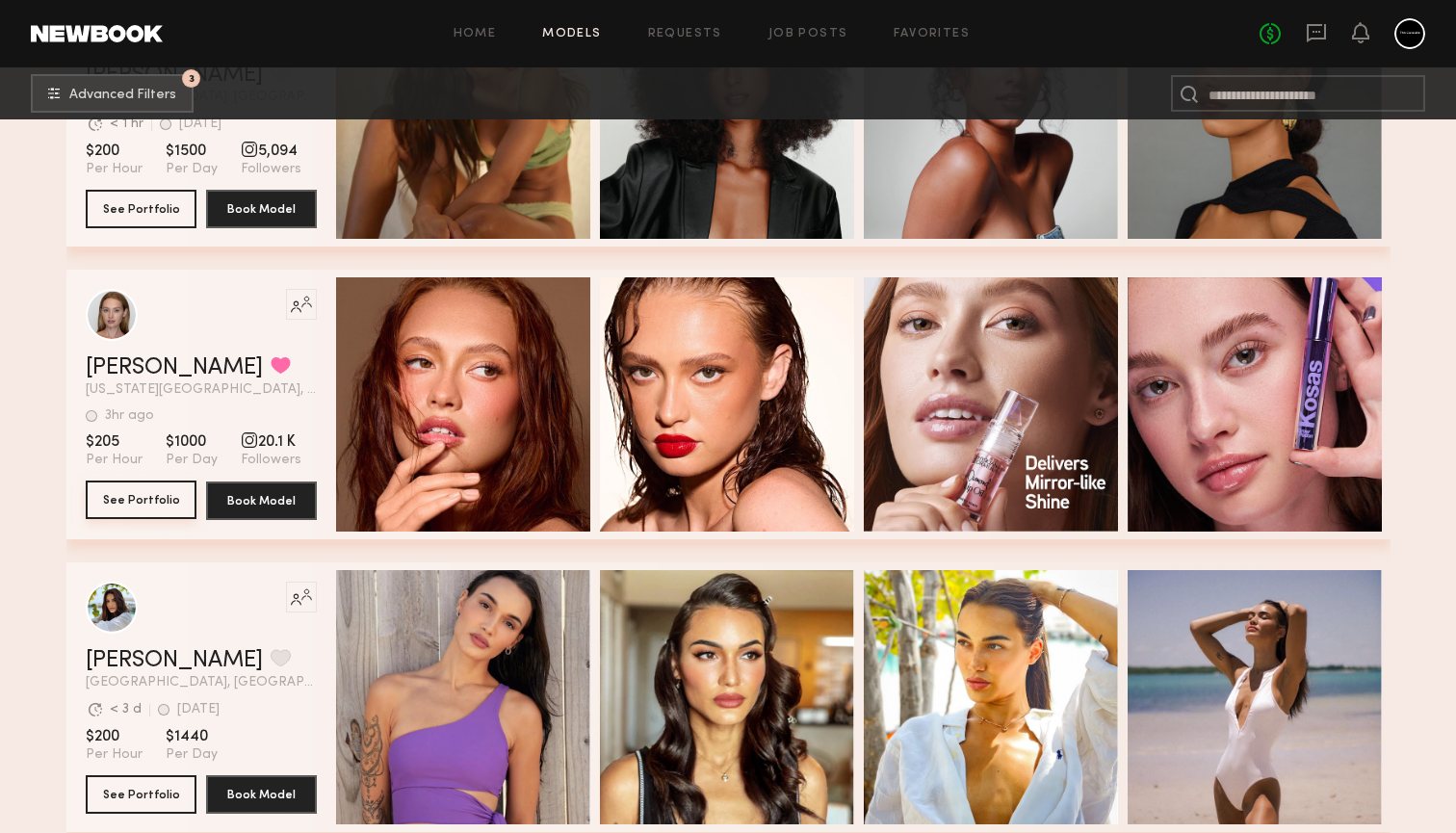 click on "See Portfolio" 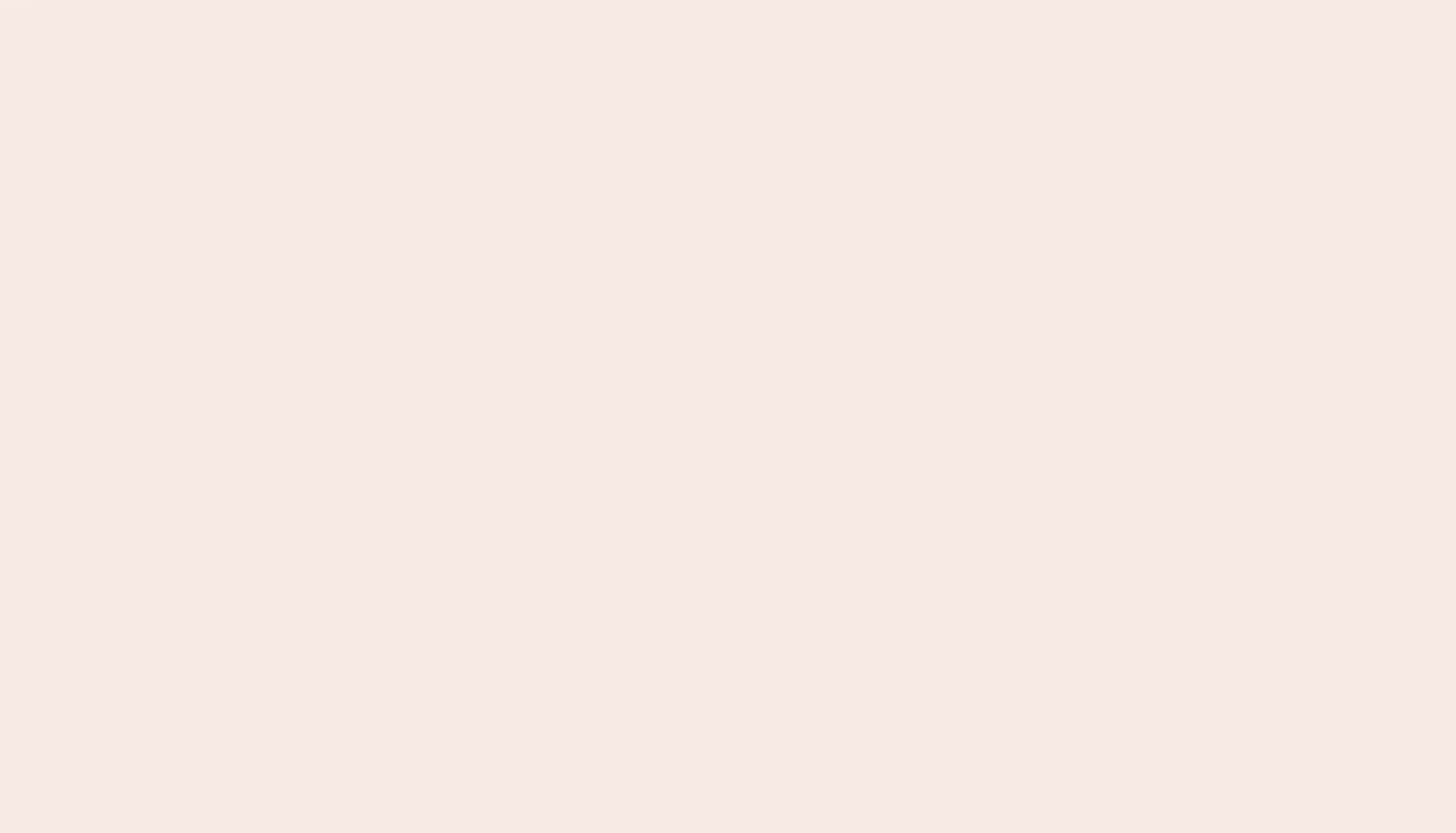 scroll, scrollTop: 0, scrollLeft: 0, axis: both 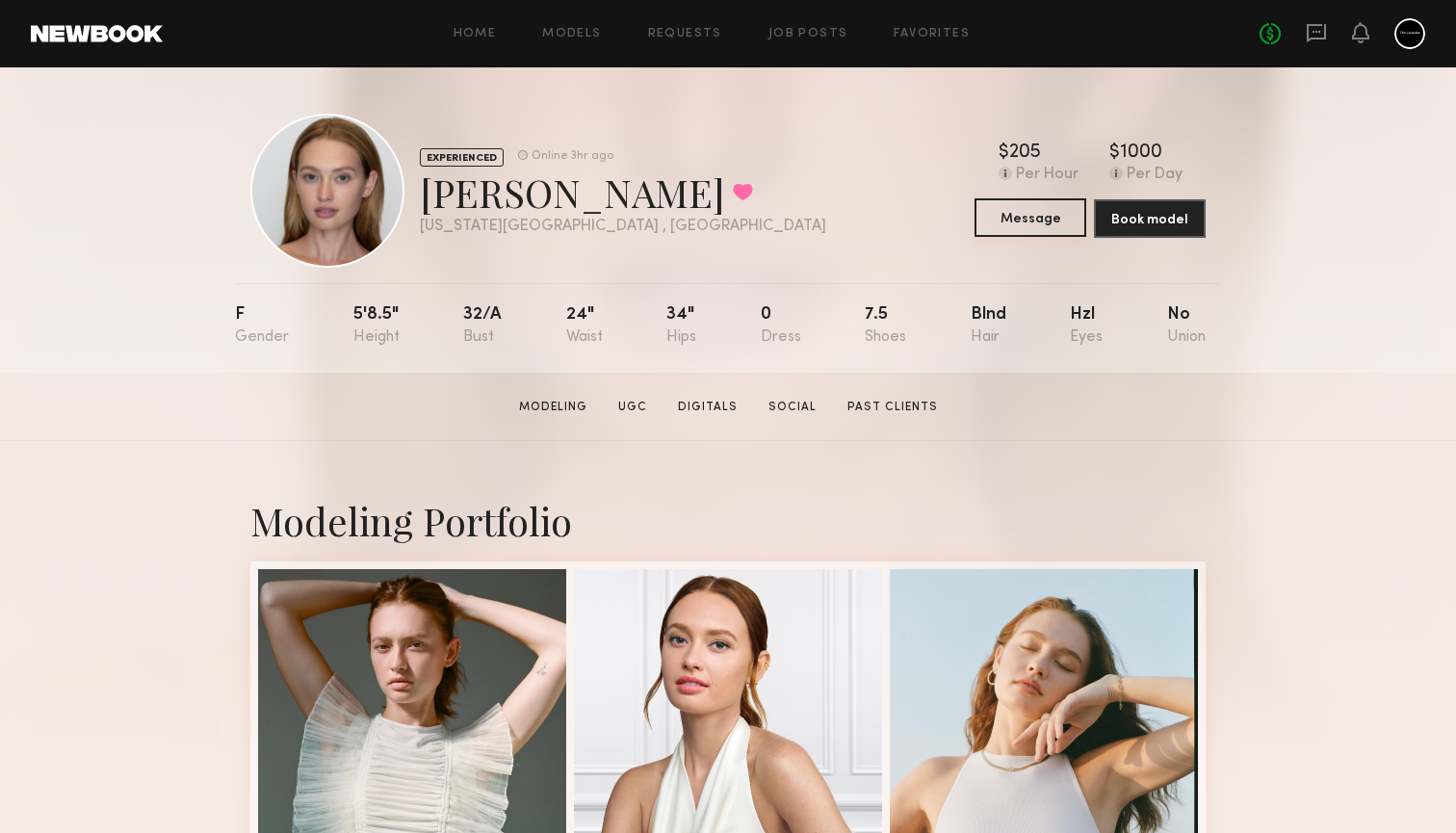click on "Message" 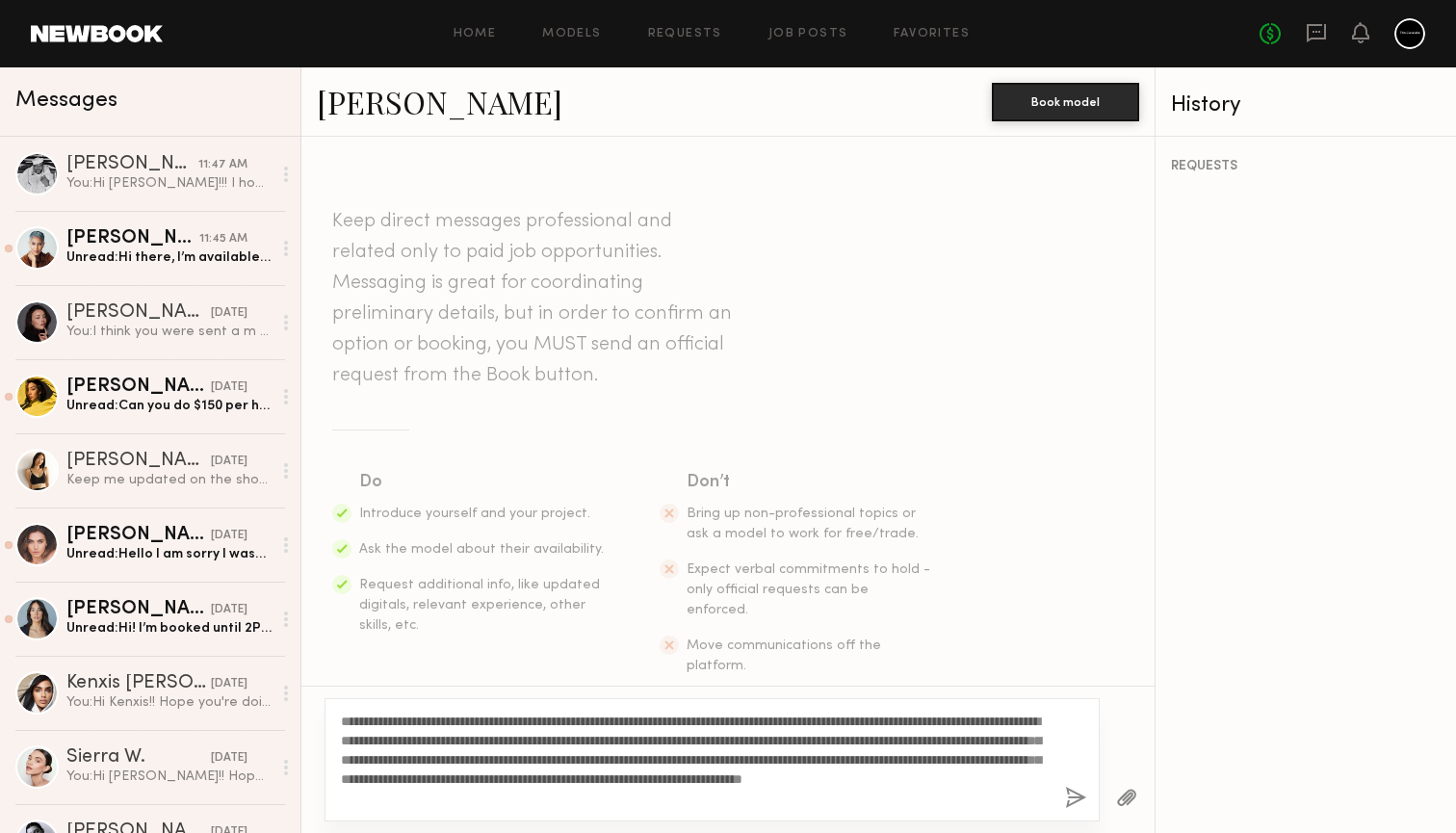 click on "**********" 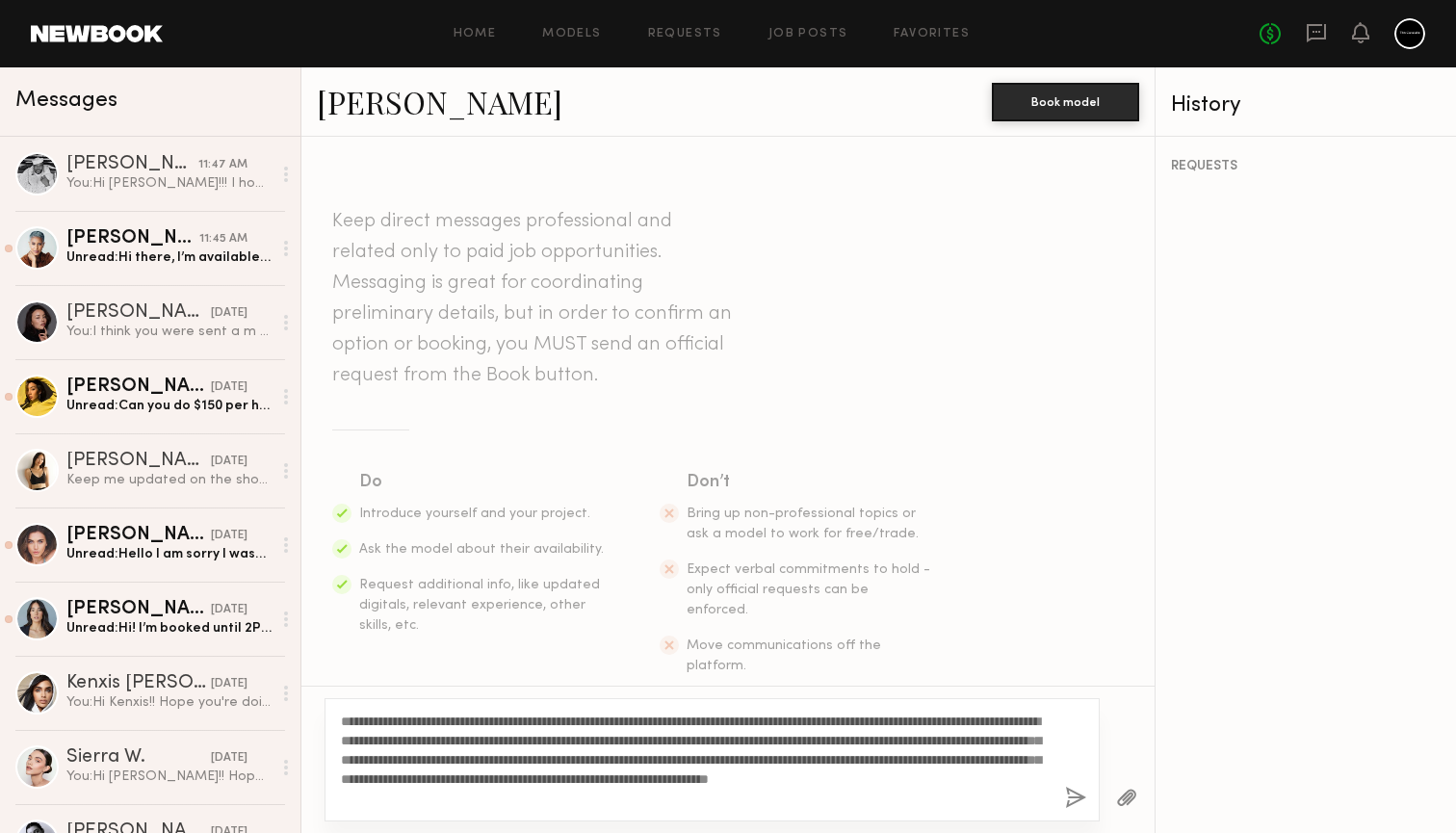 drag, startPoint x: 734, startPoint y: 801, endPoint x: 782, endPoint y: 811, distance: 49.030603 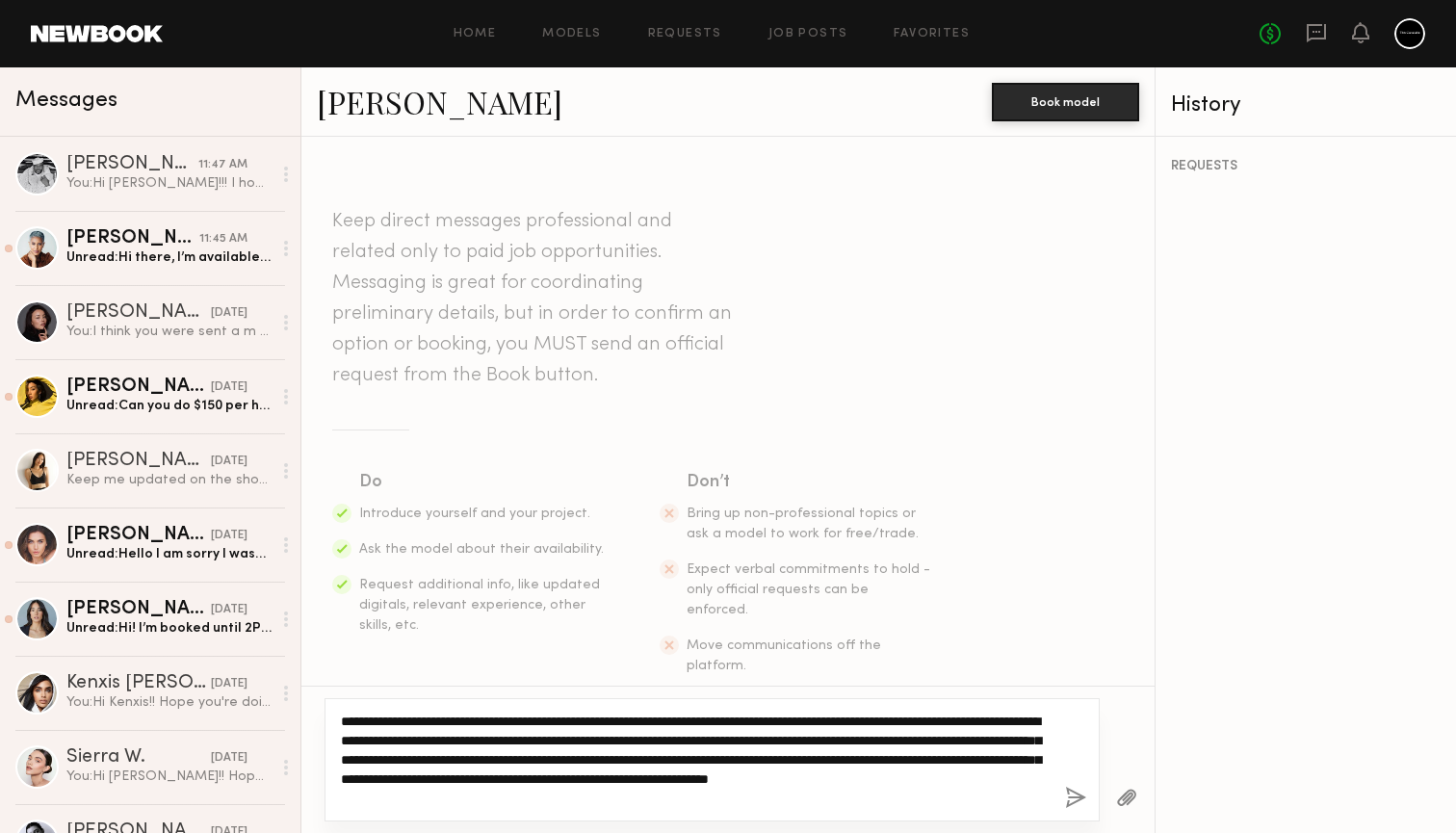 click on "**********" 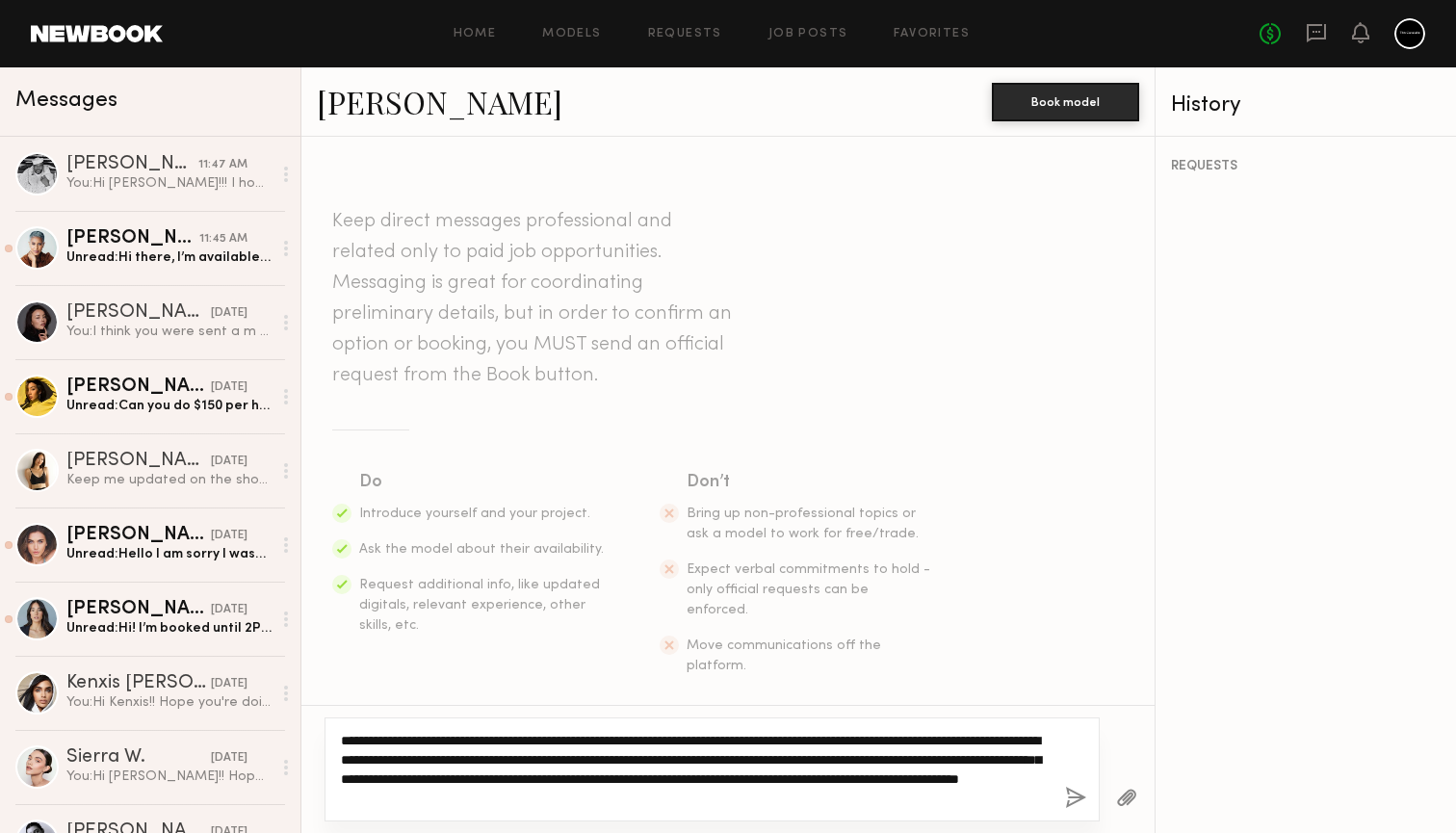 drag, startPoint x: 414, startPoint y: 742, endPoint x: 633, endPoint y: 803, distance: 227.33675 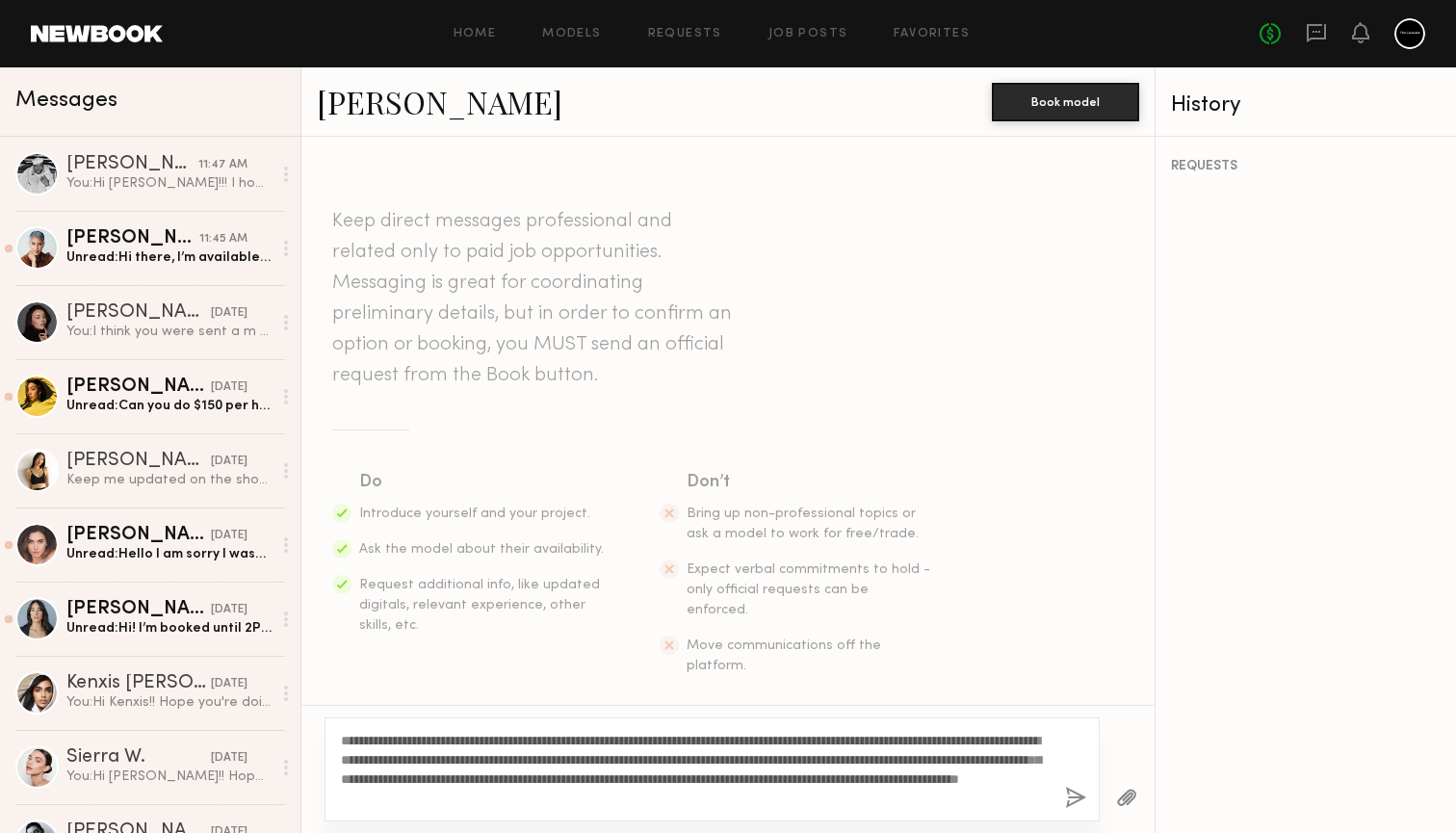 click 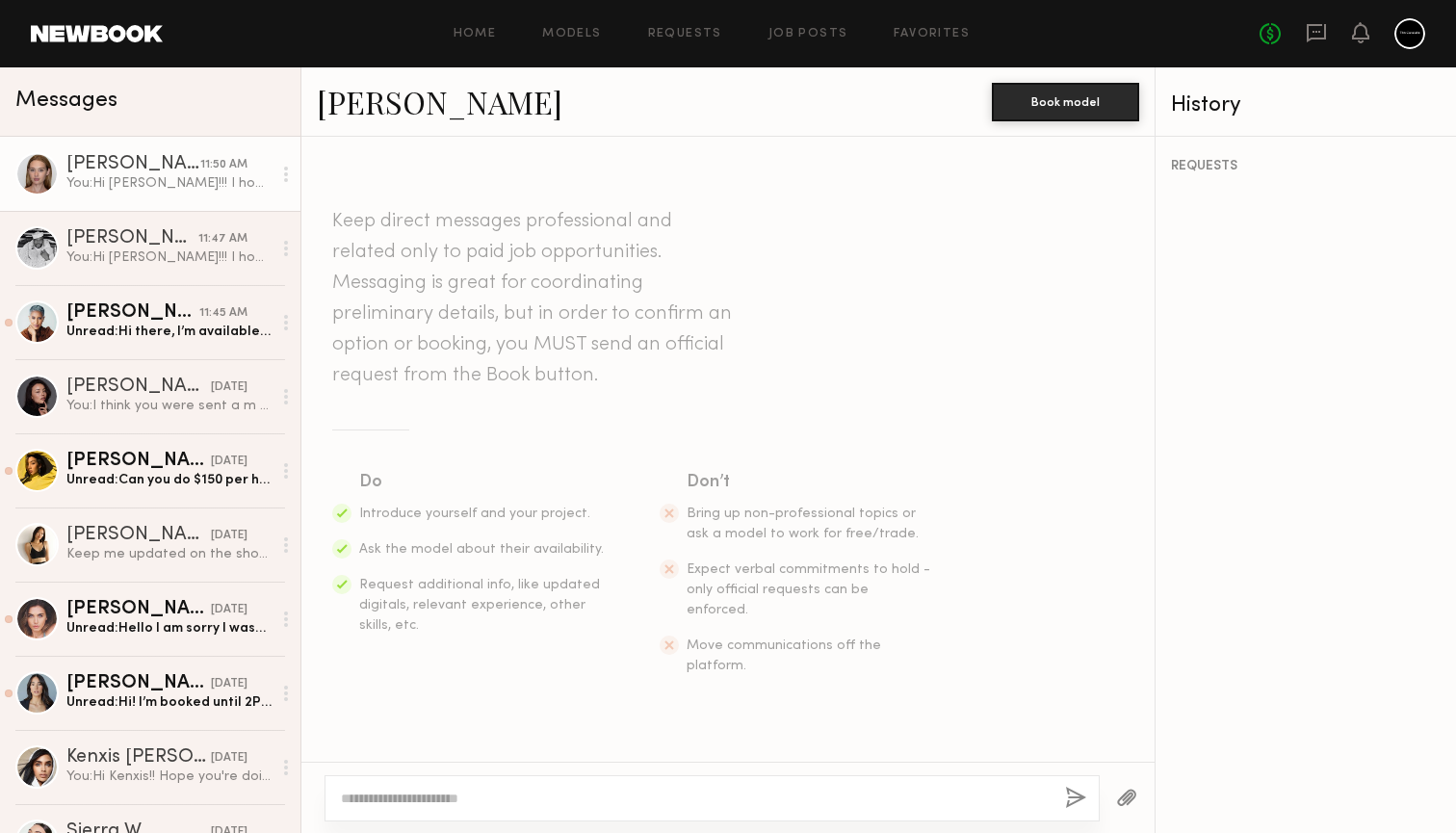 scroll, scrollTop: 329, scrollLeft: 0, axis: vertical 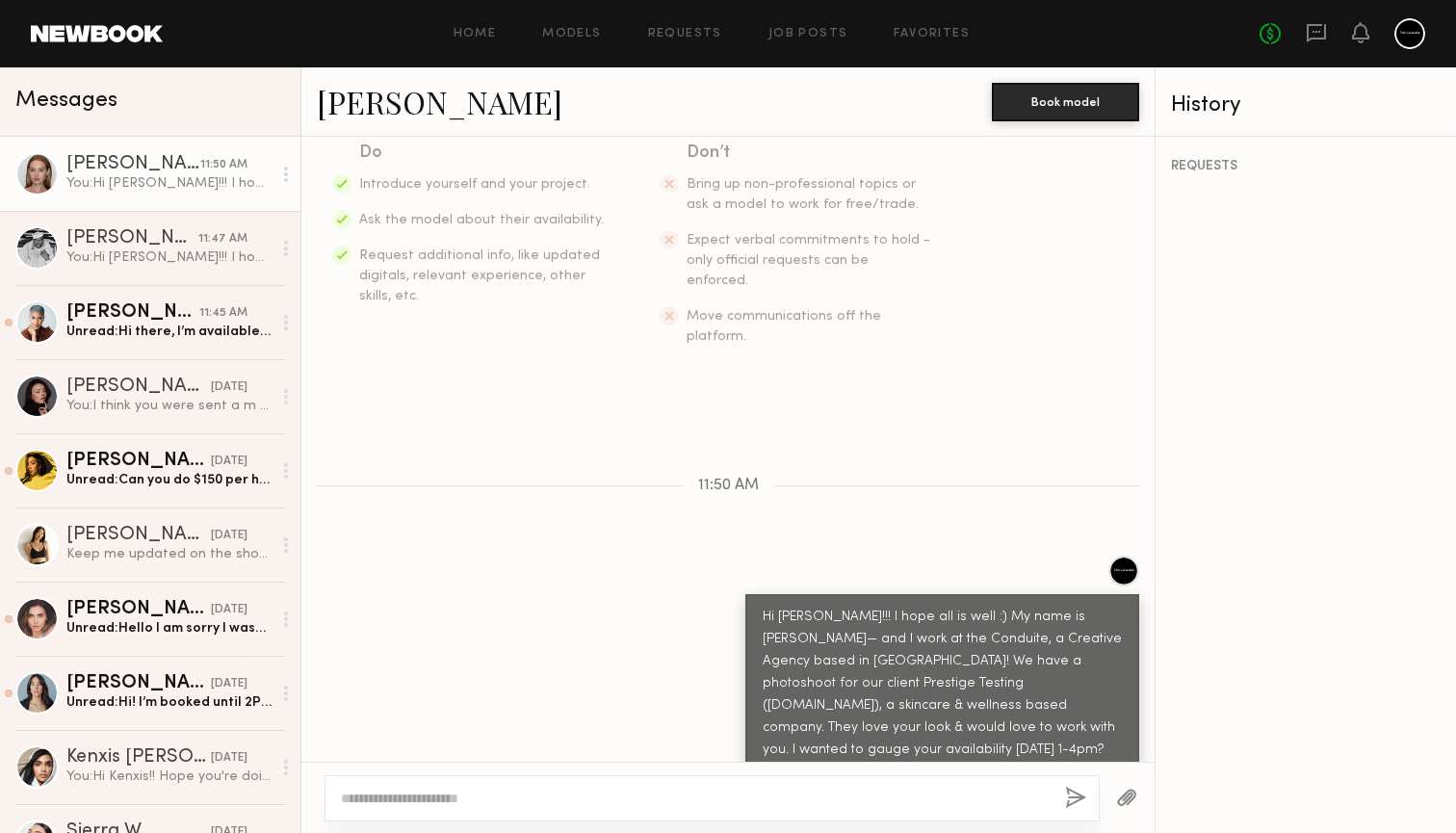 click on "Home Models Requests Job Posts Favorites Sign Out No fees up to $5,000" 